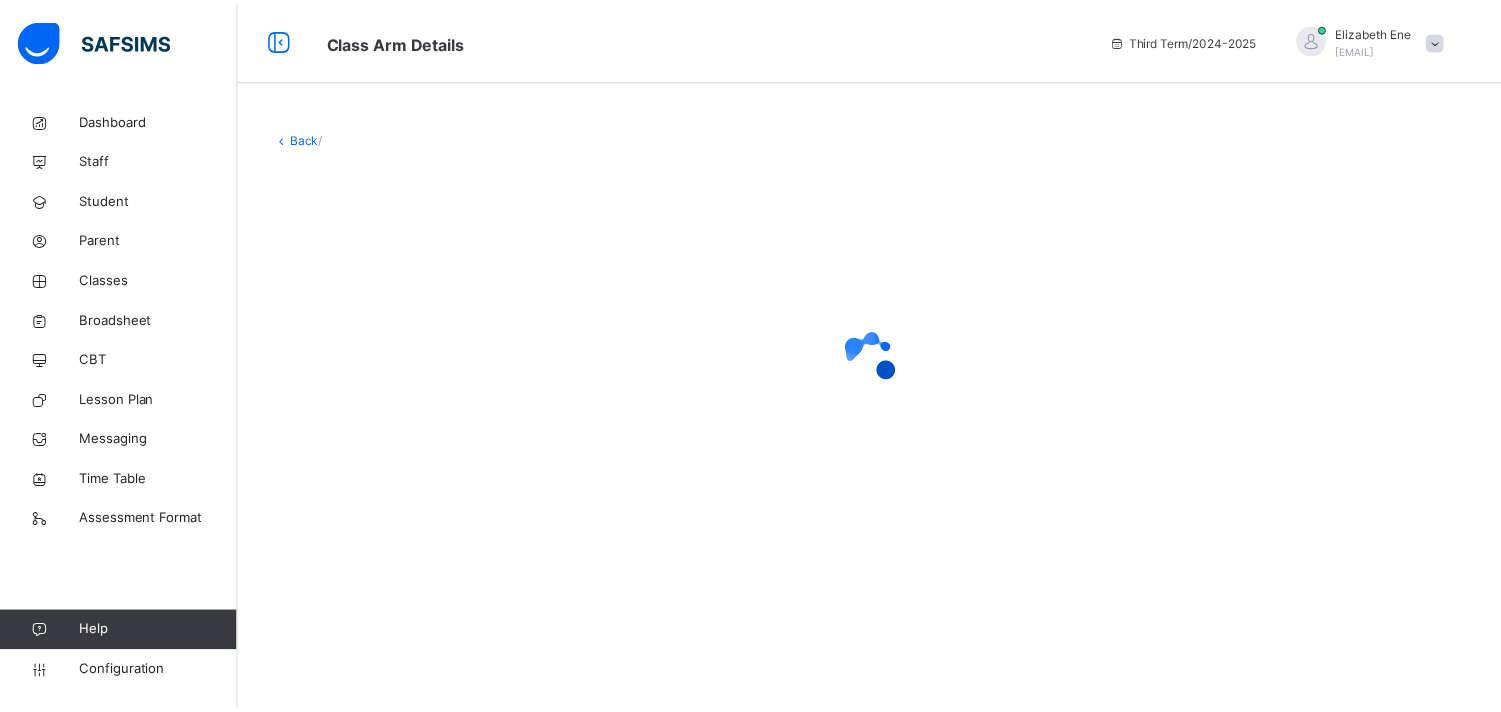scroll, scrollTop: 0, scrollLeft: 0, axis: both 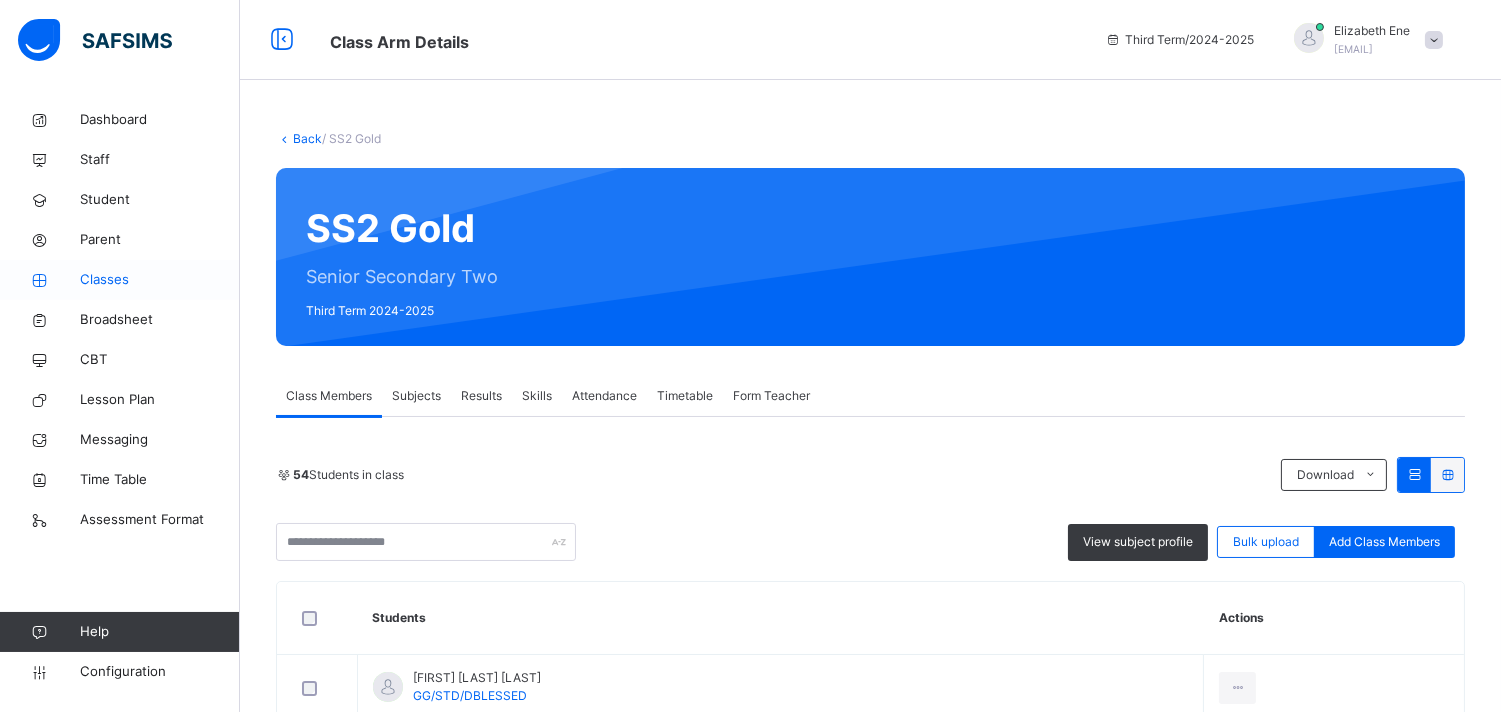 click on "Classes" at bounding box center [160, 280] 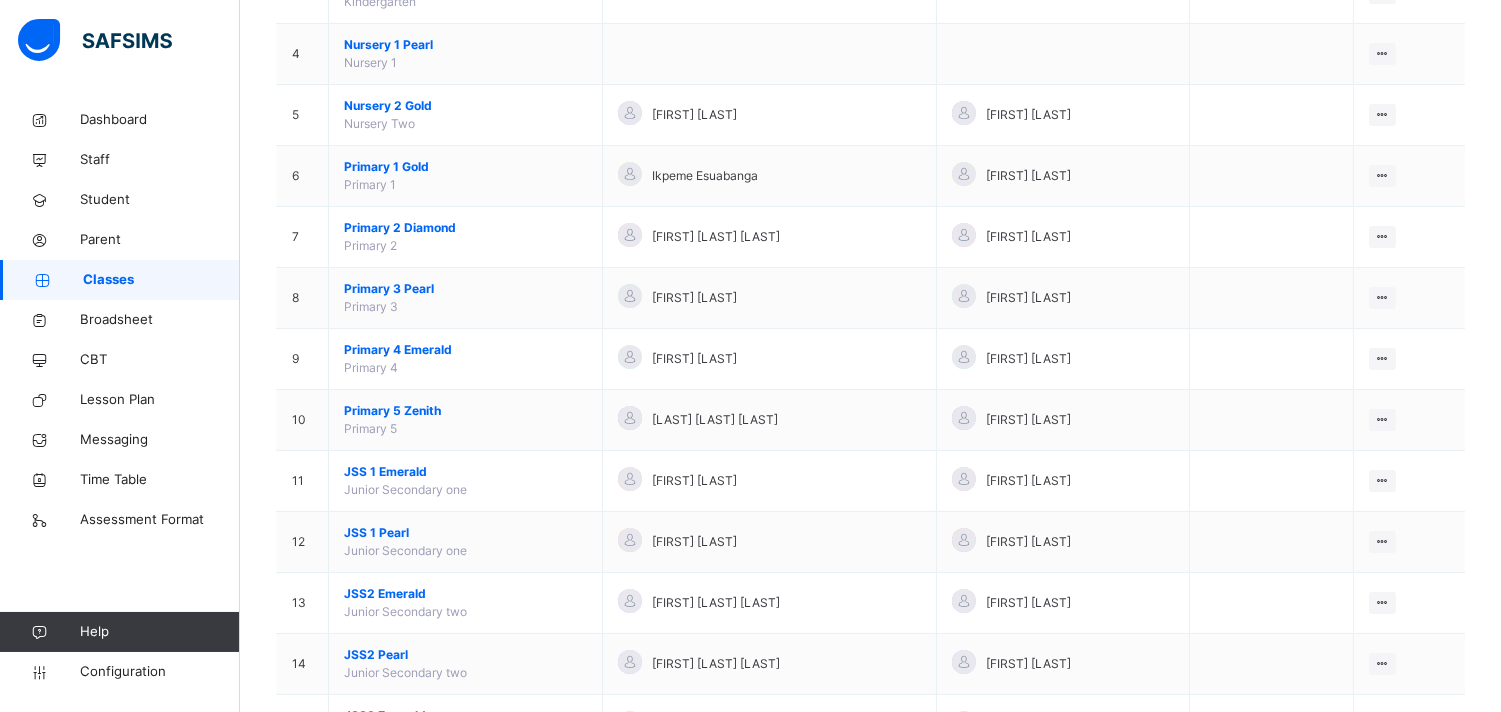 scroll, scrollTop: 400, scrollLeft: 0, axis: vertical 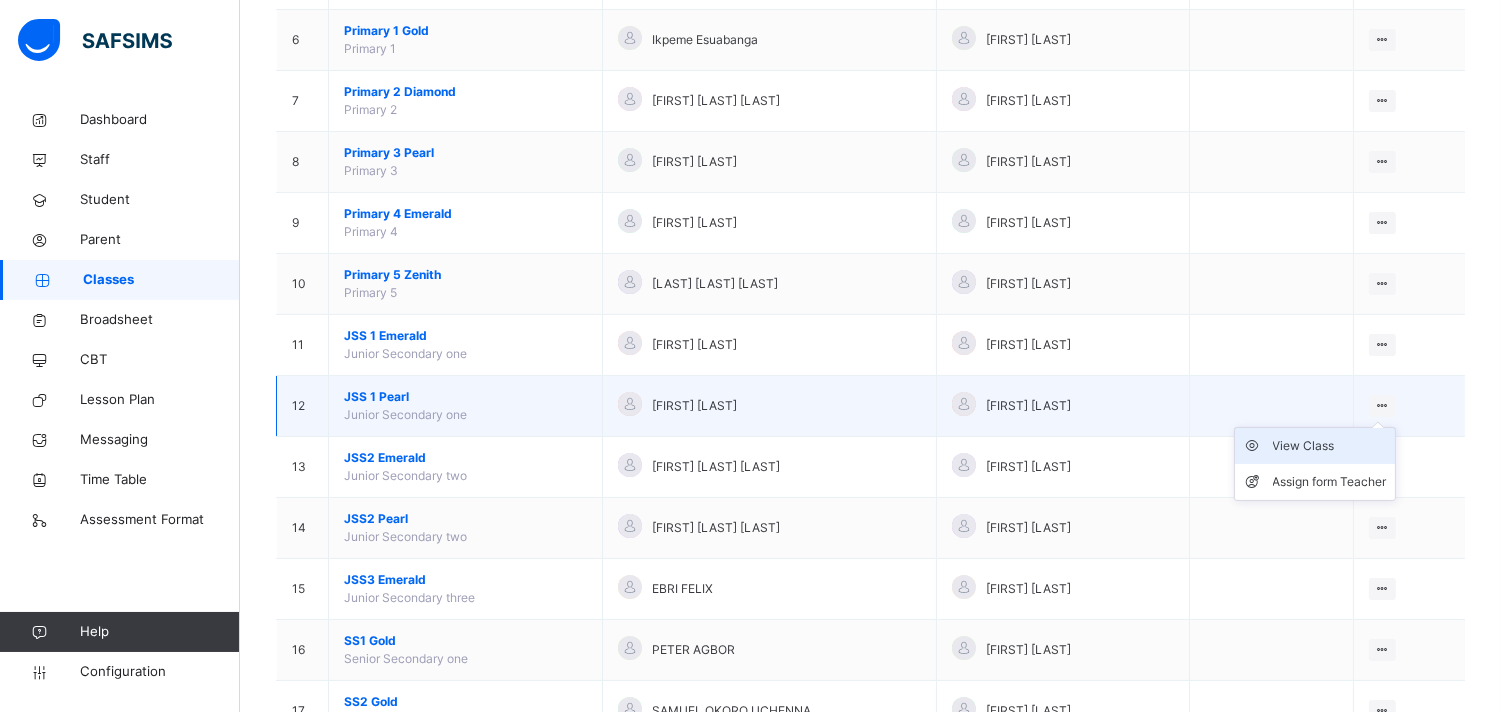 click on "View Class" at bounding box center (1330, 446) 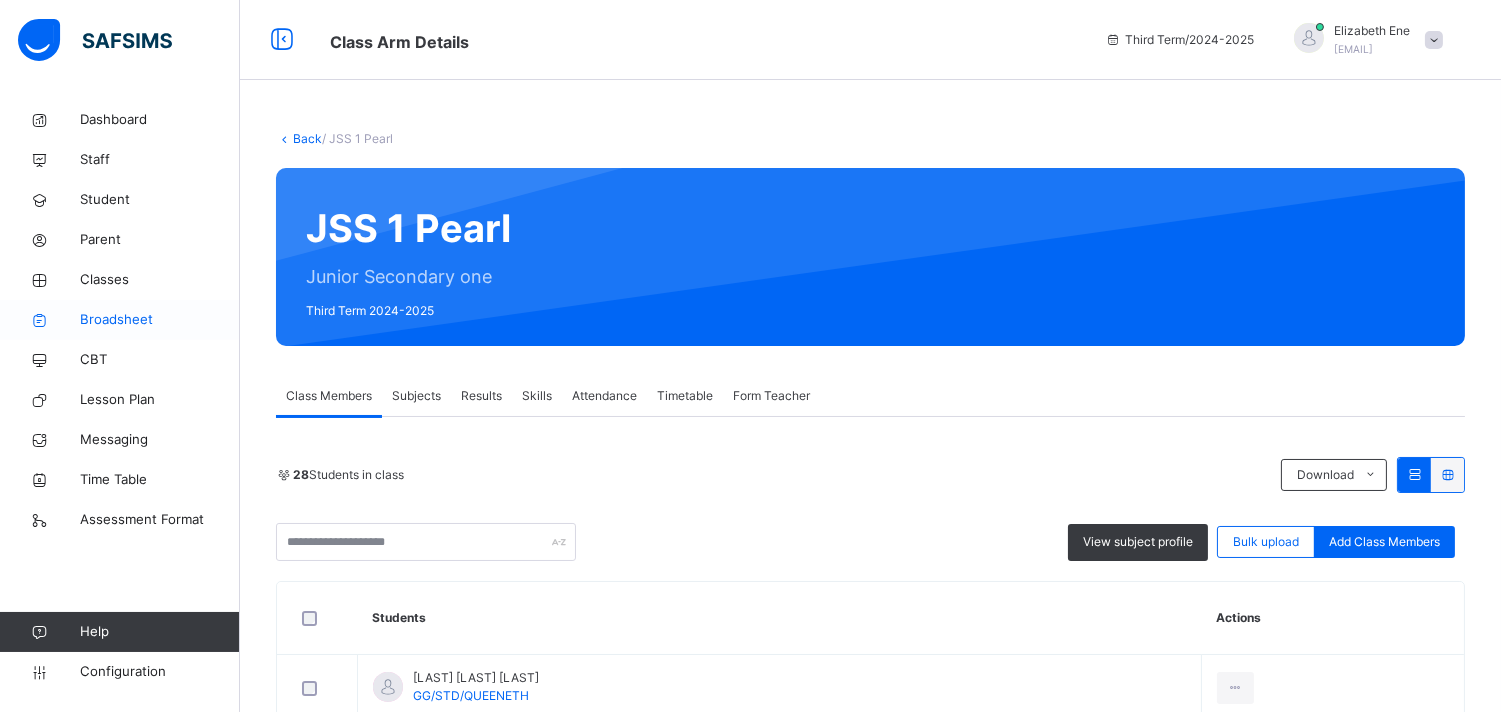 click on "Broadsheet" at bounding box center (160, 320) 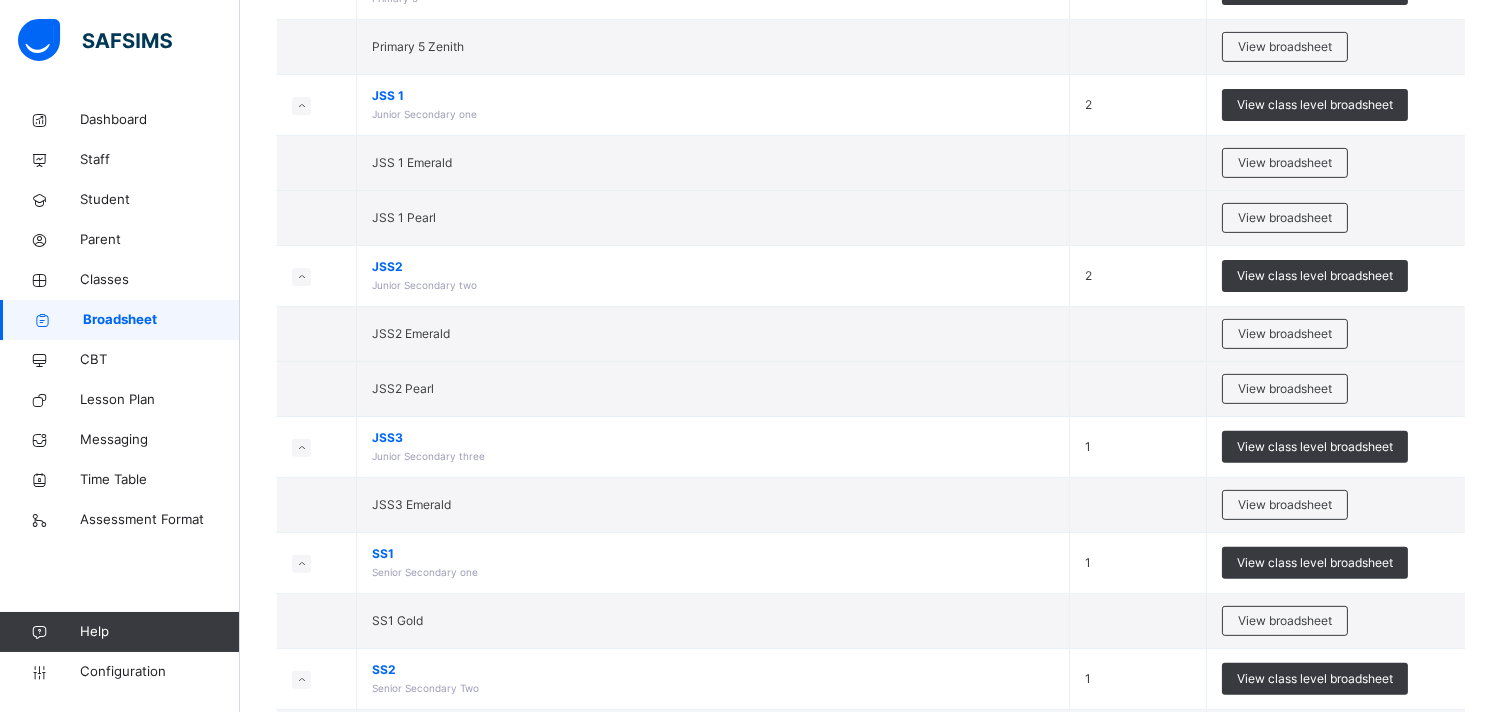 scroll, scrollTop: 1278, scrollLeft: 0, axis: vertical 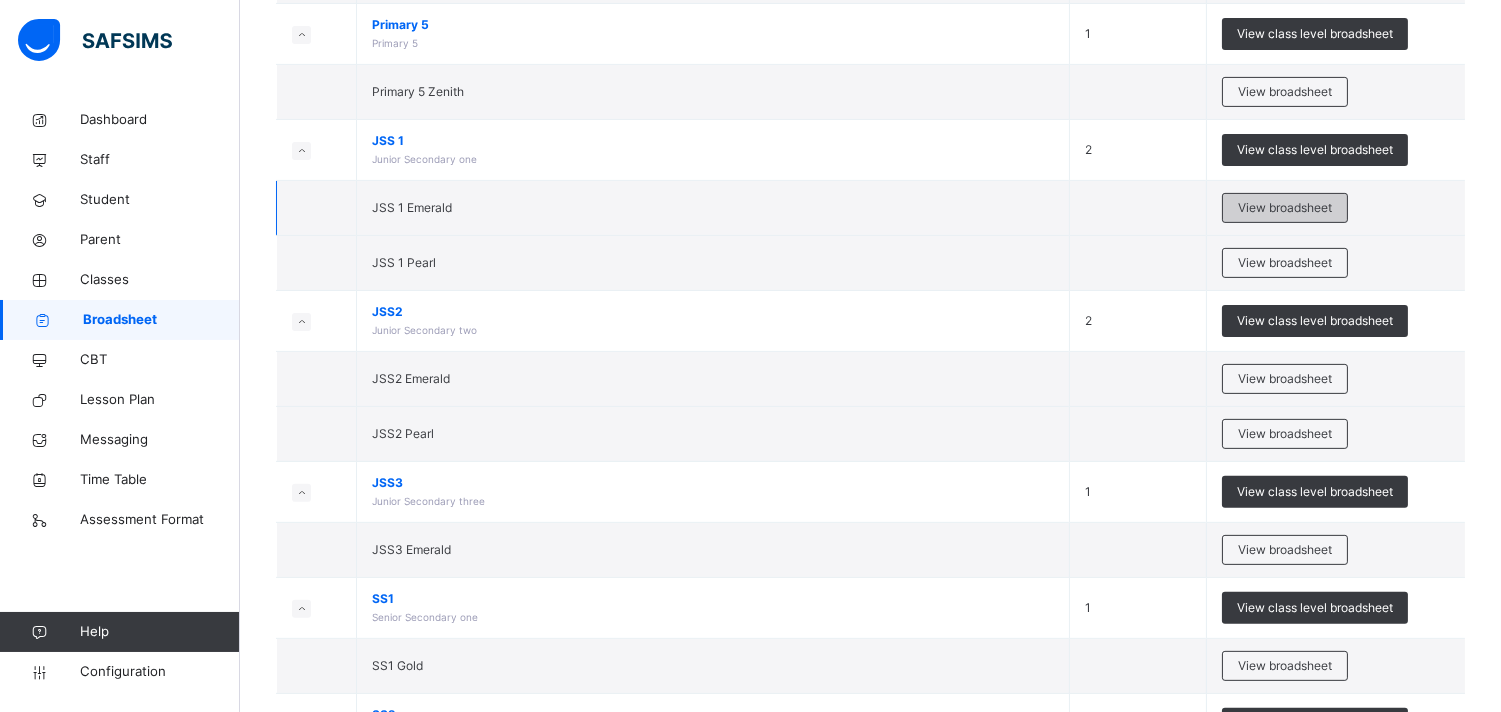 click on "View broadsheet" at bounding box center (1285, 208) 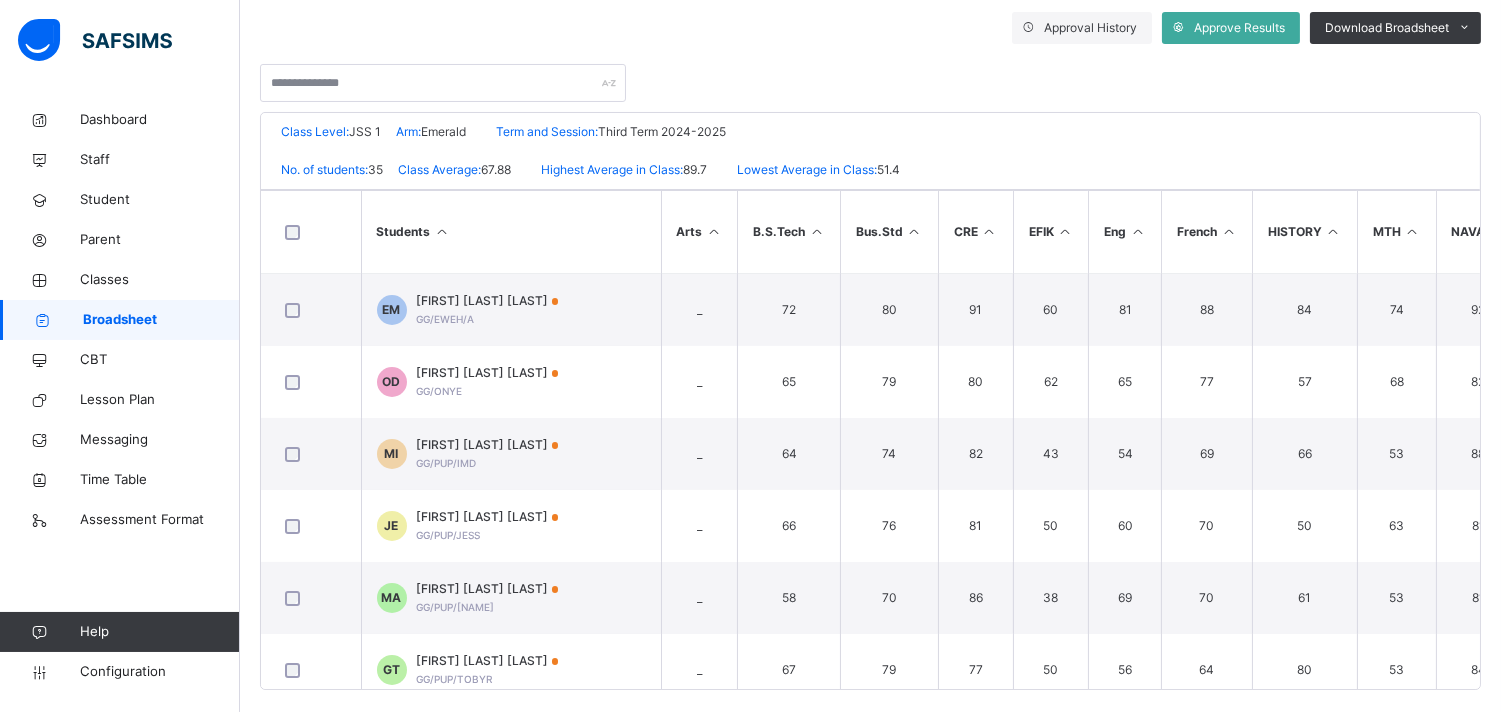 scroll, scrollTop: 381, scrollLeft: 0, axis: vertical 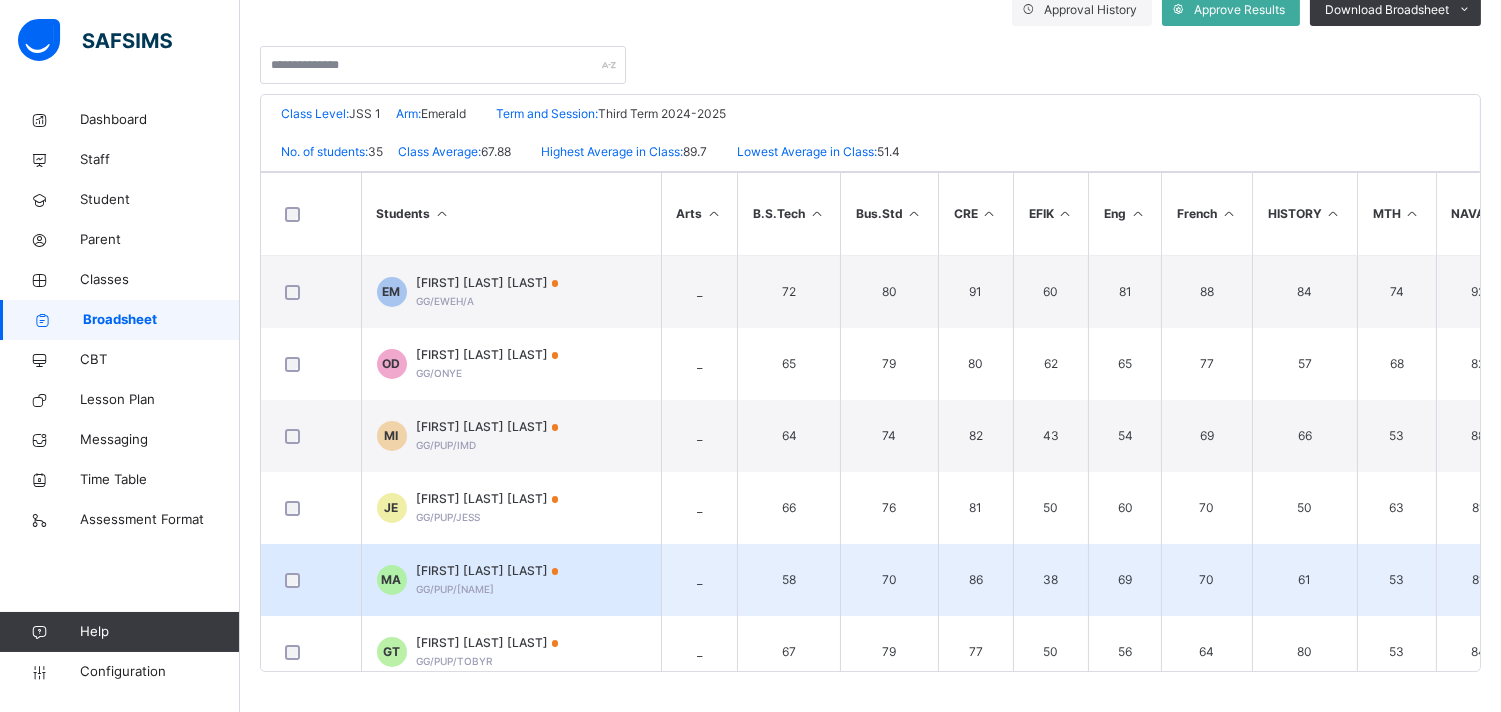 click on "81" at bounding box center [1478, 580] 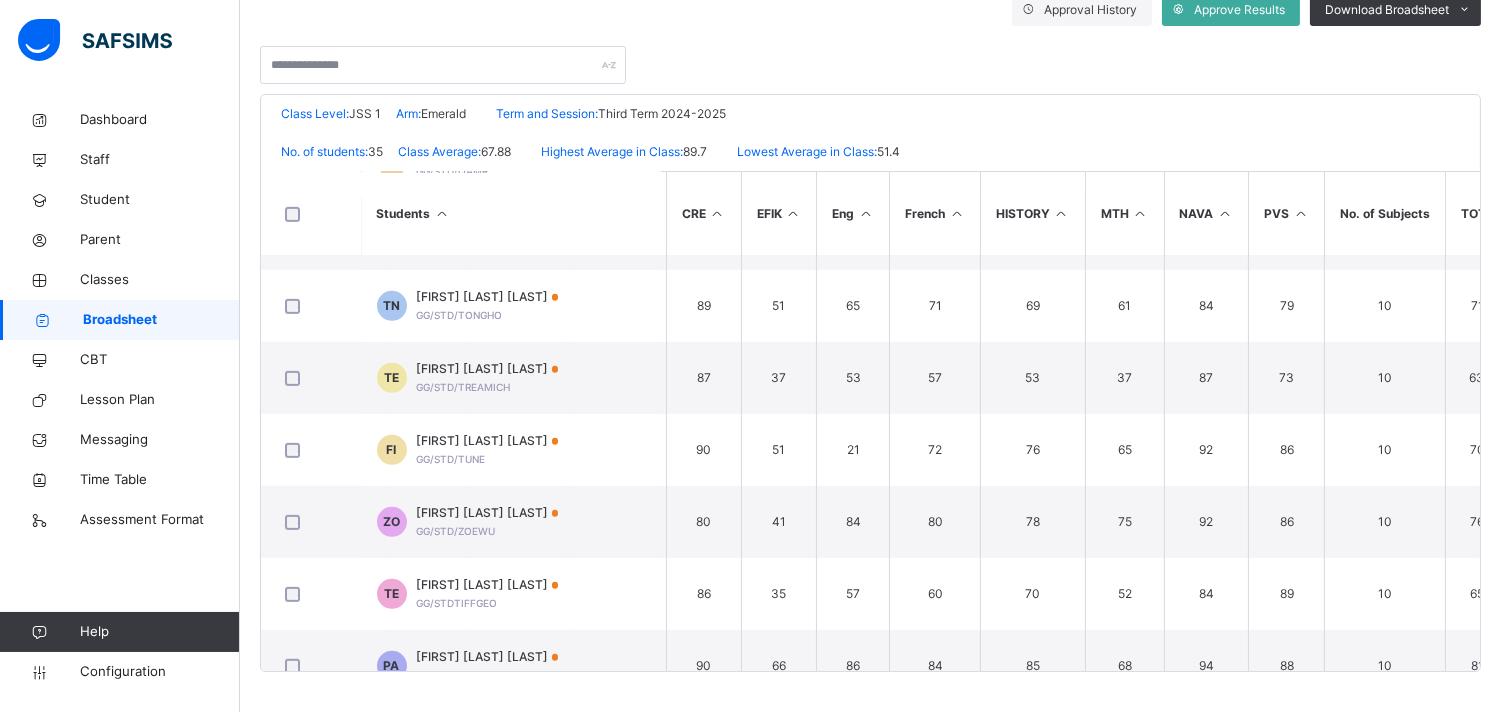 scroll, scrollTop: 2113, scrollLeft: 272, axis: both 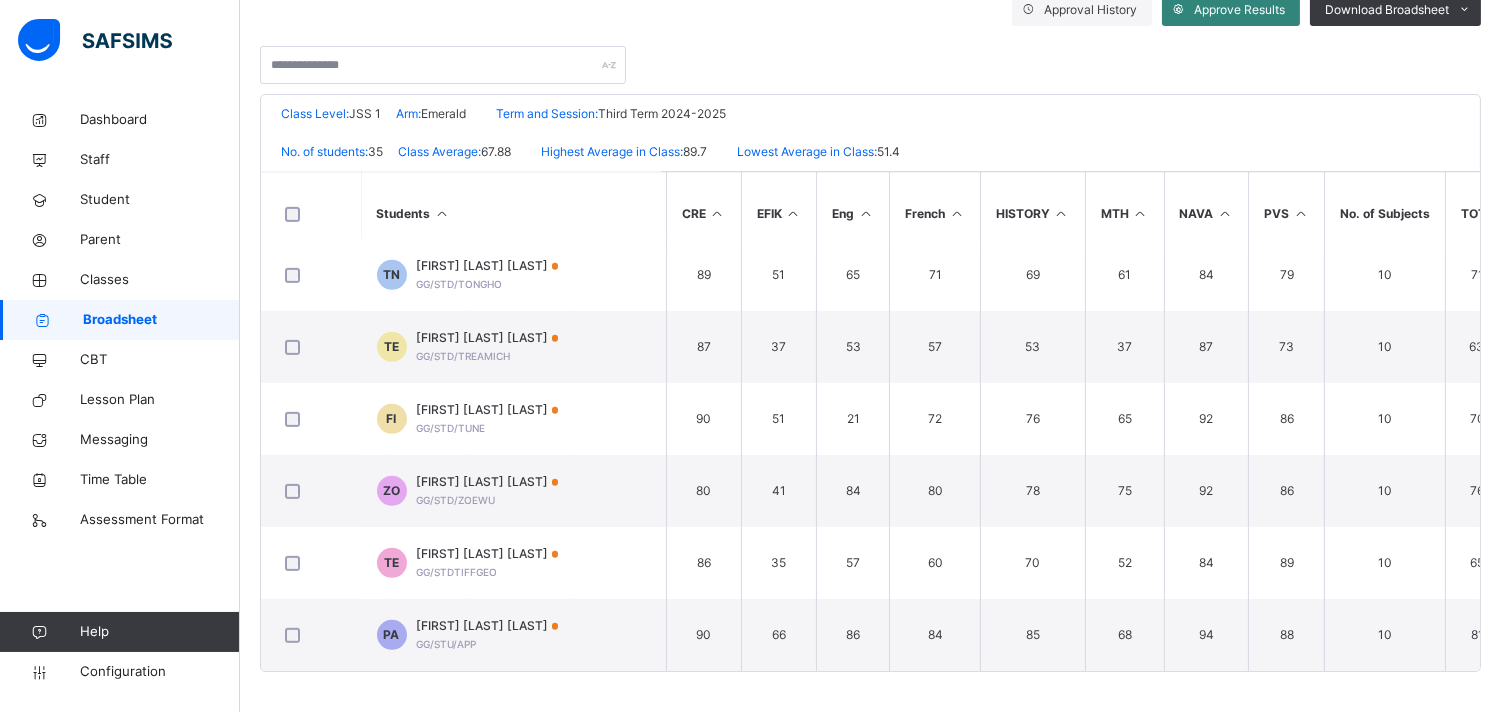 click on "Approve Results" at bounding box center [1239, 10] 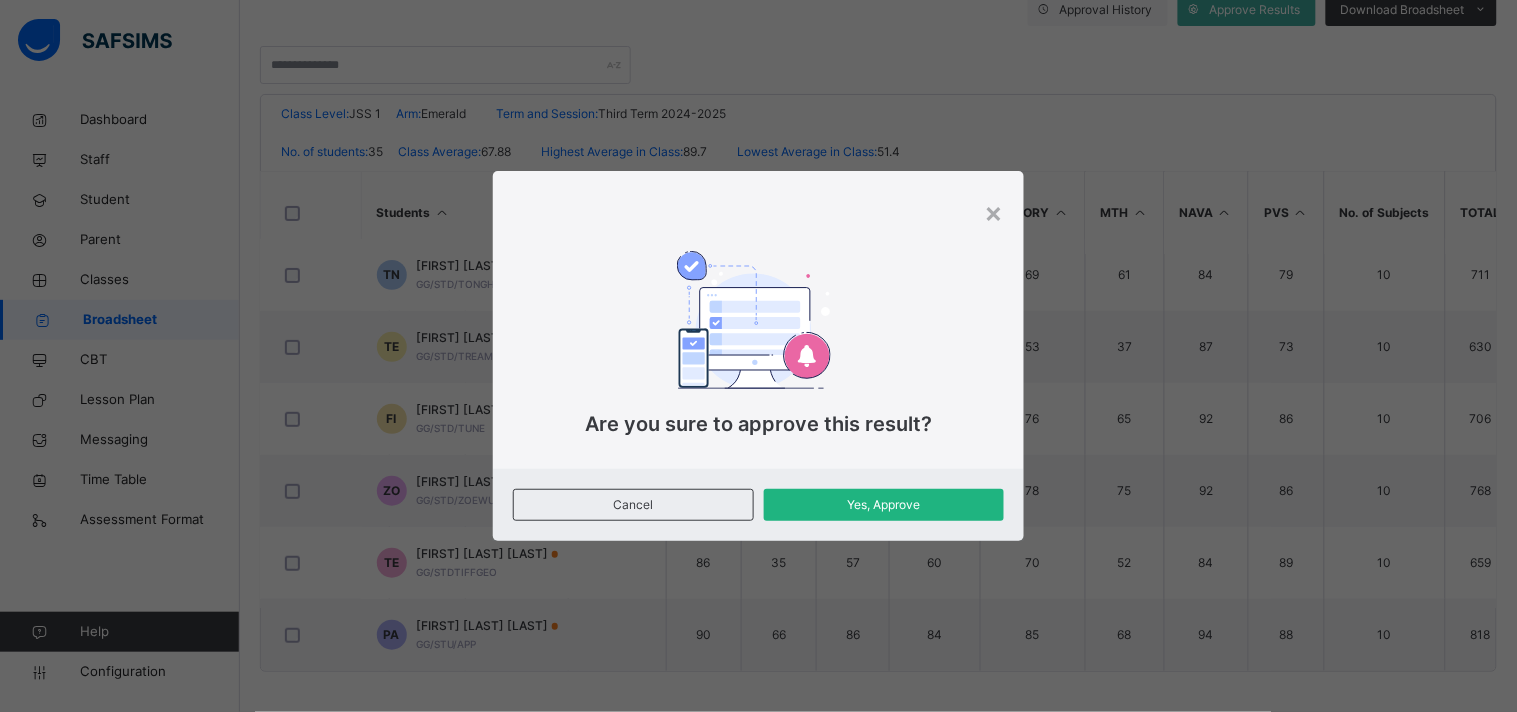 click on "Yes, Approve" at bounding box center [884, 505] 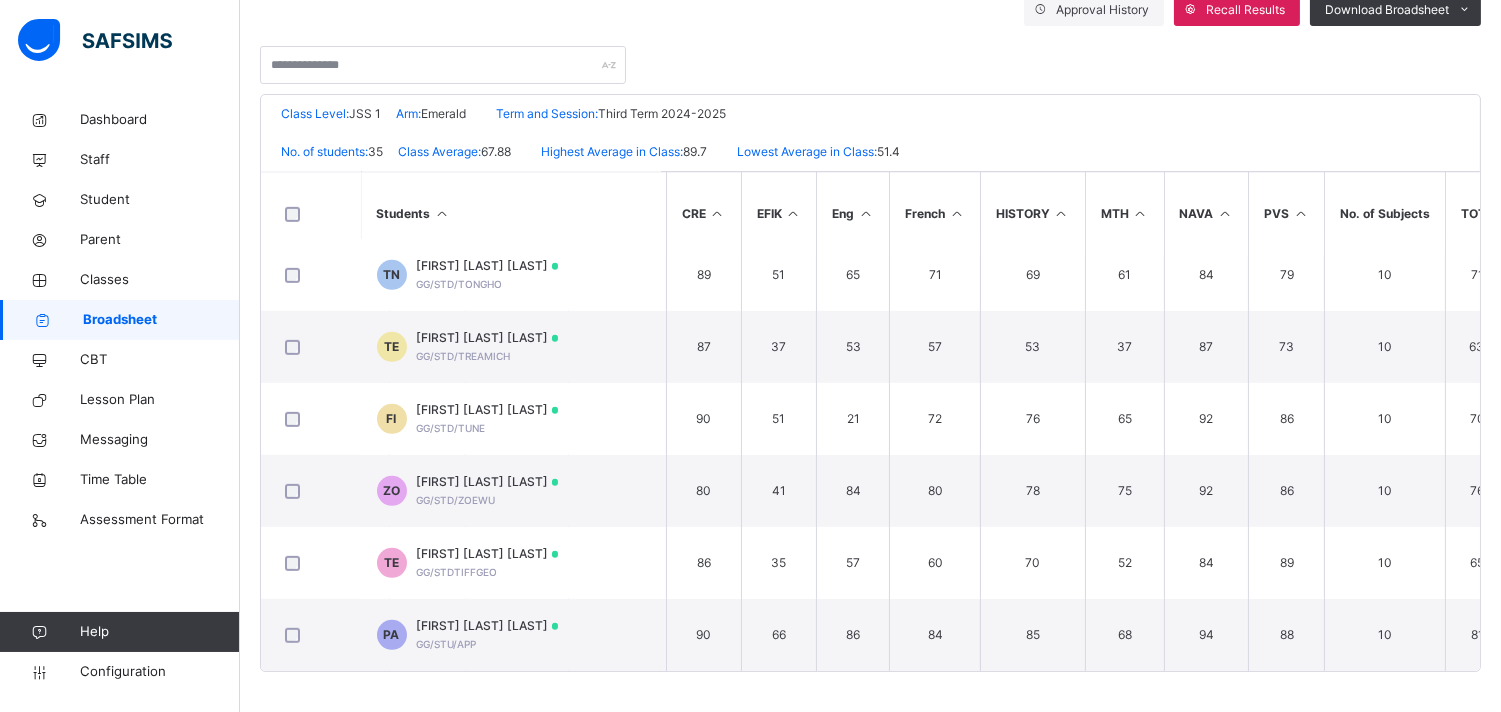 click on "Broadsheet" at bounding box center [161, 320] 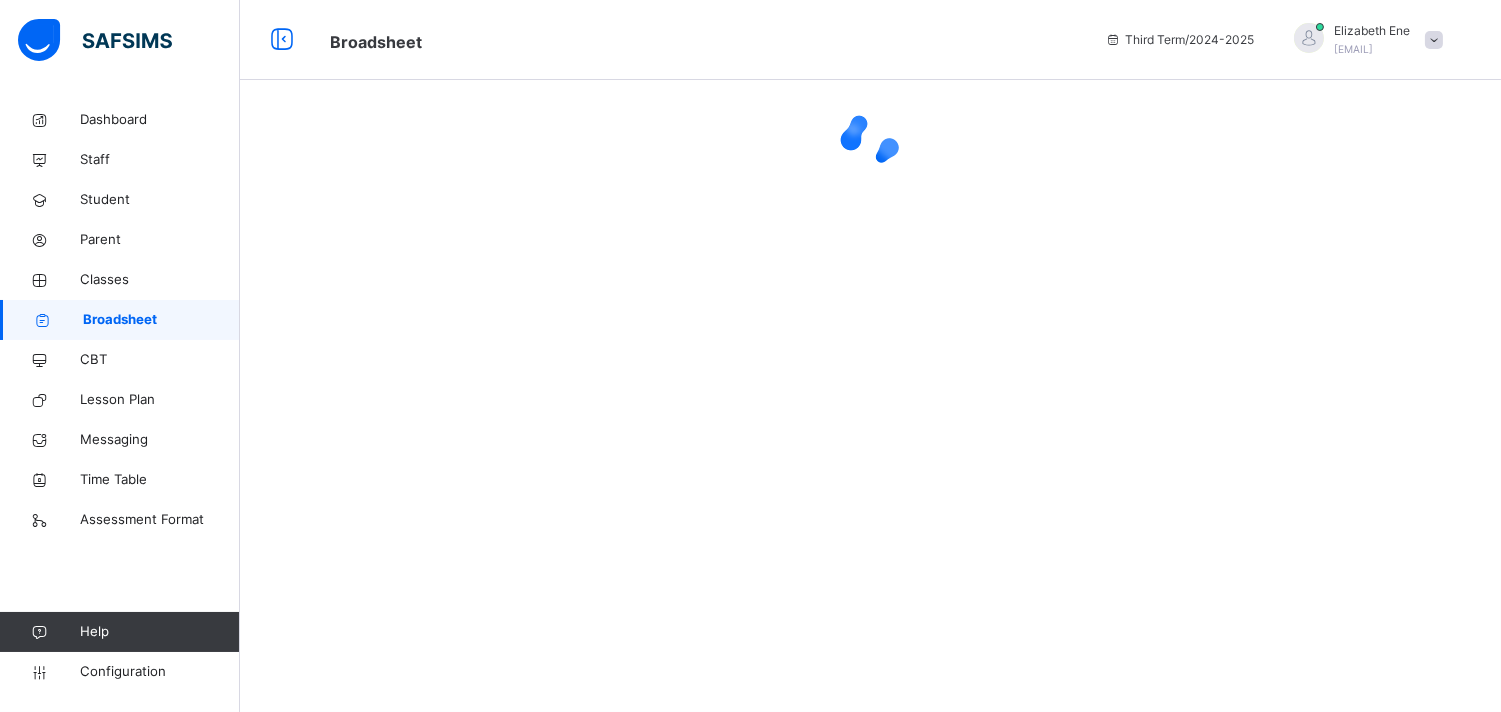 scroll, scrollTop: 0, scrollLeft: 0, axis: both 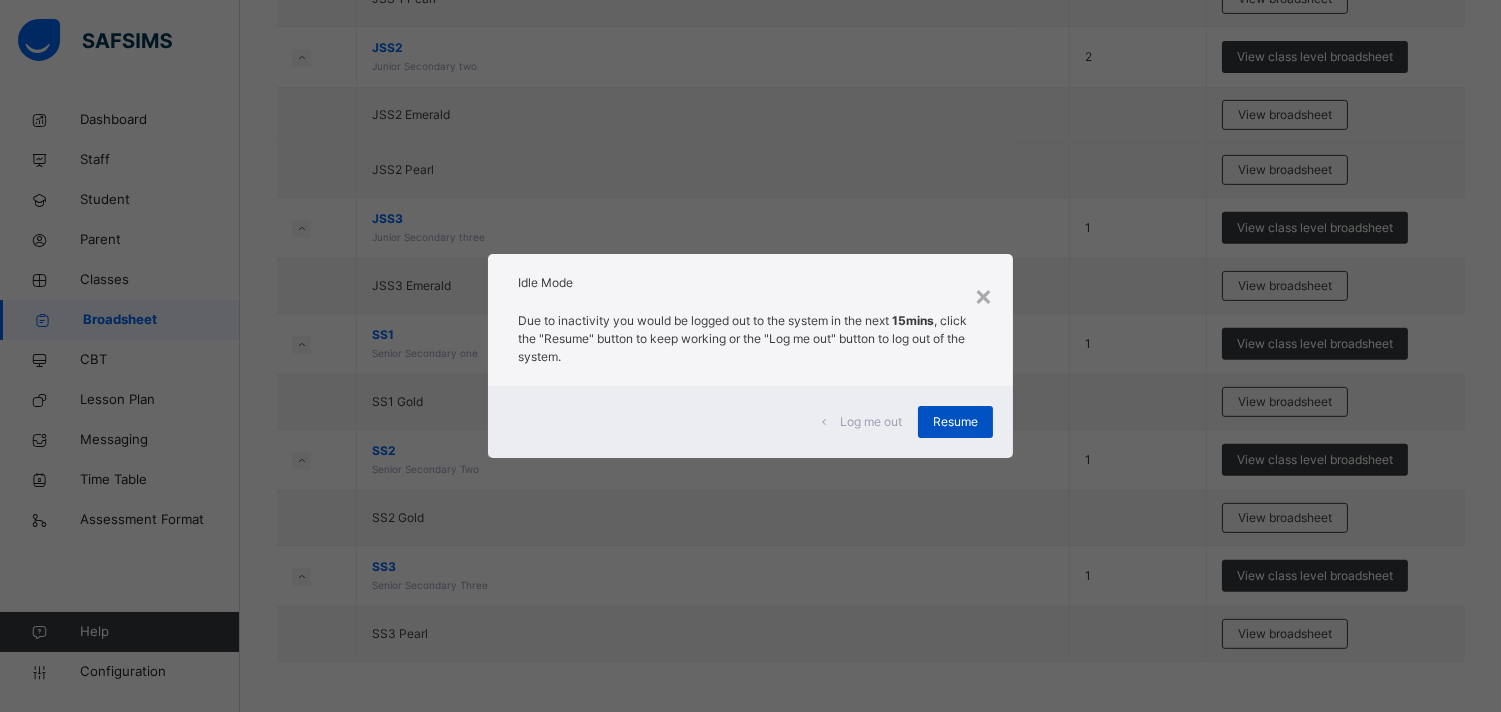 click on "Resume" at bounding box center (955, 422) 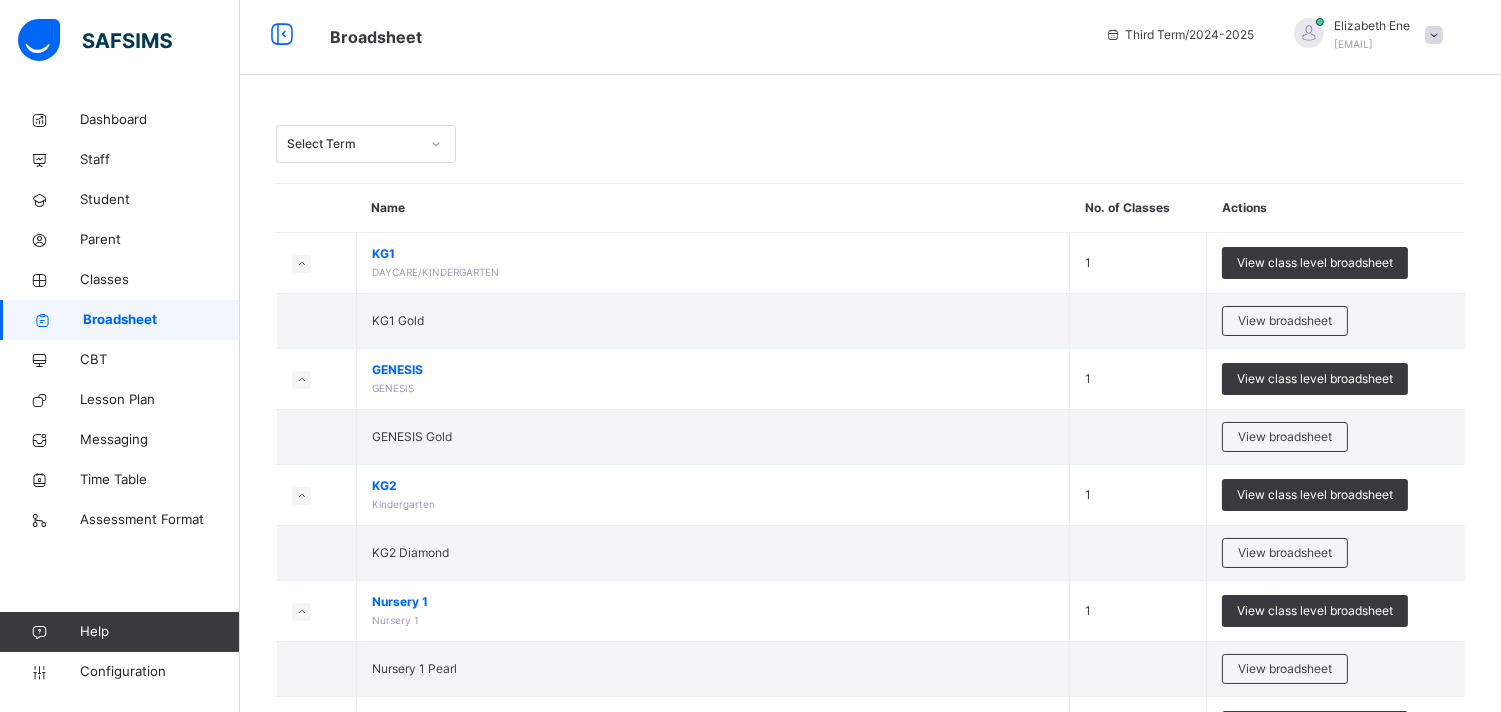 scroll, scrollTop: 0, scrollLeft: 0, axis: both 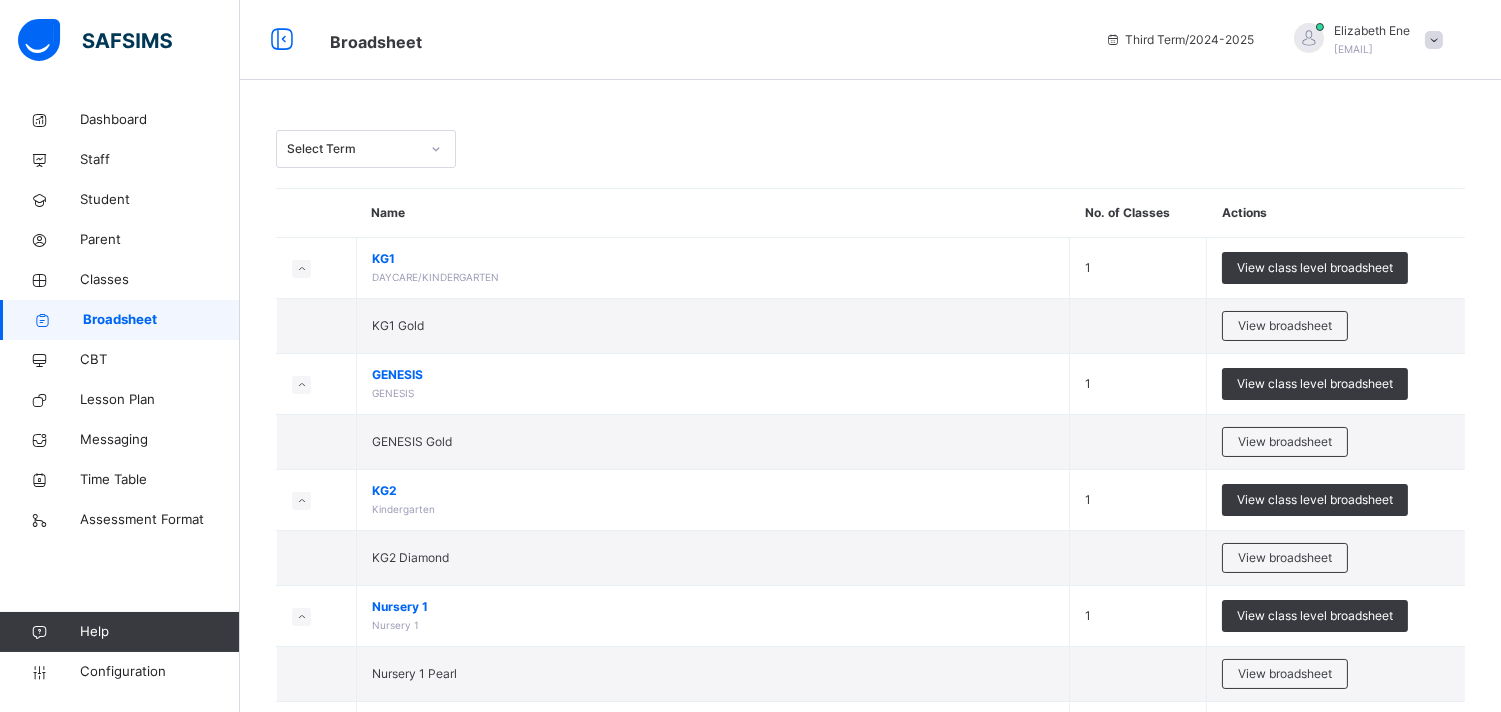 click on "[FIRST] [LAST]" at bounding box center (1372, 31) 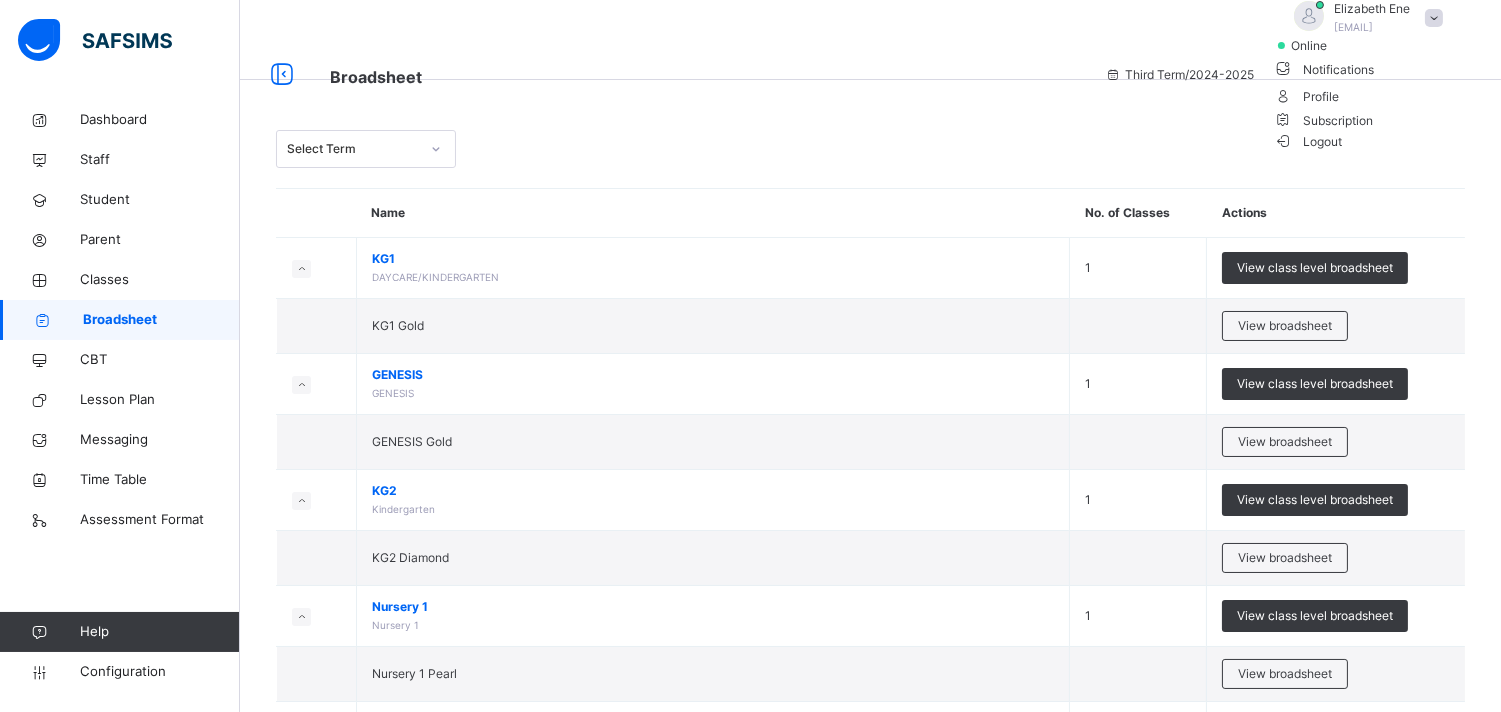click on "Logout" at bounding box center (1308, 141) 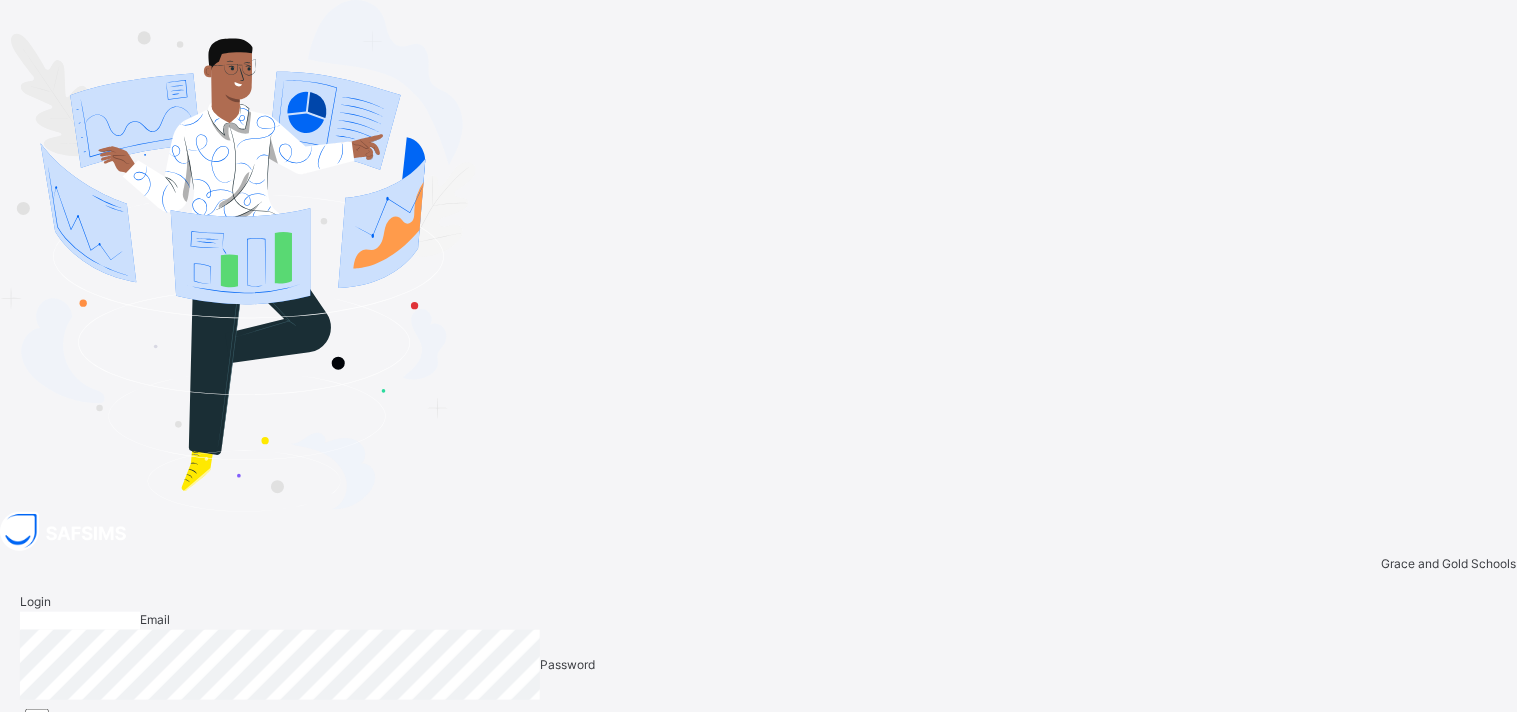 type on "**********" 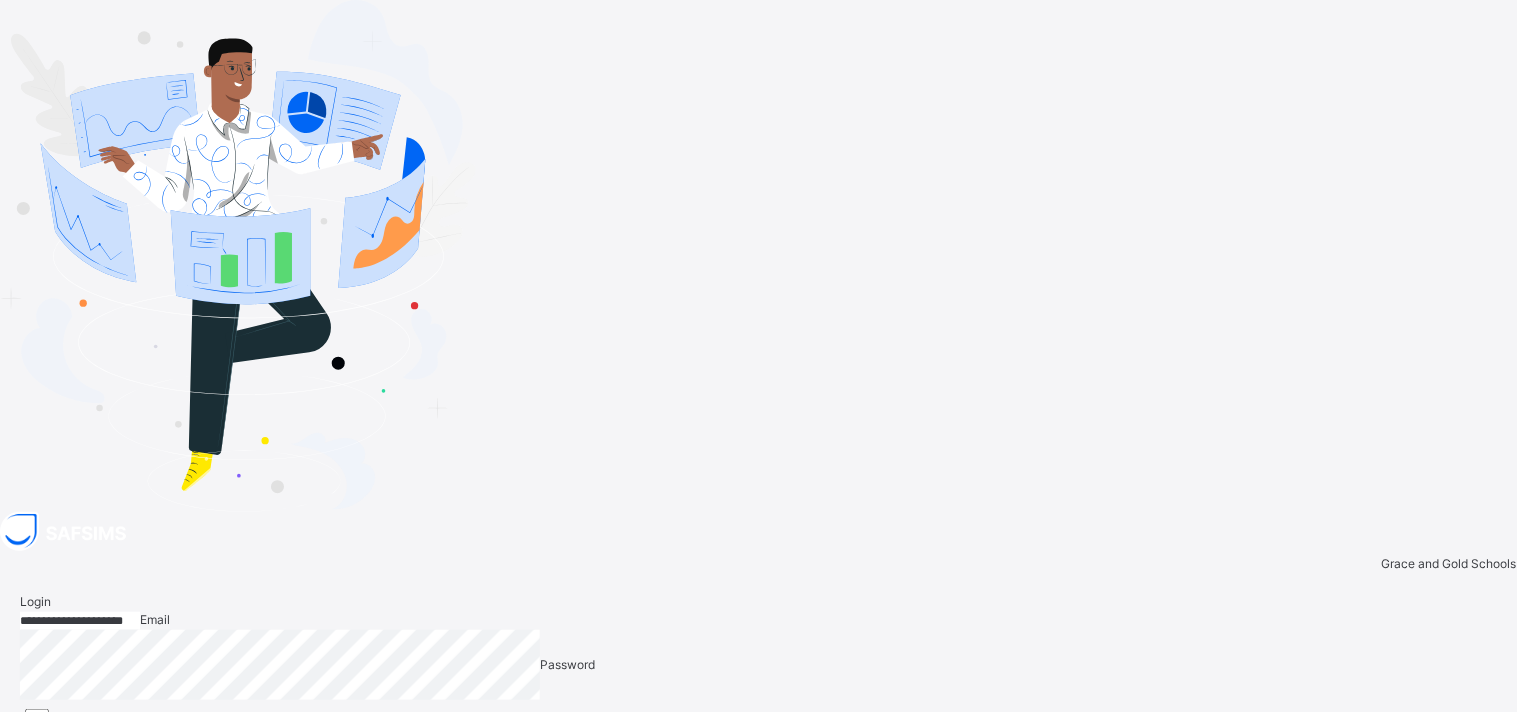 click on "Login" at bounding box center (1464, 750) 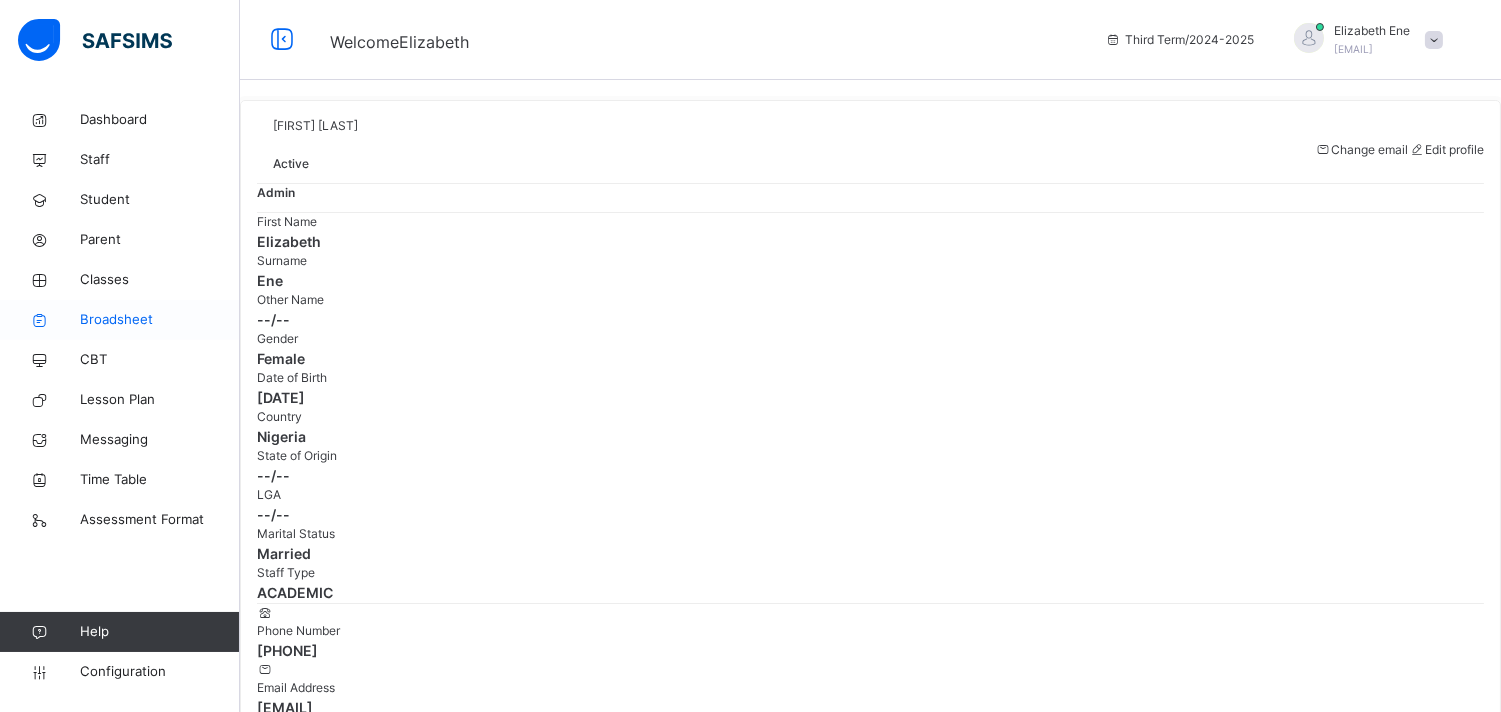 click on "Broadsheet" at bounding box center (160, 320) 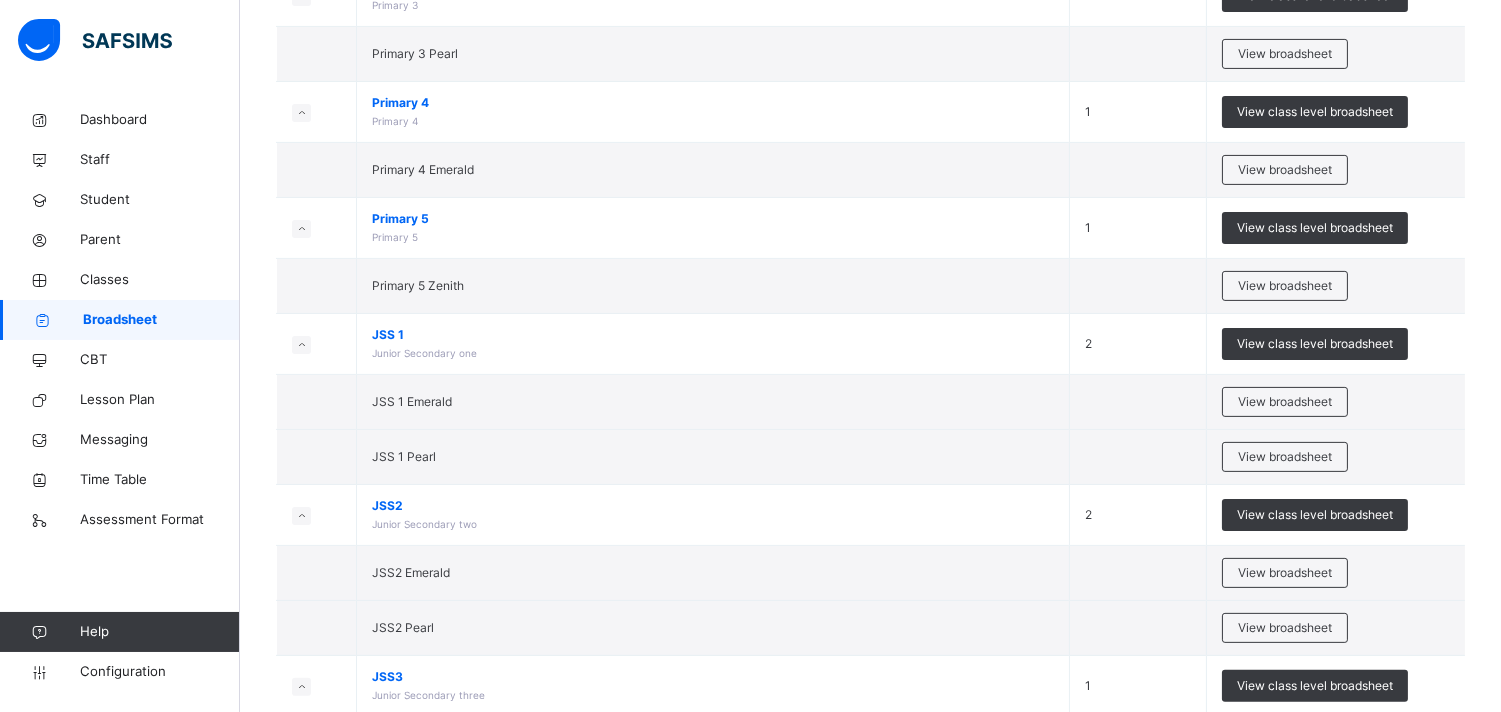 scroll, scrollTop: 1111, scrollLeft: 0, axis: vertical 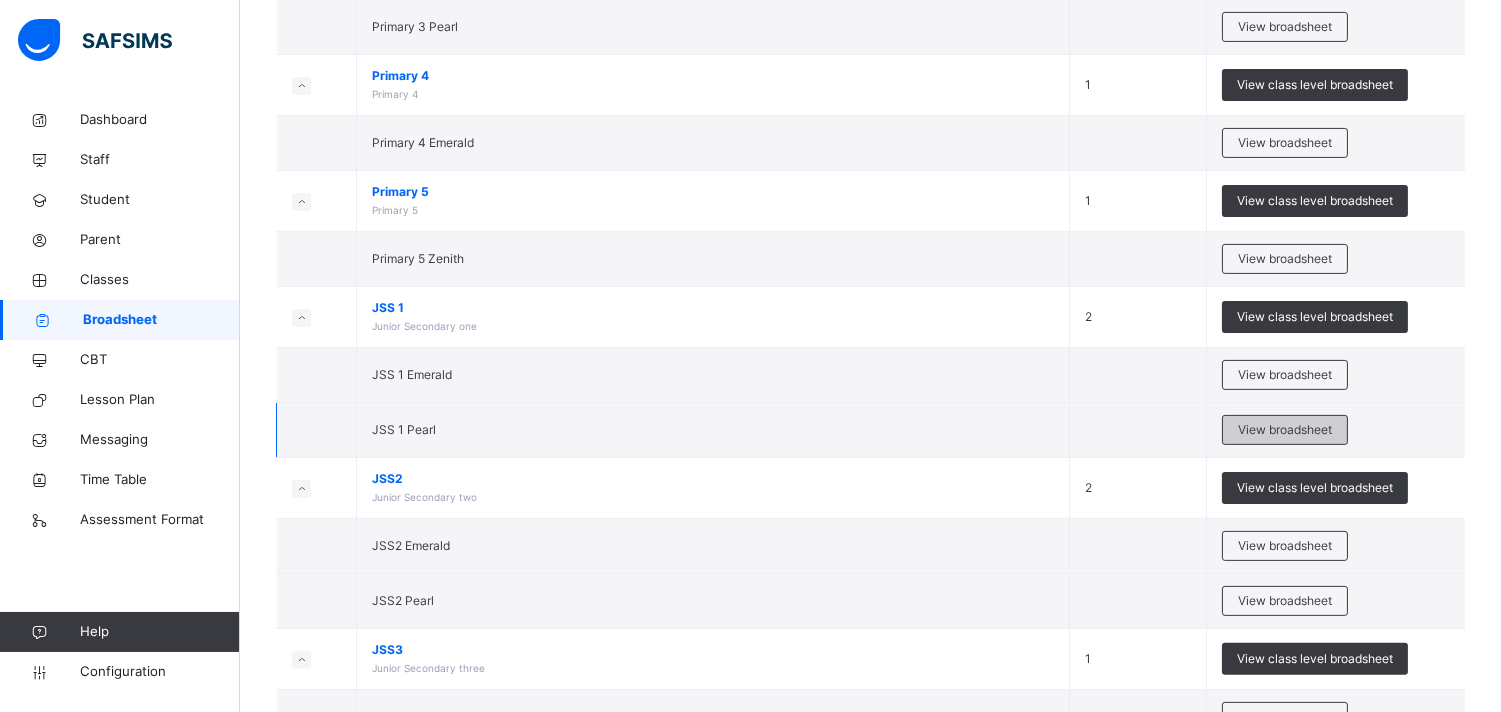 click on "View broadsheet" at bounding box center [1285, 430] 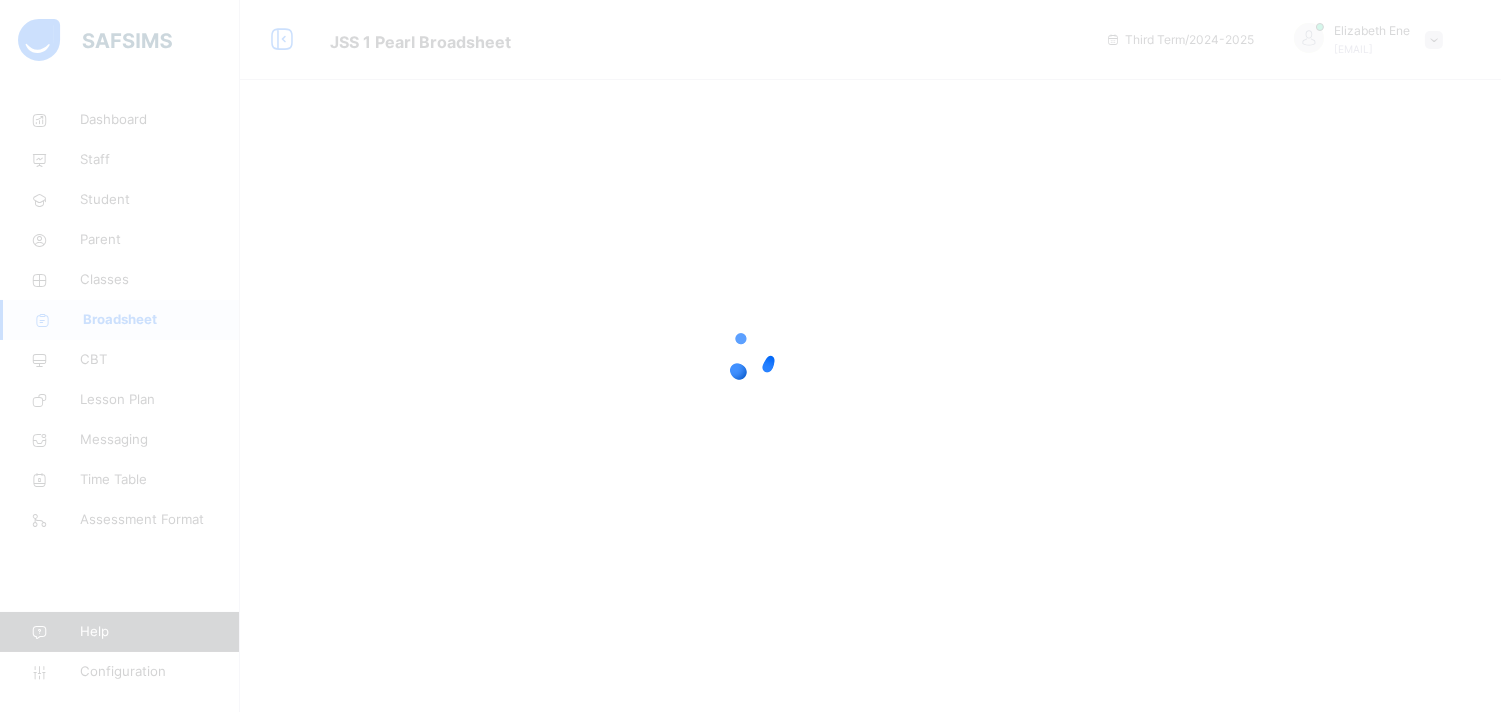 scroll, scrollTop: 0, scrollLeft: 0, axis: both 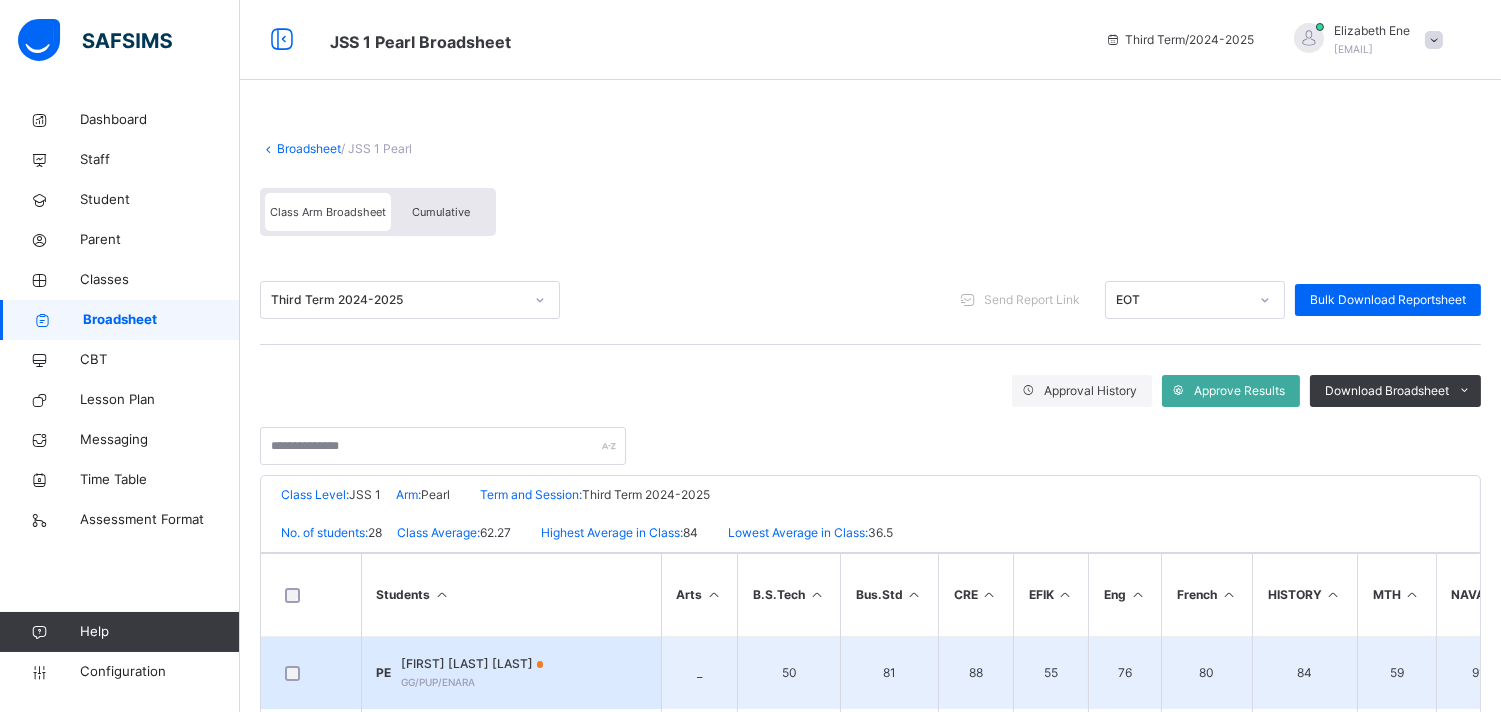 click on "80" at bounding box center (1207, 673) 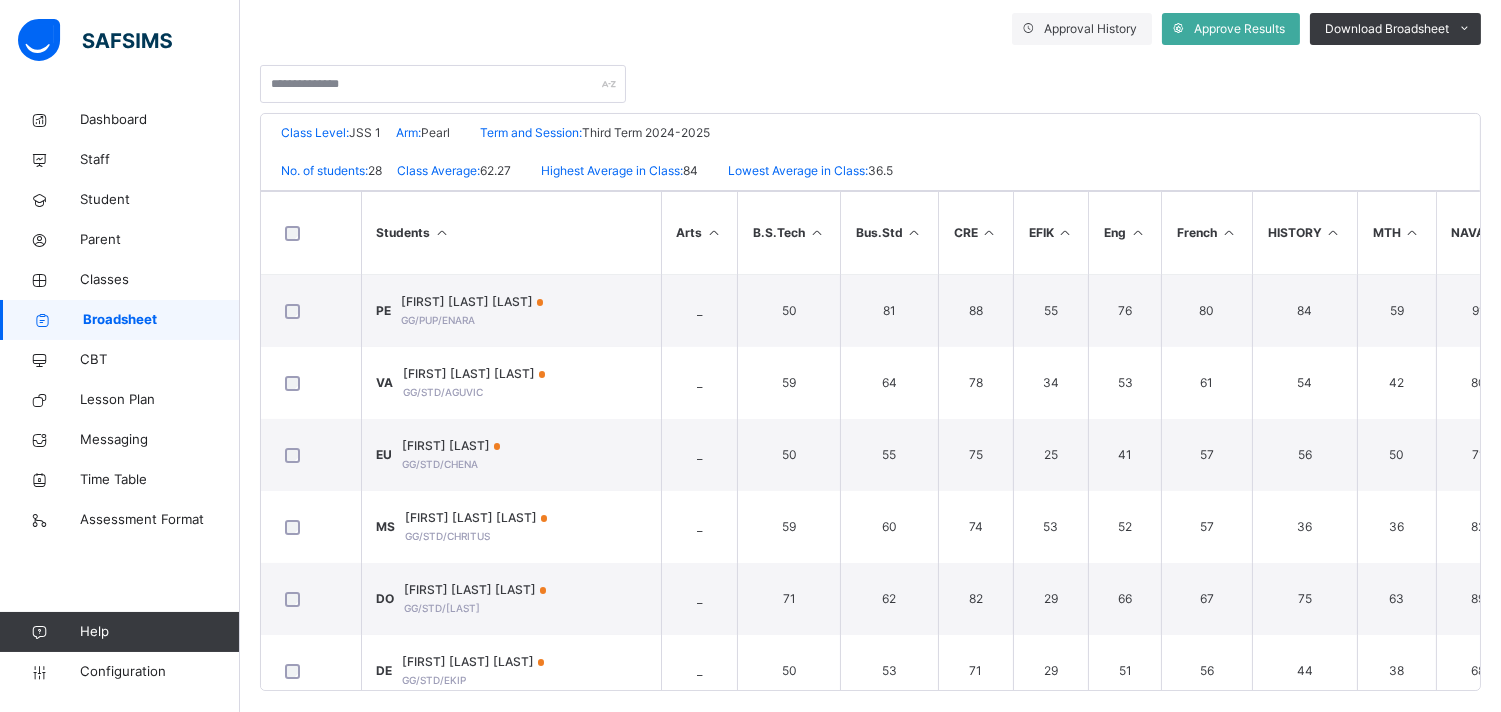 scroll, scrollTop: 381, scrollLeft: 0, axis: vertical 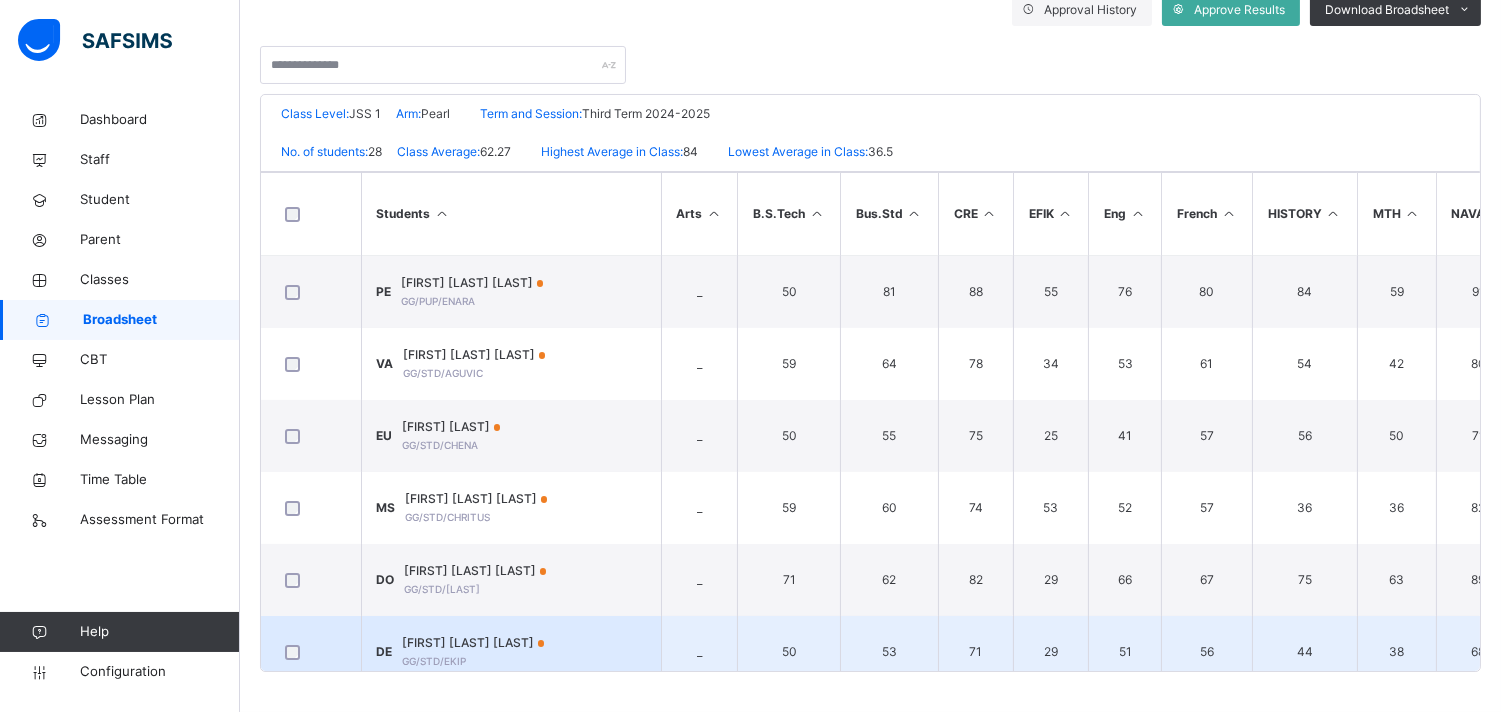 click on "68" at bounding box center [1478, 652] 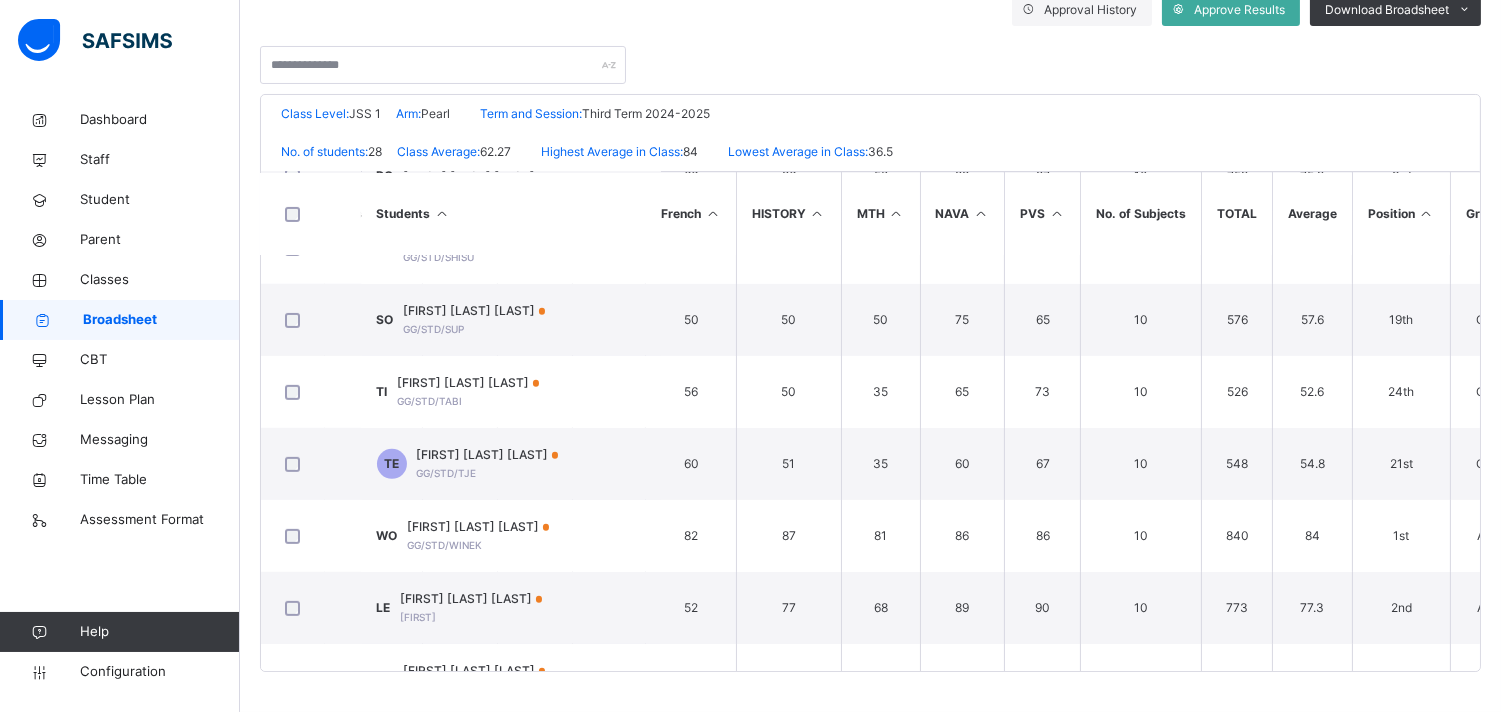 scroll, scrollTop: 1608, scrollLeft: 516, axis: both 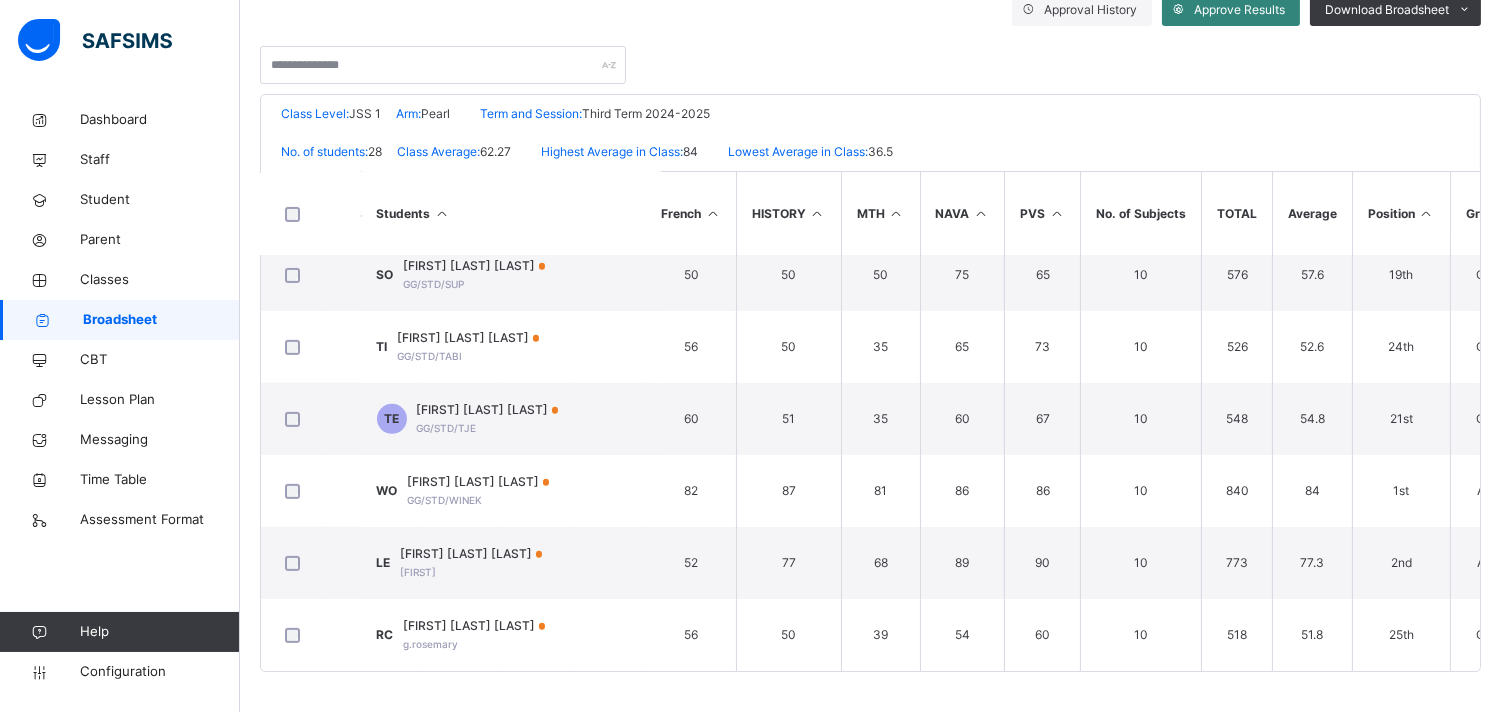 click on "Approve Results" at bounding box center (1239, 10) 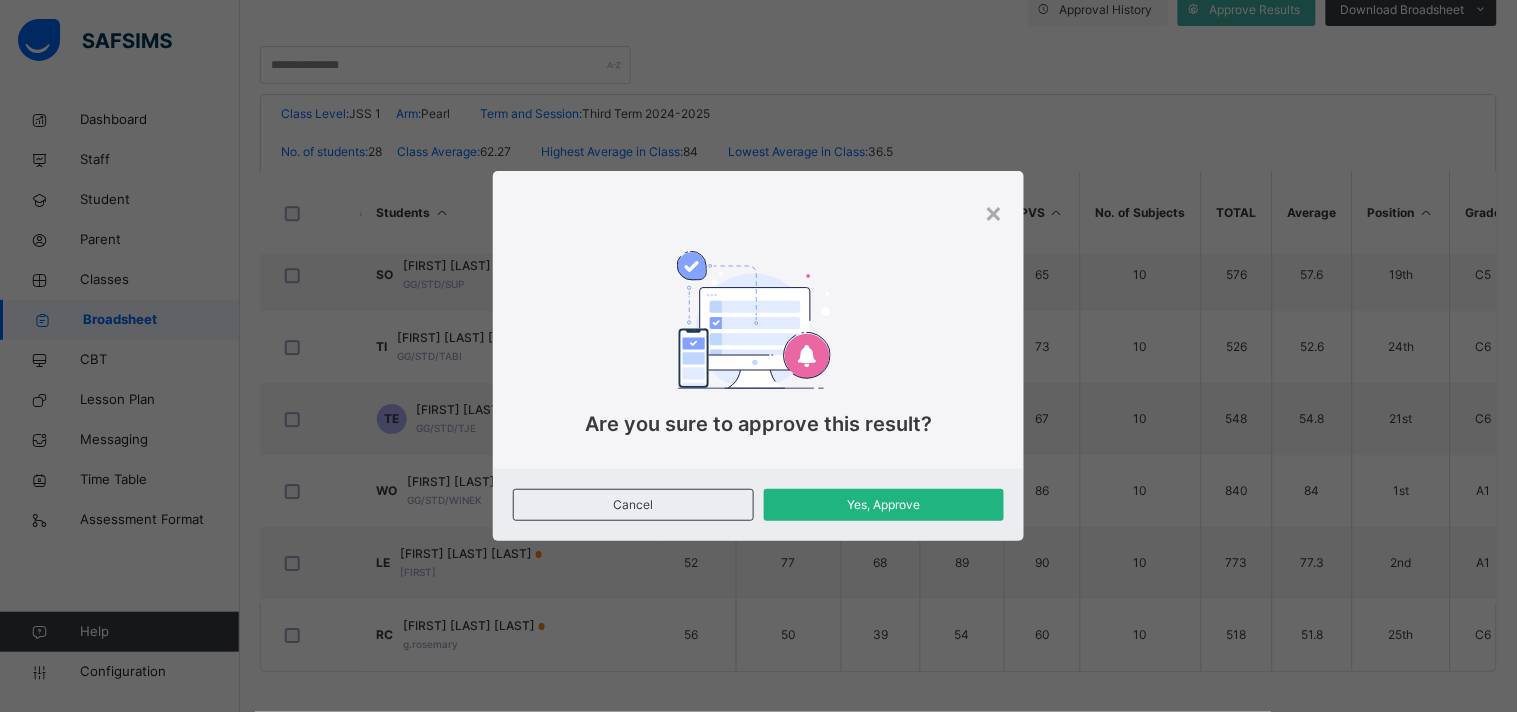 click on "Yes, Approve" at bounding box center [884, 505] 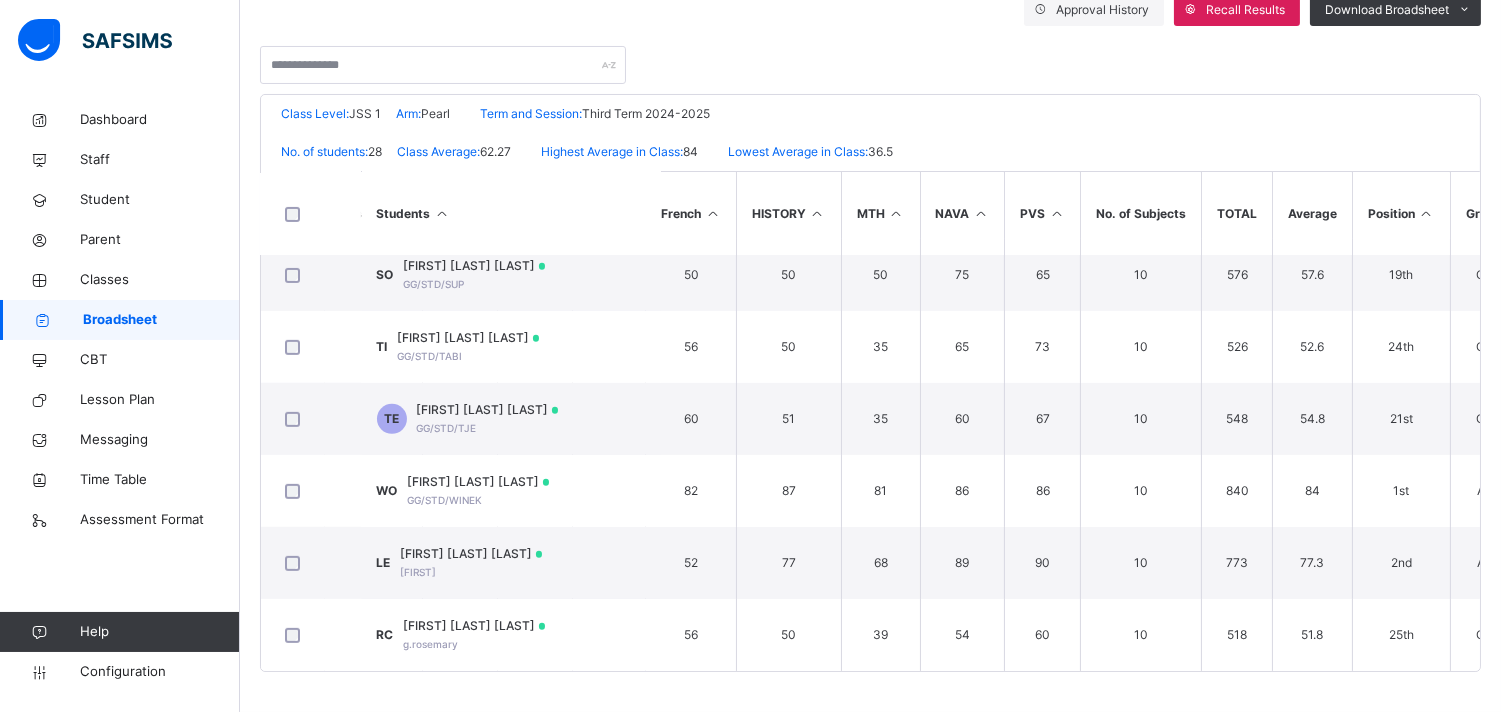 click on "Broadsheet" at bounding box center [161, 320] 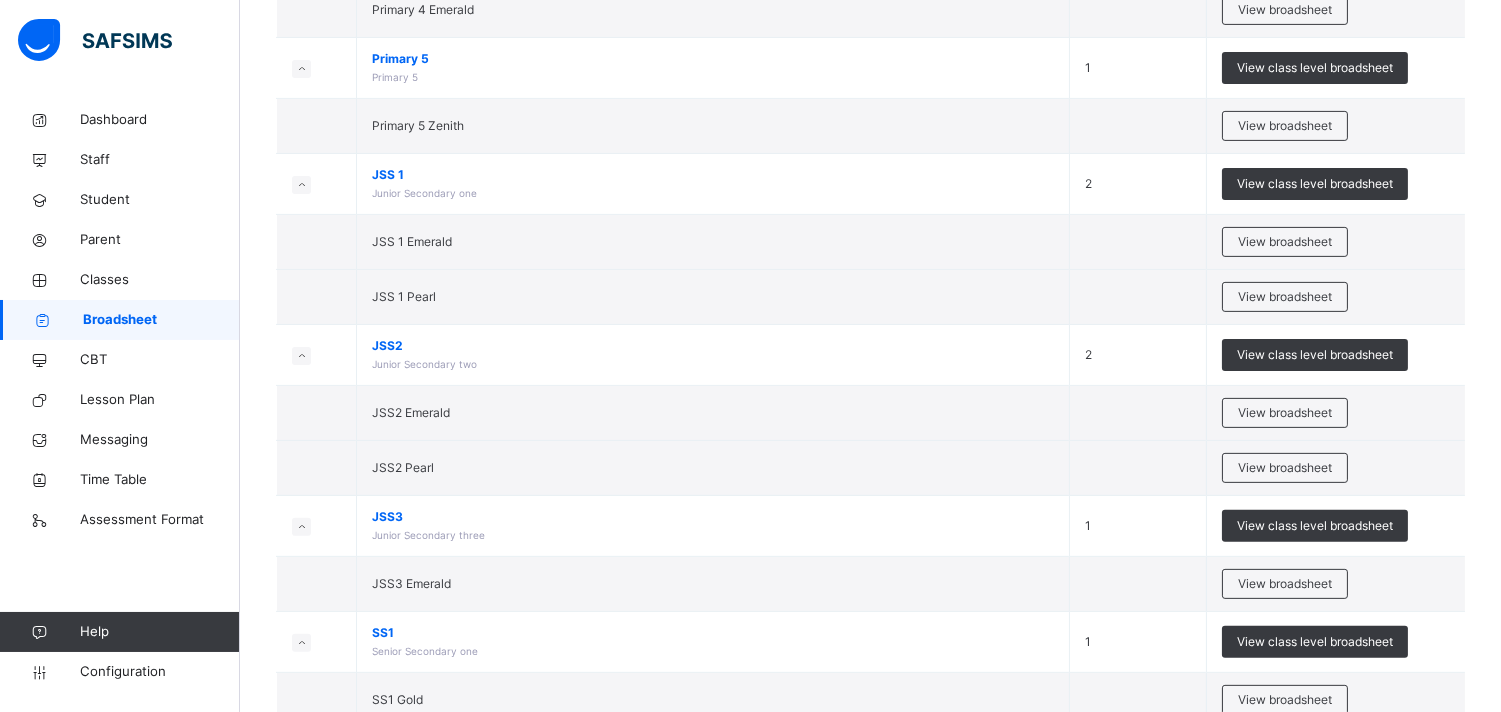 scroll, scrollTop: 1545, scrollLeft: 0, axis: vertical 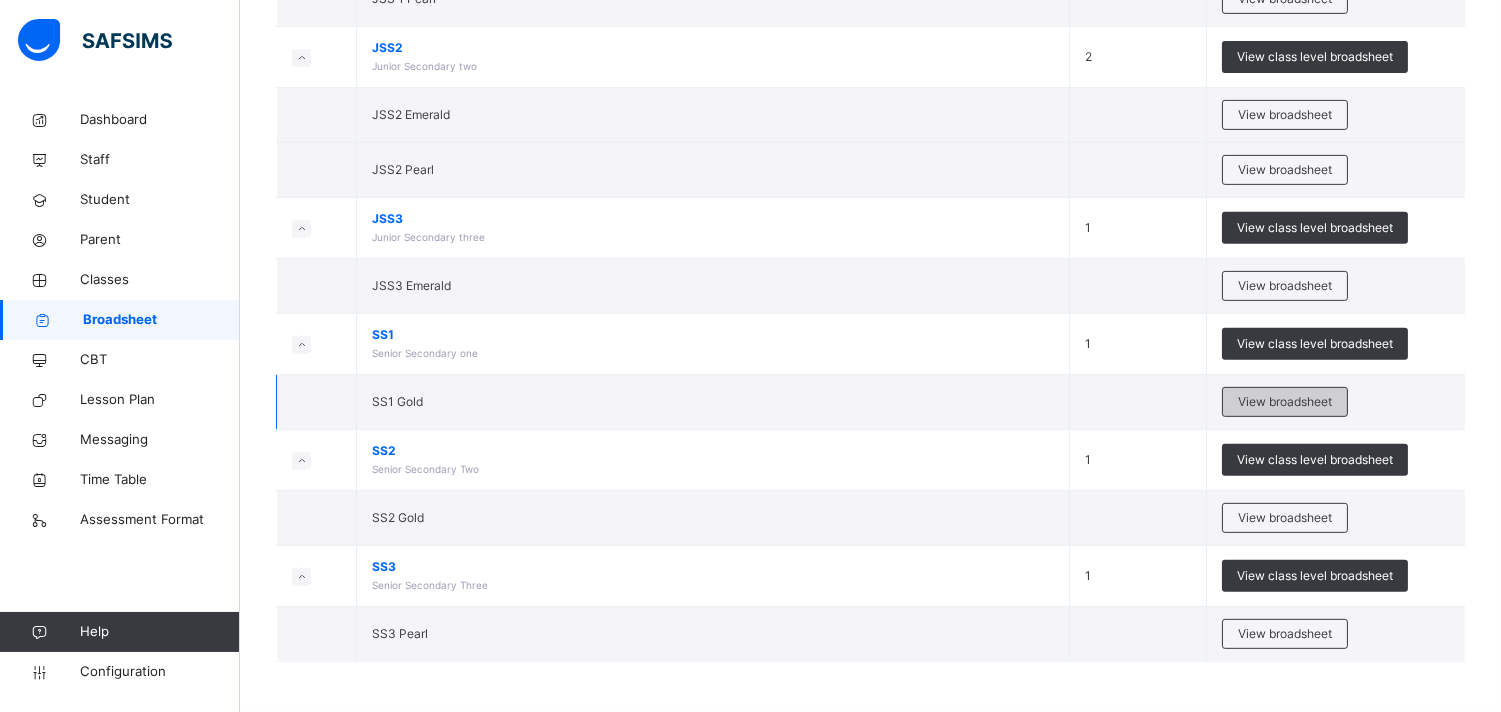 click on "View broadsheet" at bounding box center (1285, 402) 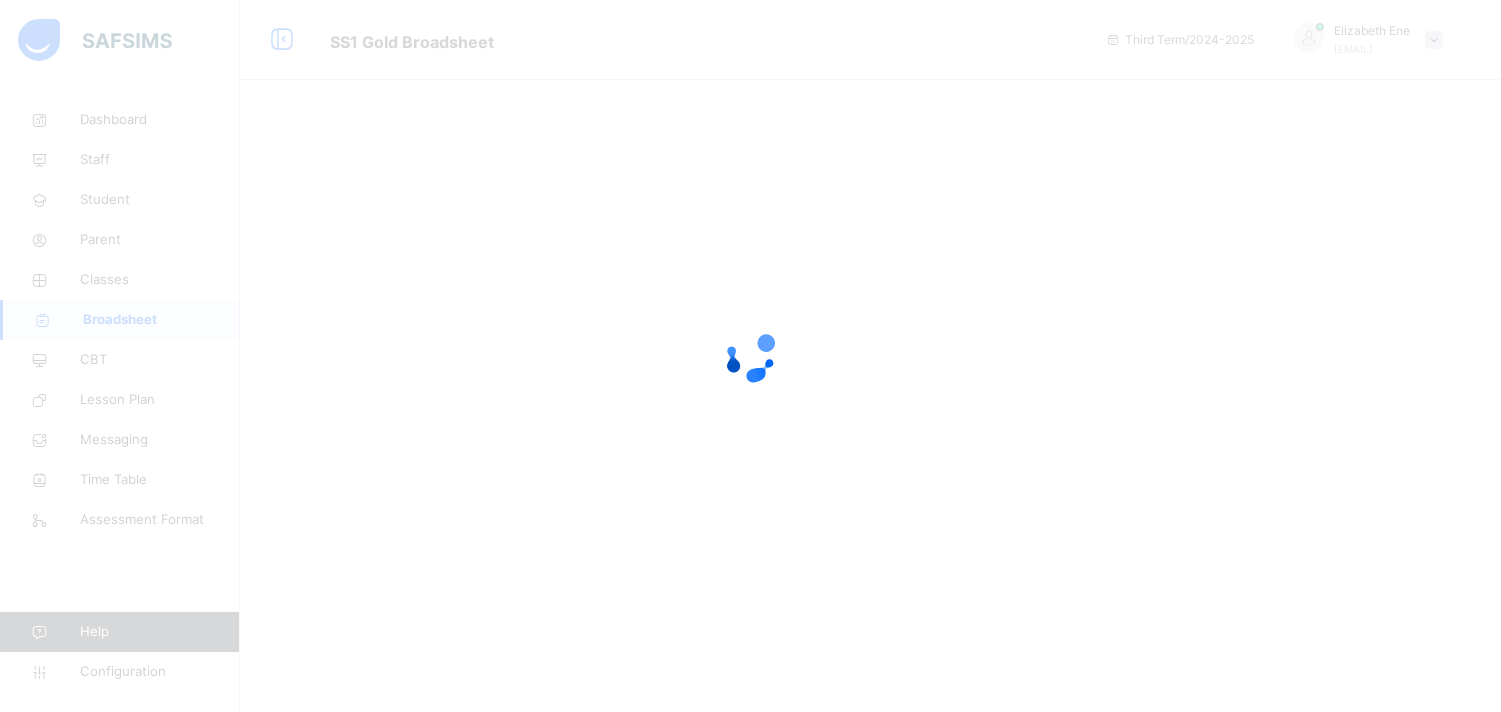 scroll, scrollTop: 0, scrollLeft: 0, axis: both 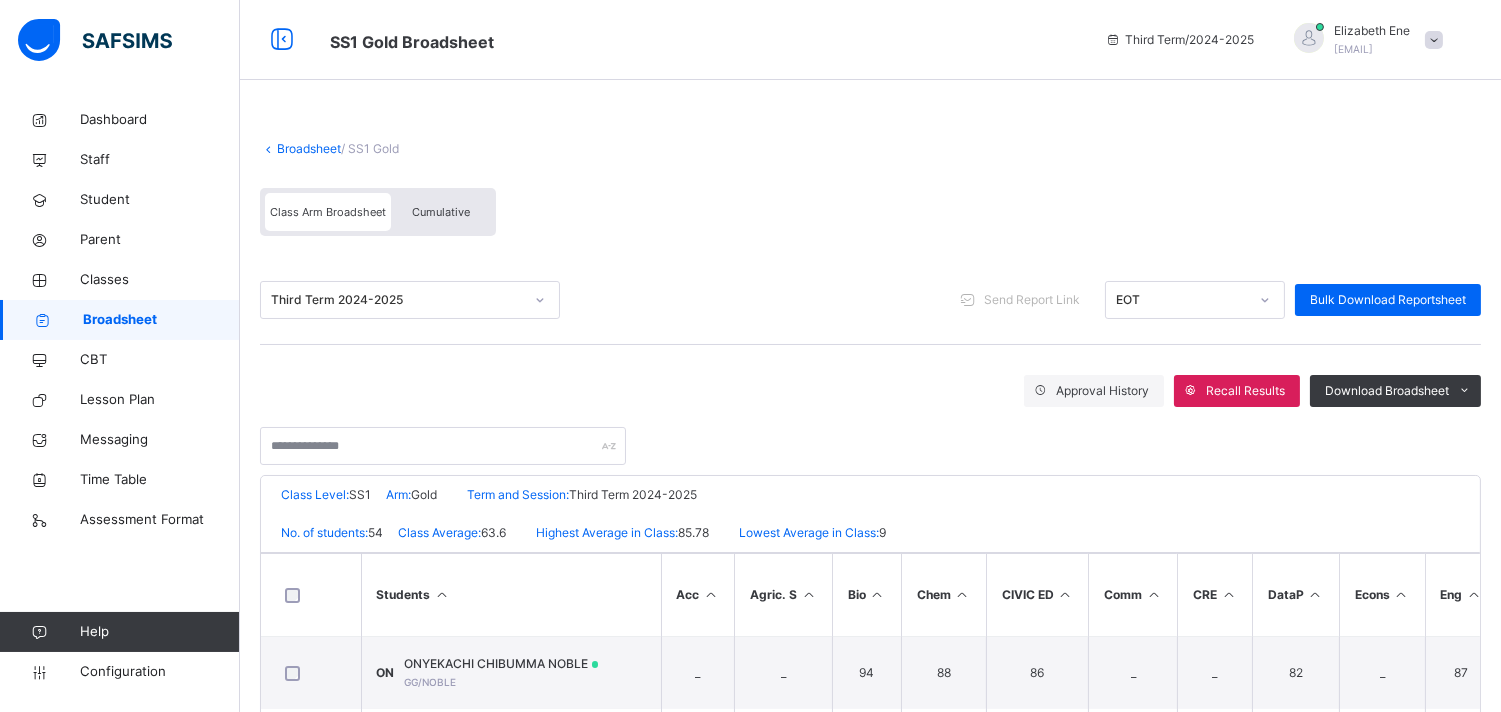 click on "Broadsheet / SS1 Gold Class Arm Broadsheet Cumulative Third Term 2024-2025 Send Report Link EOT Bulk Download Reportsheet Approval History Recall Results Download Broadsheet PDF Excel sheet Grace and Gold Schools Date: [DATE], [TIME] Class Level: SS1 Arm: Gold Term and Session: Third Term 2024-2025 No. of students: 54 Class Average: 63.6 Highest Average in Class: 85.78 Lowest Average in Class: 9 S/NO Admission No. Full Name Acc Agric. S Bio Chem CIVIC ED Comm CRE DataP Econs Eng F.MATHS GEO Govt Literatu MTH Phys No. of Subjects TOTAL Average Position Grade 1 GG/NOBLE ONYEKACHI CHIBUMMA NOBLE _ _ 94 88 86 _ _ 82 _ 87 78 83 _ _ 80 94 9 772 85.78 1st A1 2 GG/SHALOM/21 NWAOKEKE SHALOM NGOZI _ 54 59 64 70 _ _ 50 _ 68 52 _ _ _ 53 56 9 526 58.44 38th C5 3 GG/STD/21/01 GOODNEWS ONOGWU OCHANYA _ 75 76 56 87 _ _ 68 78 80 _ _ _ _ 61 77 9 658 73.11 10th B2 4 GG/STD/21/06 ROSE AGANYI ADASHIKEM _" at bounding box center [870, 596] 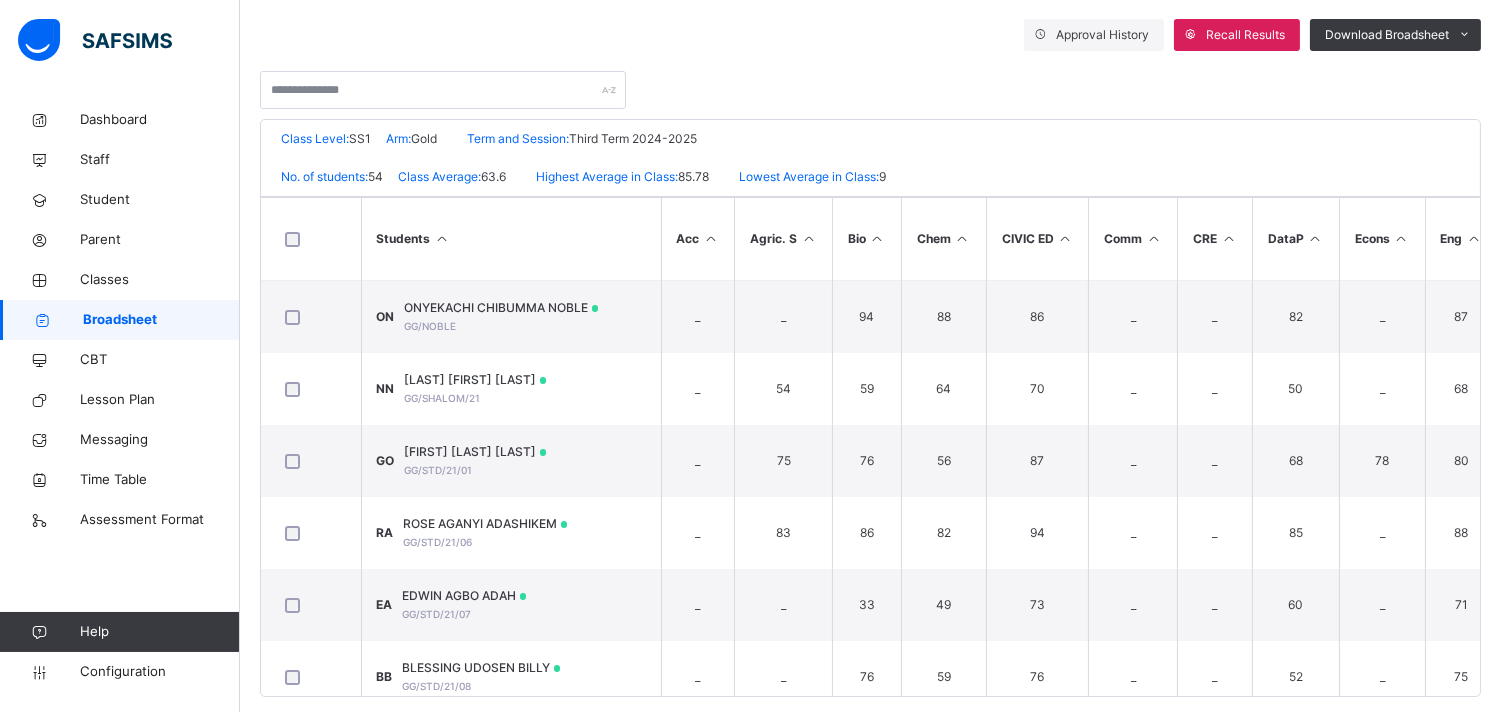 scroll, scrollTop: 381, scrollLeft: 0, axis: vertical 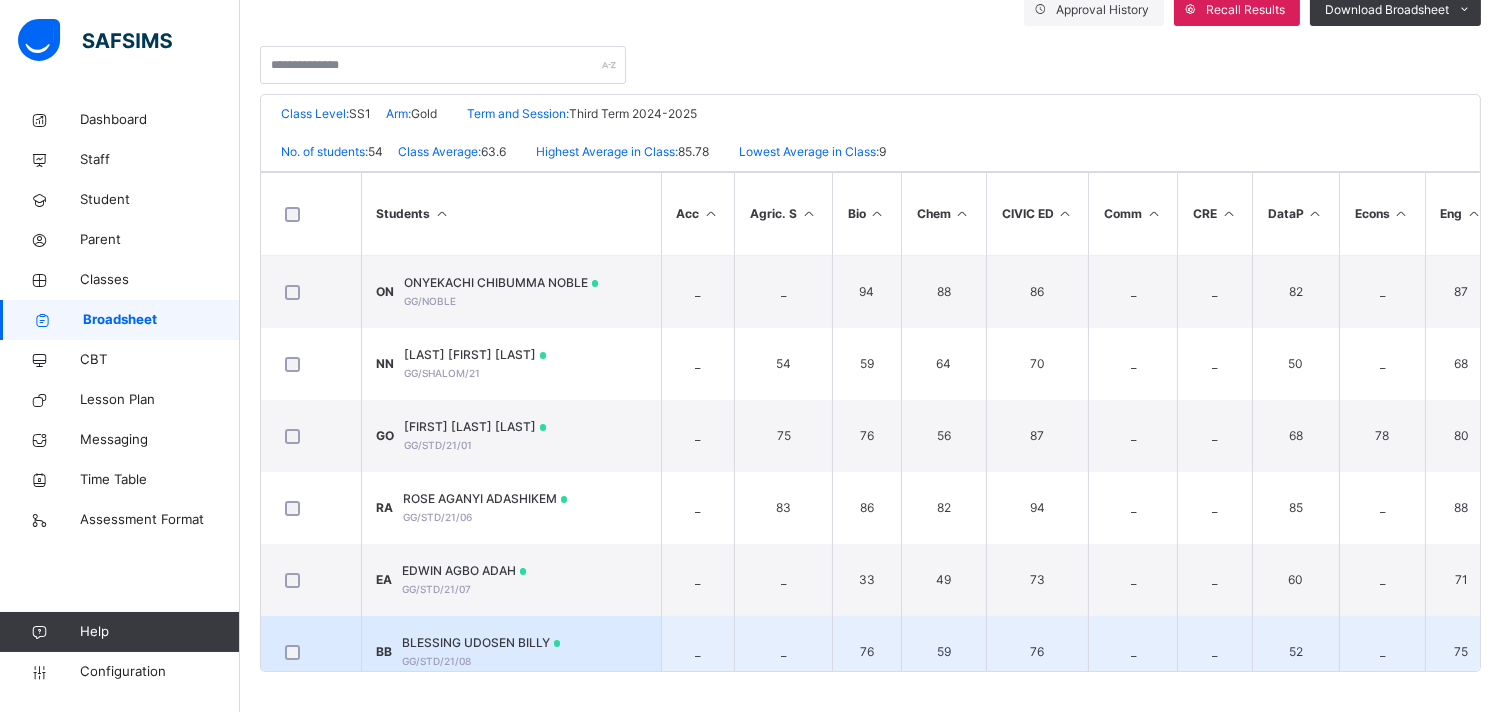 click on "75" at bounding box center (1461, 652) 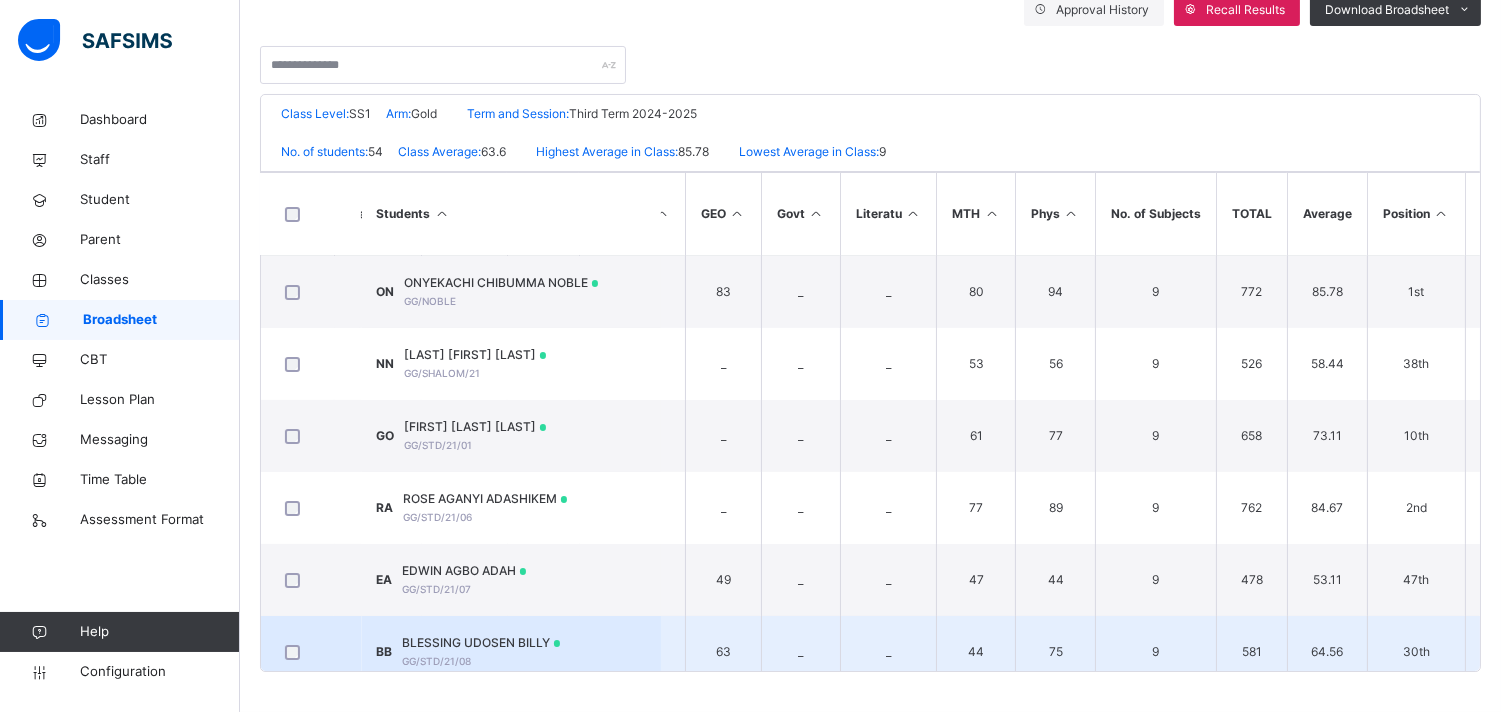 scroll, scrollTop: 0, scrollLeft: 926, axis: horizontal 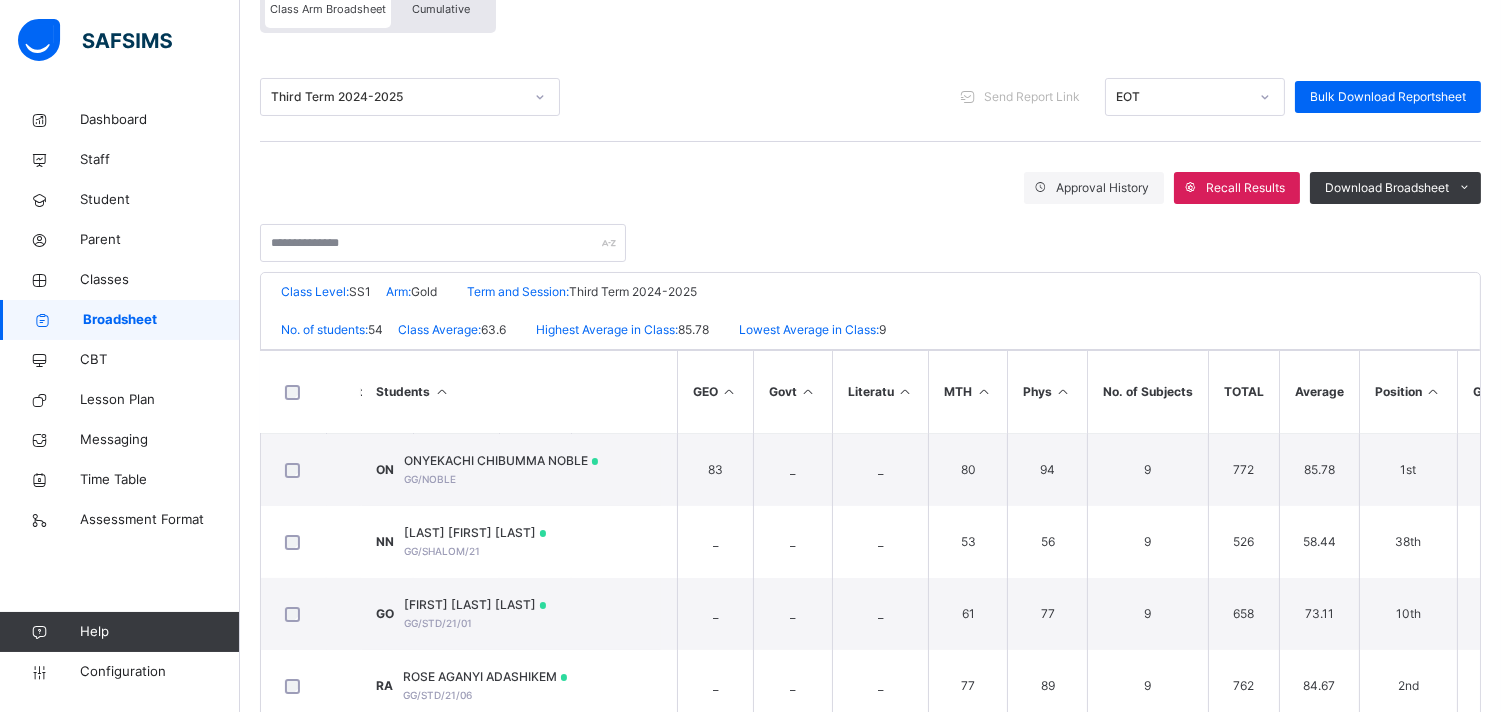 click on "Broadsheet" at bounding box center [161, 320] 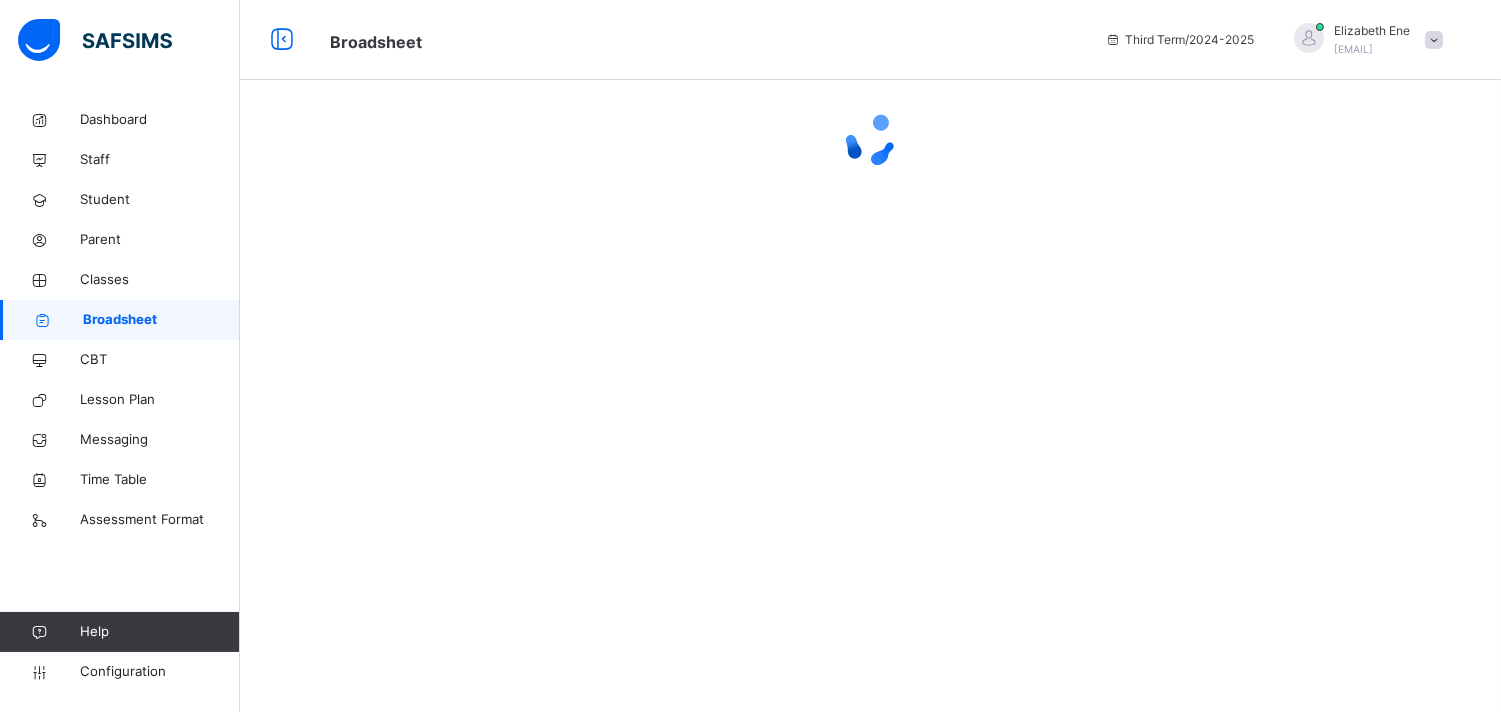 scroll, scrollTop: 0, scrollLeft: 0, axis: both 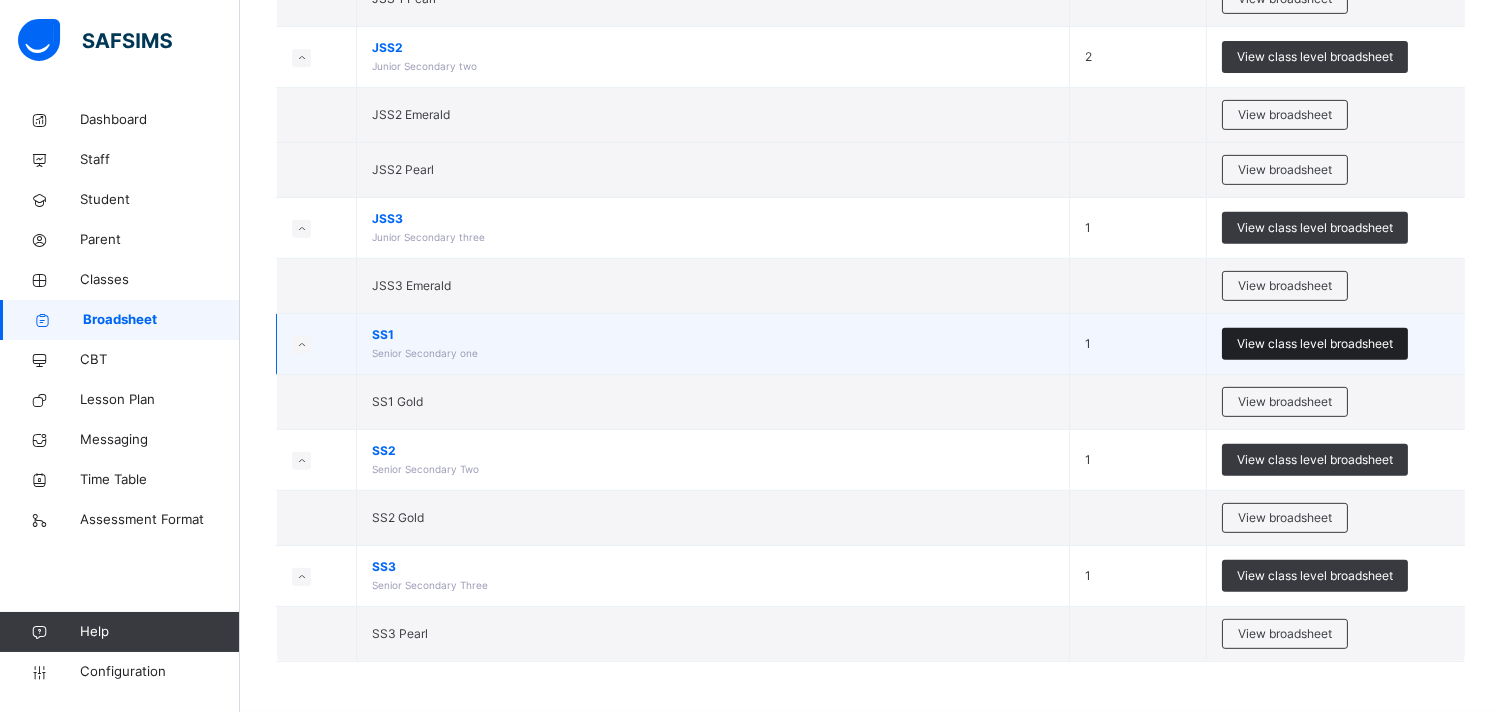 click on "View class level broadsheet" at bounding box center (1315, 344) 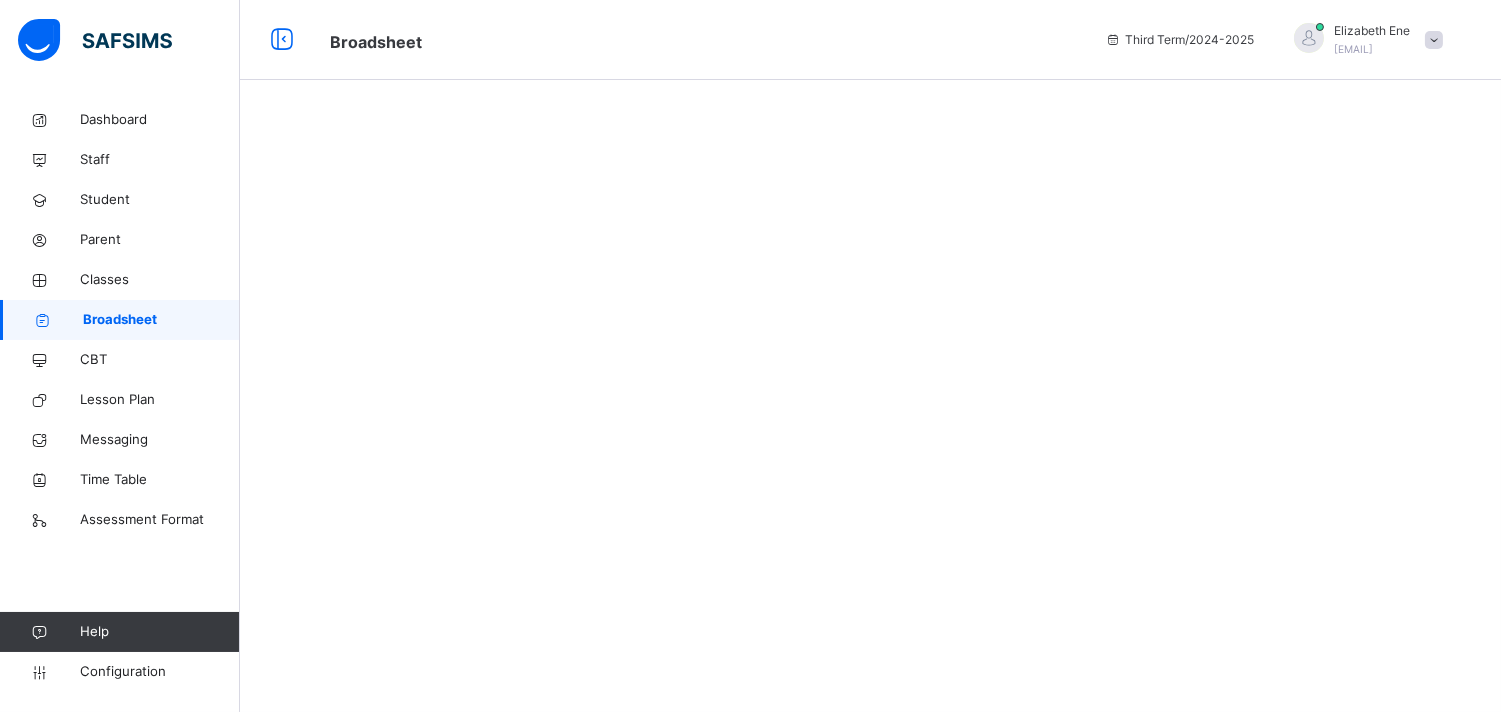 scroll, scrollTop: 0, scrollLeft: 0, axis: both 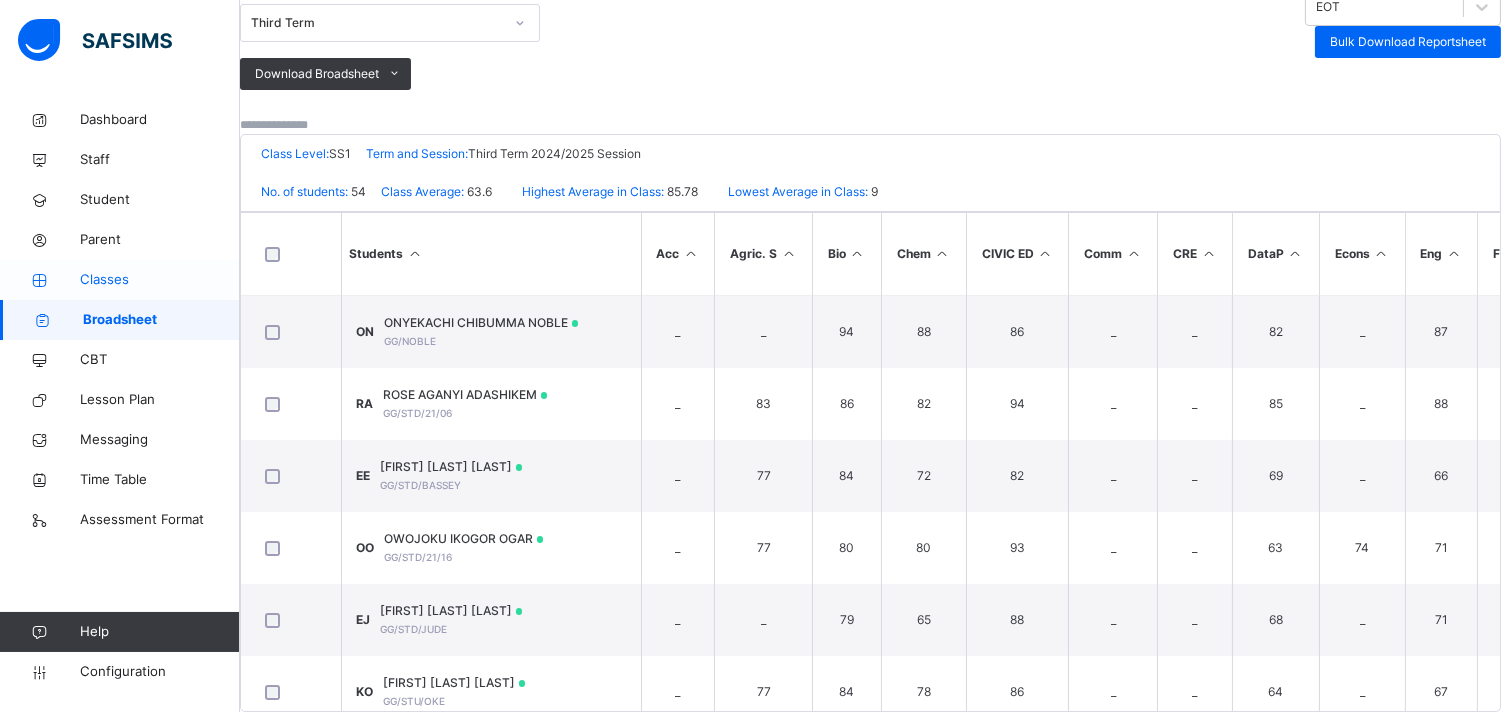 click on "Classes" at bounding box center [160, 280] 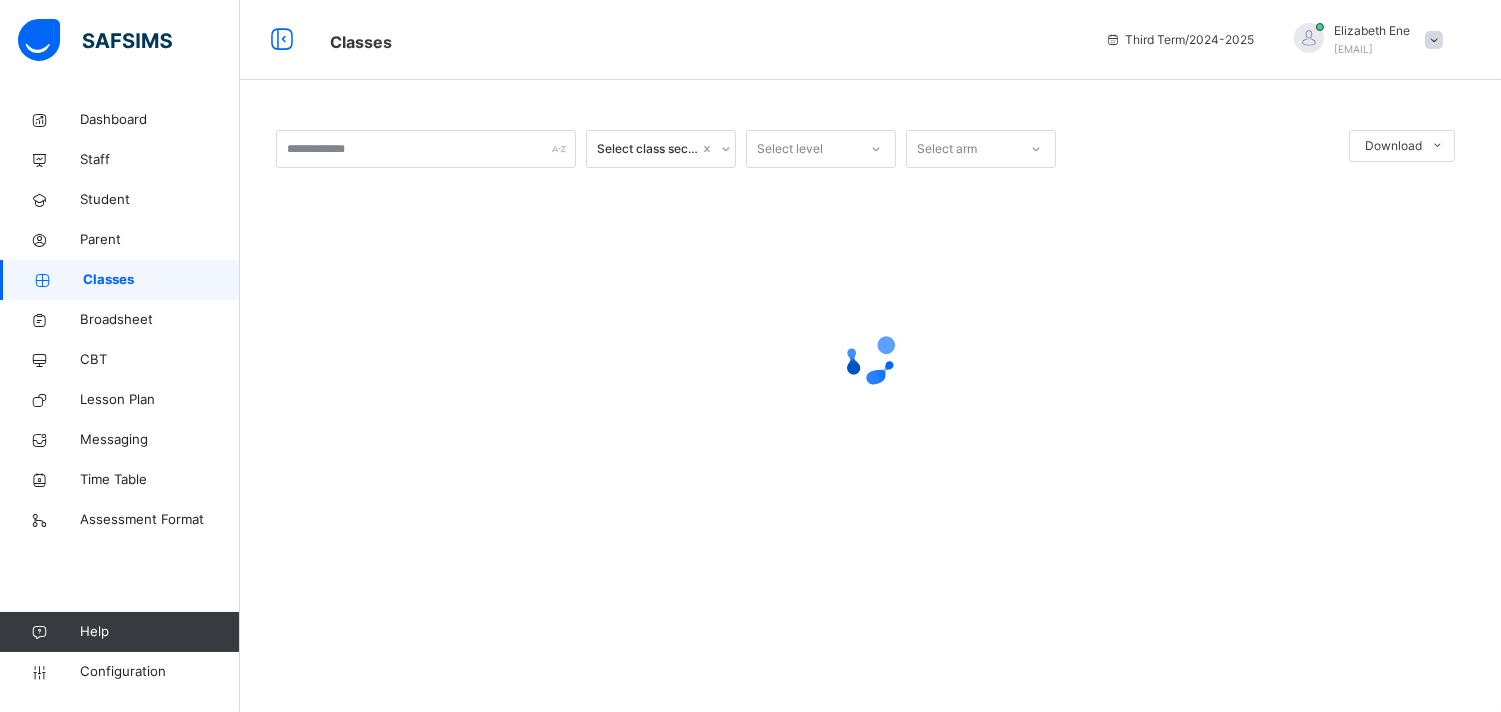 scroll, scrollTop: 0, scrollLeft: 0, axis: both 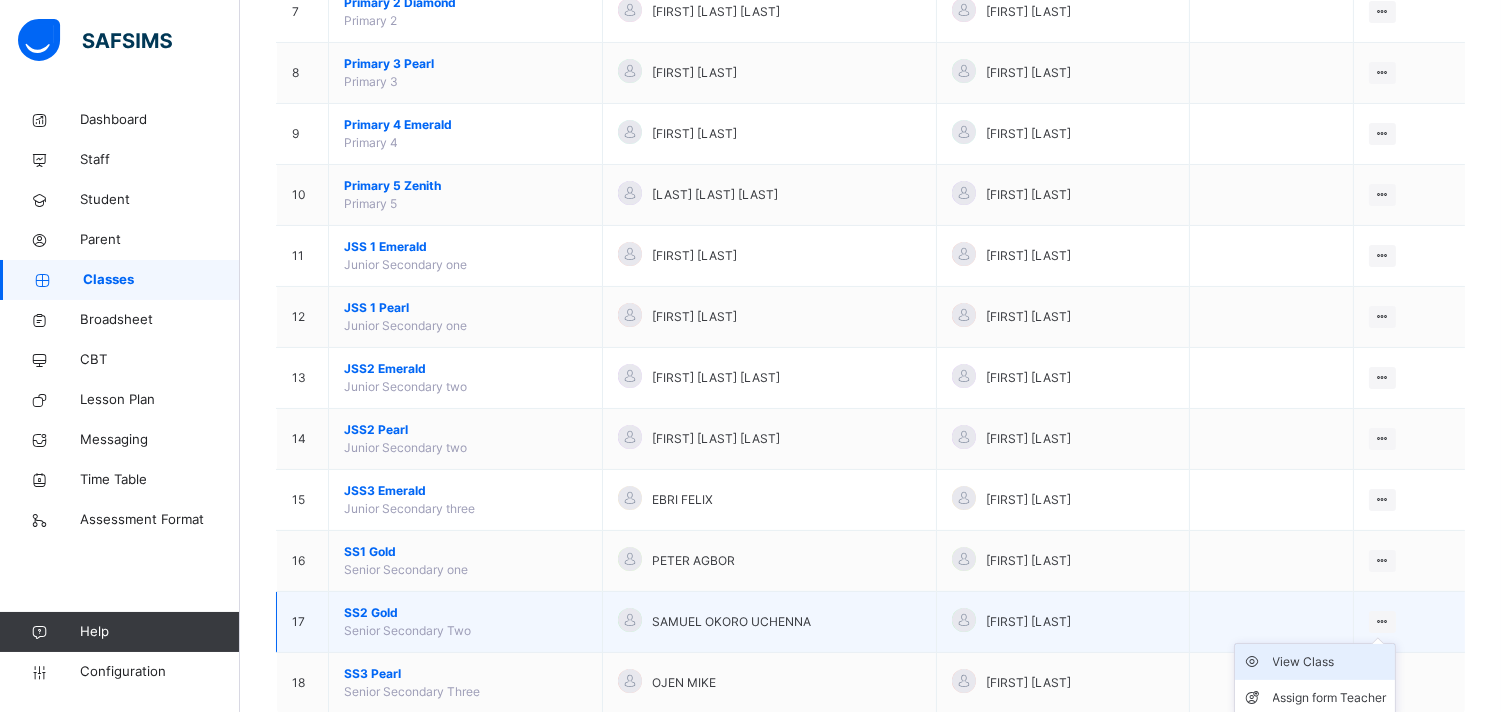 click on "View Class" at bounding box center [1330, 662] 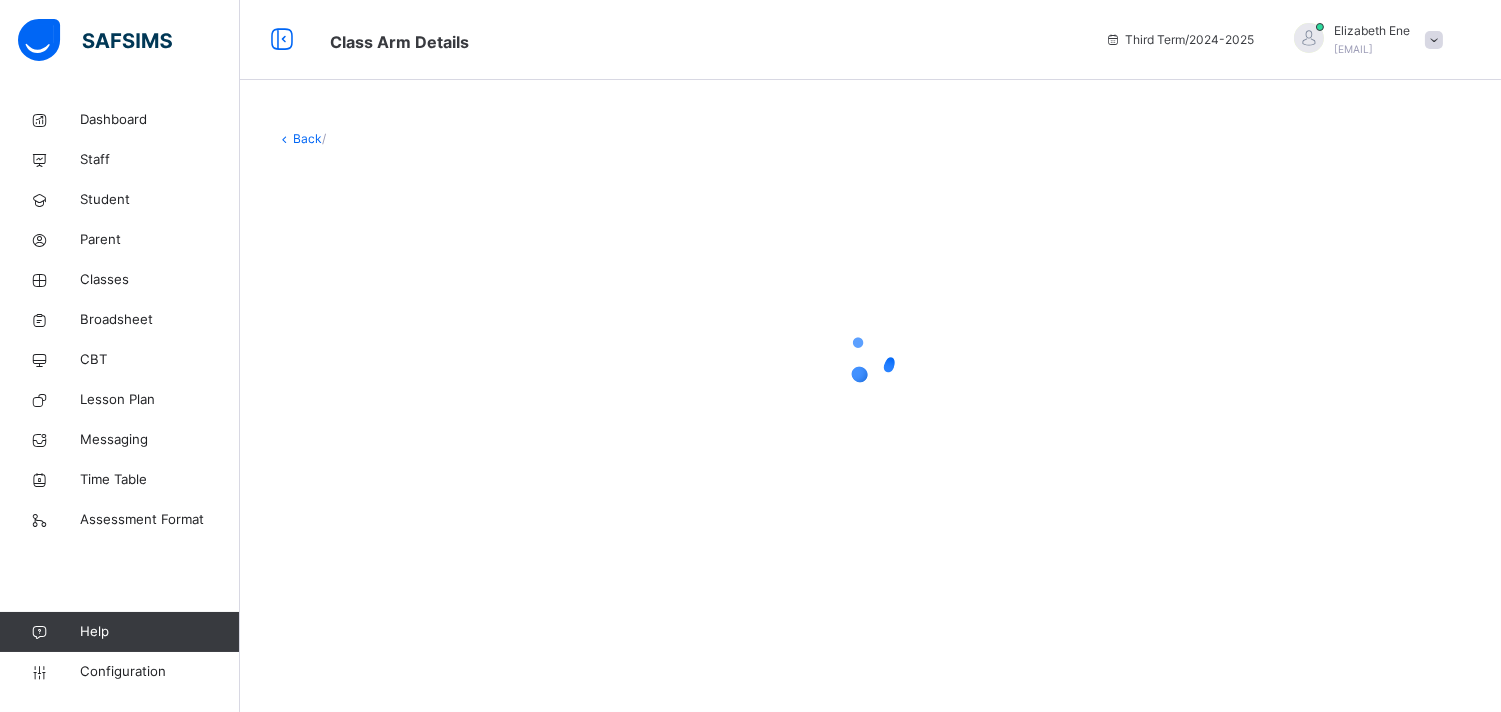 scroll, scrollTop: 0, scrollLeft: 0, axis: both 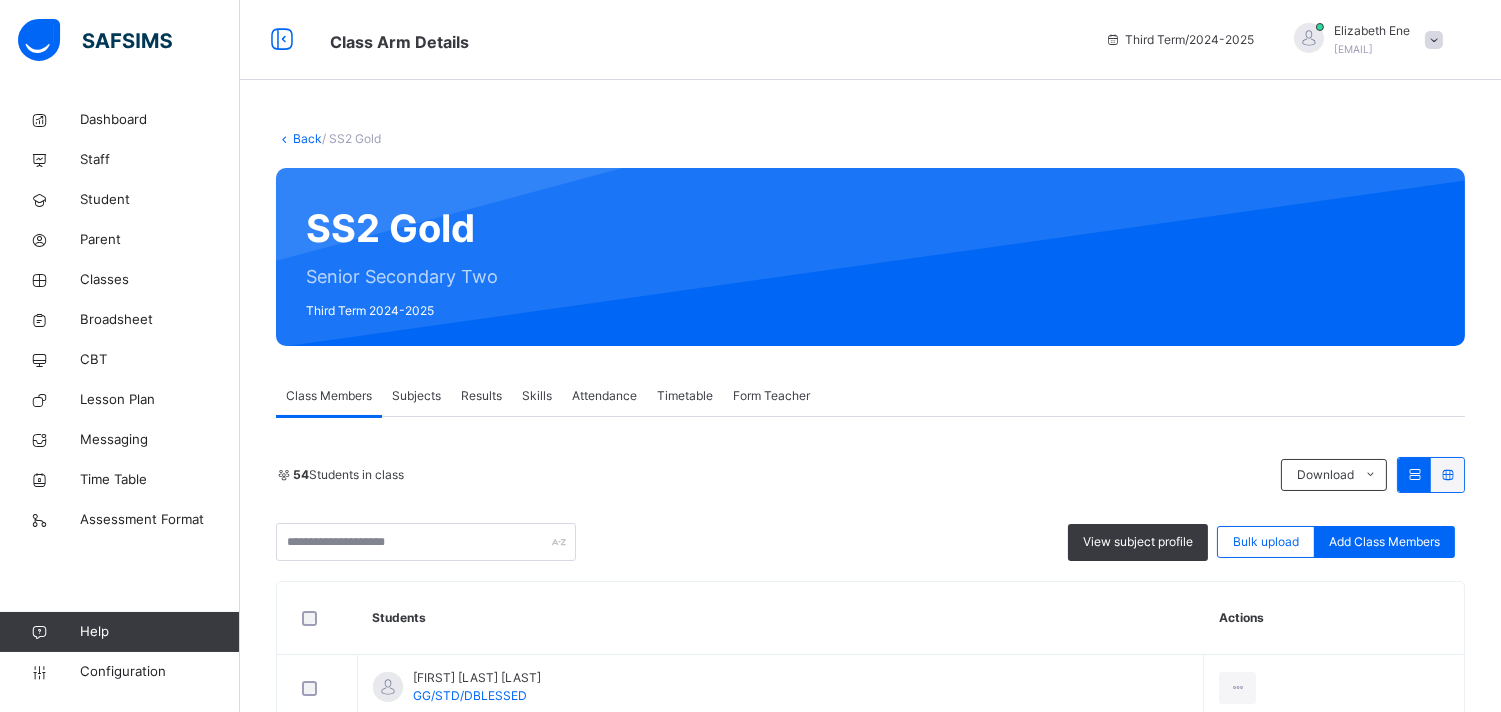 click on "Subjects" at bounding box center [416, 396] 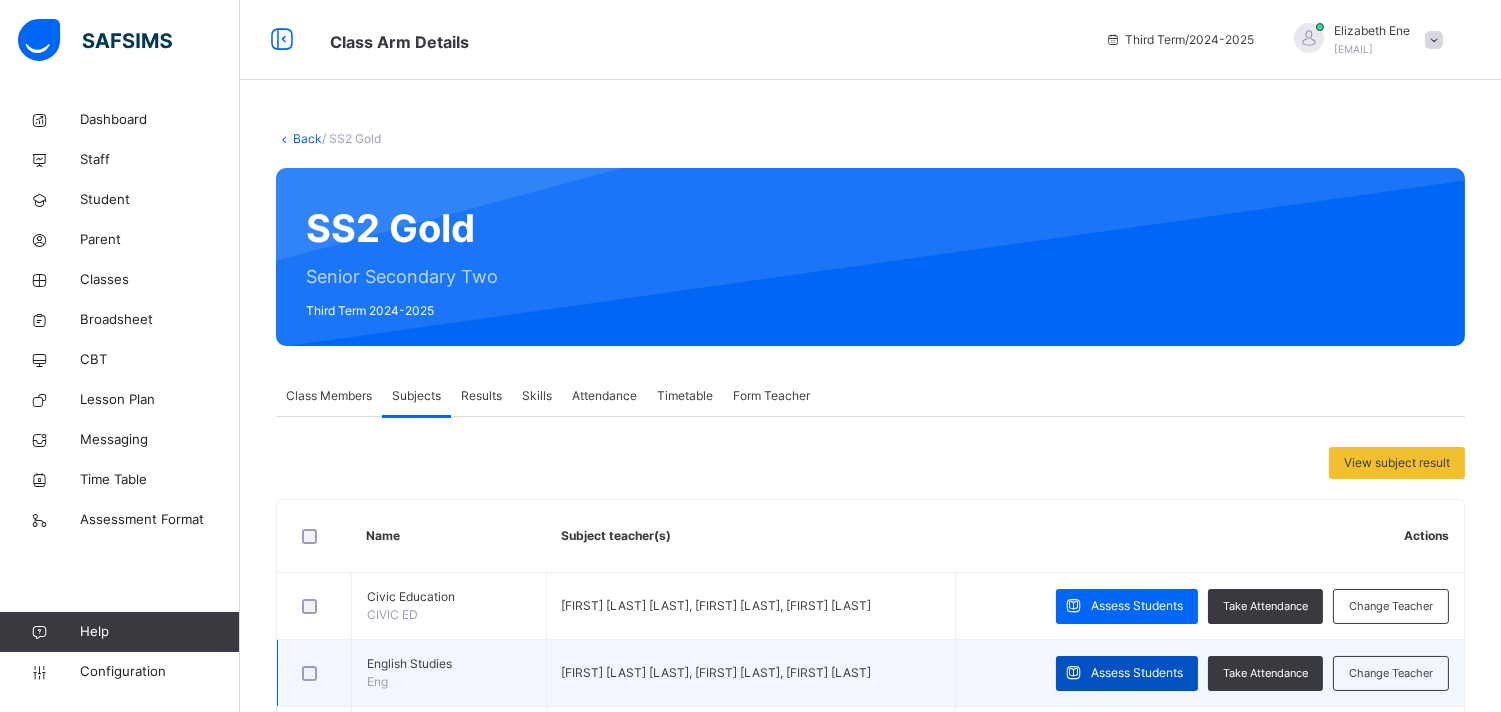 click on "Assess Students" at bounding box center (1137, 673) 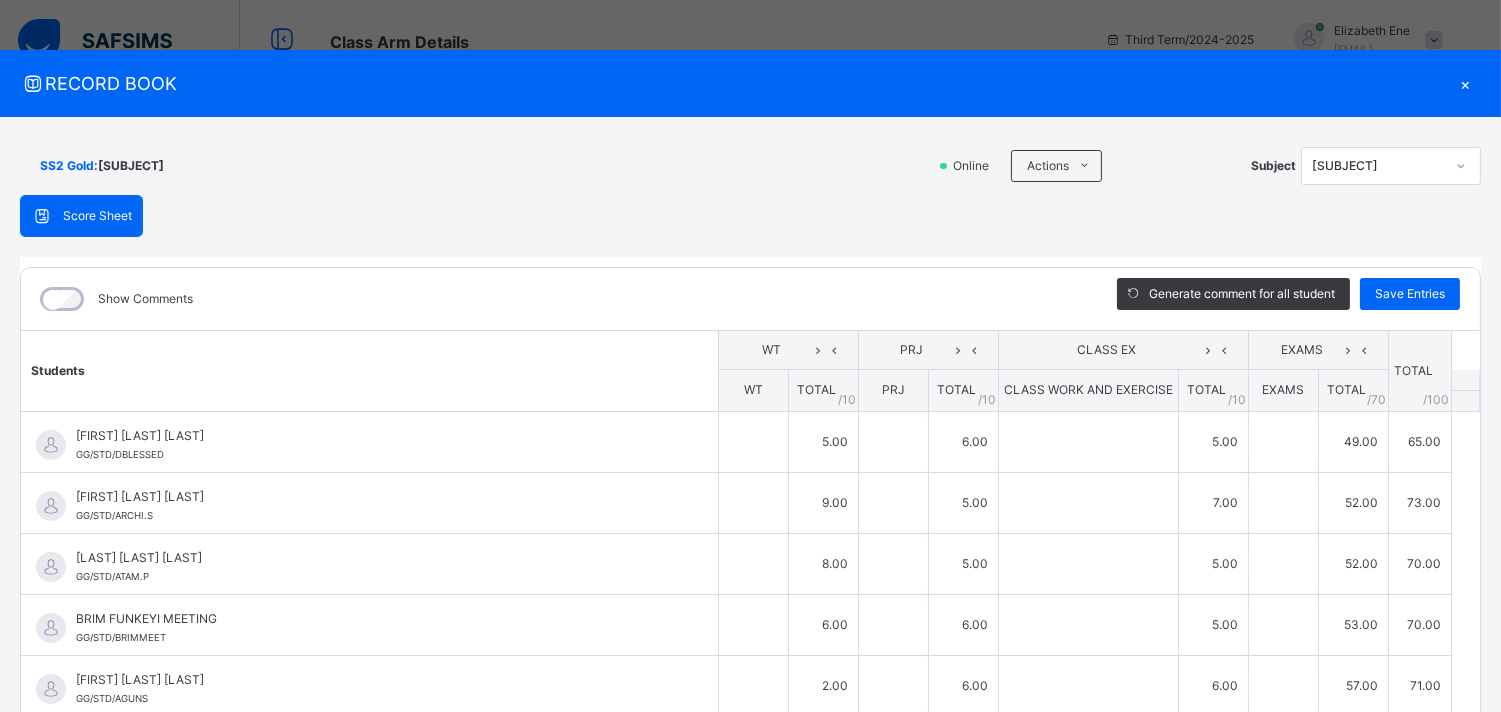 type on "*" 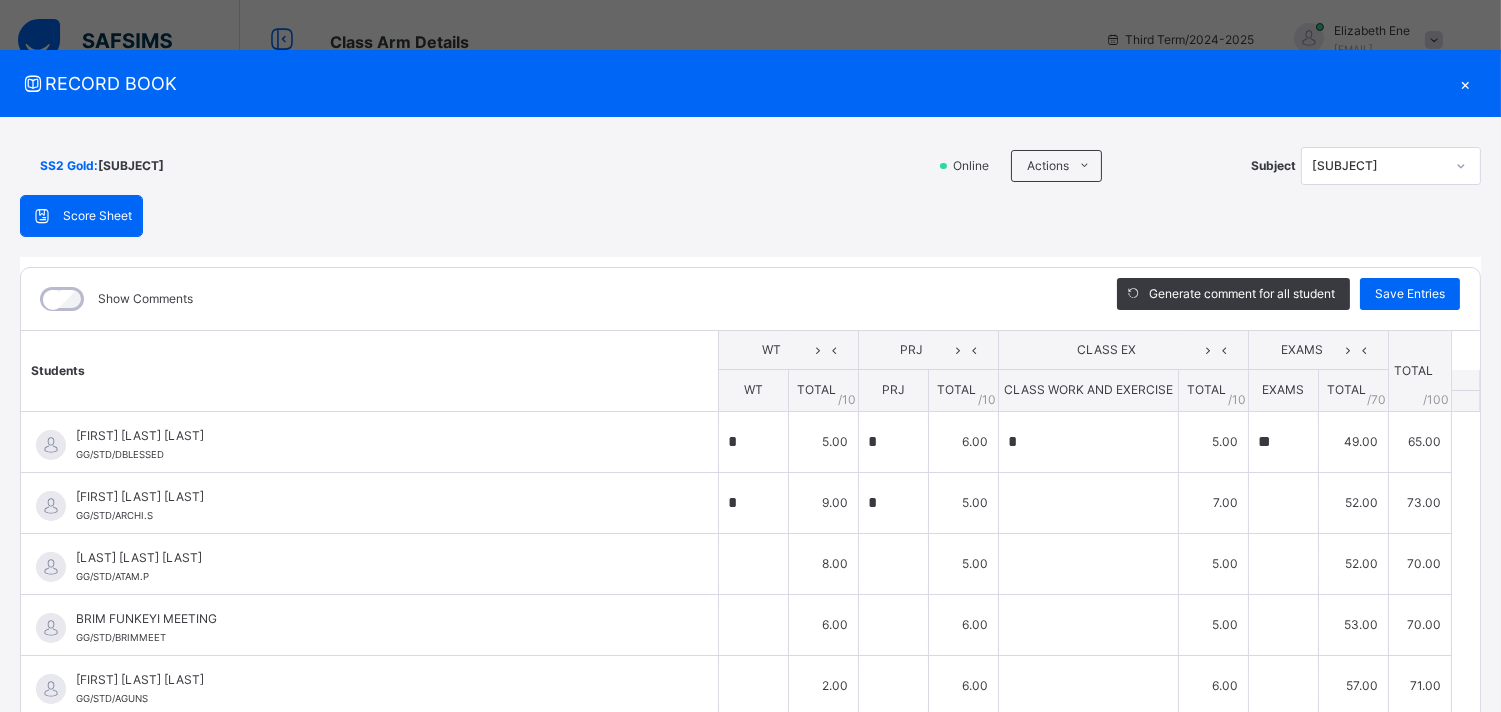 type on "*" 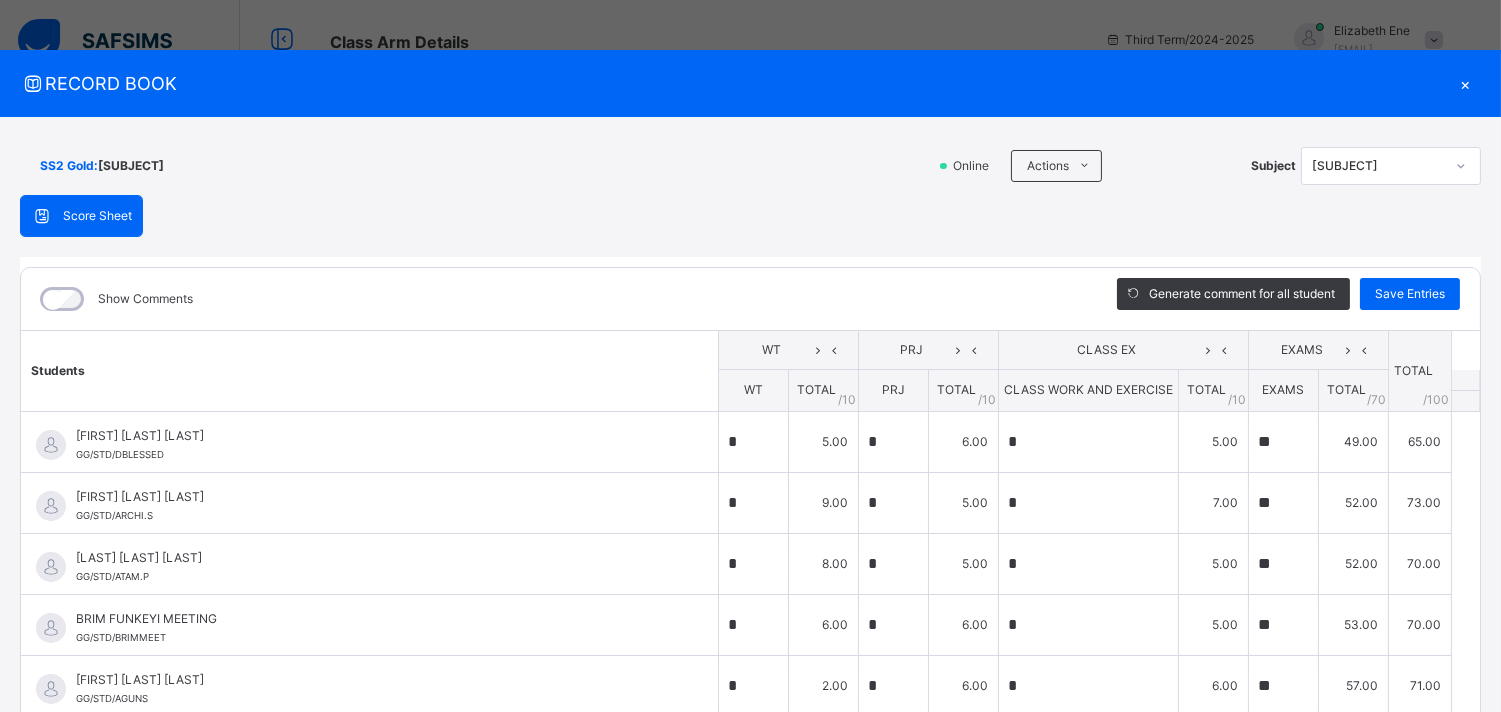 type on "*" 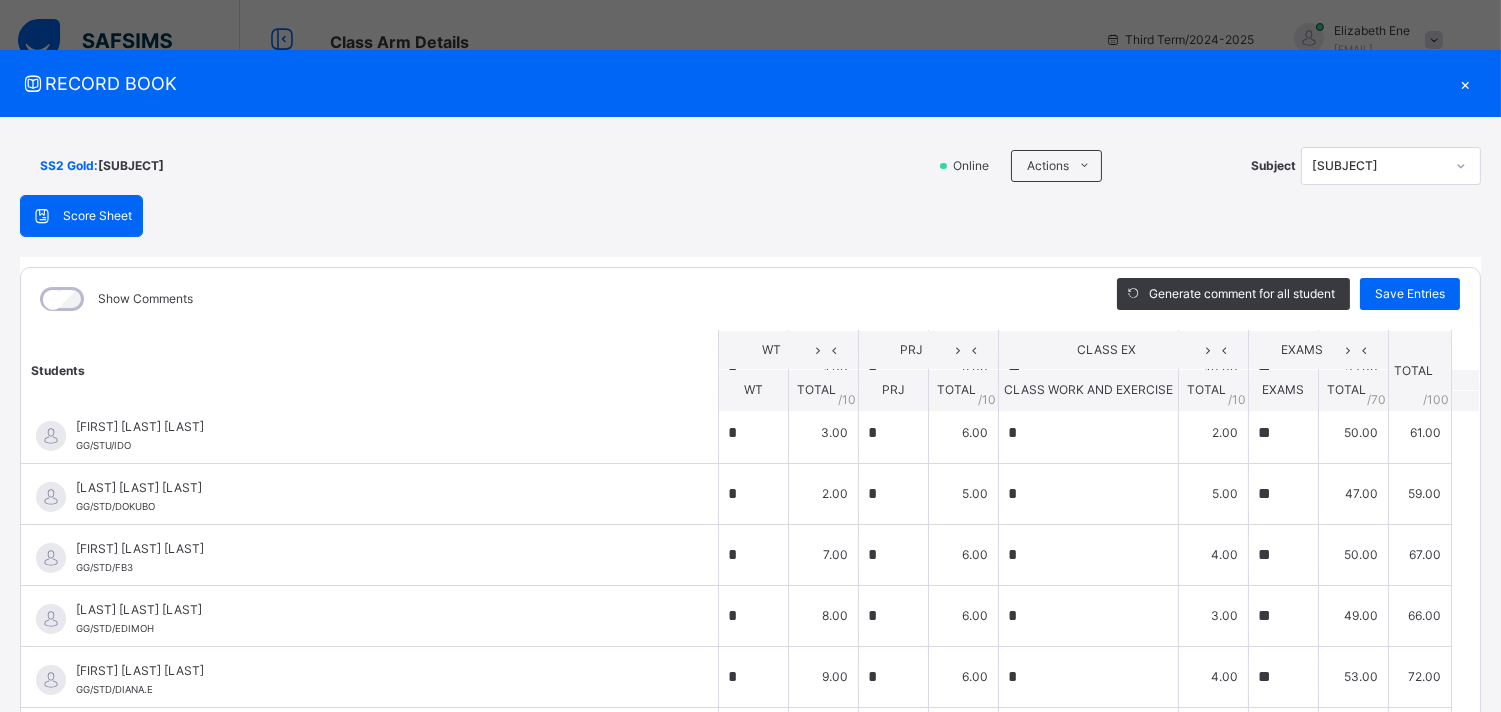 scroll, scrollTop: 622, scrollLeft: 0, axis: vertical 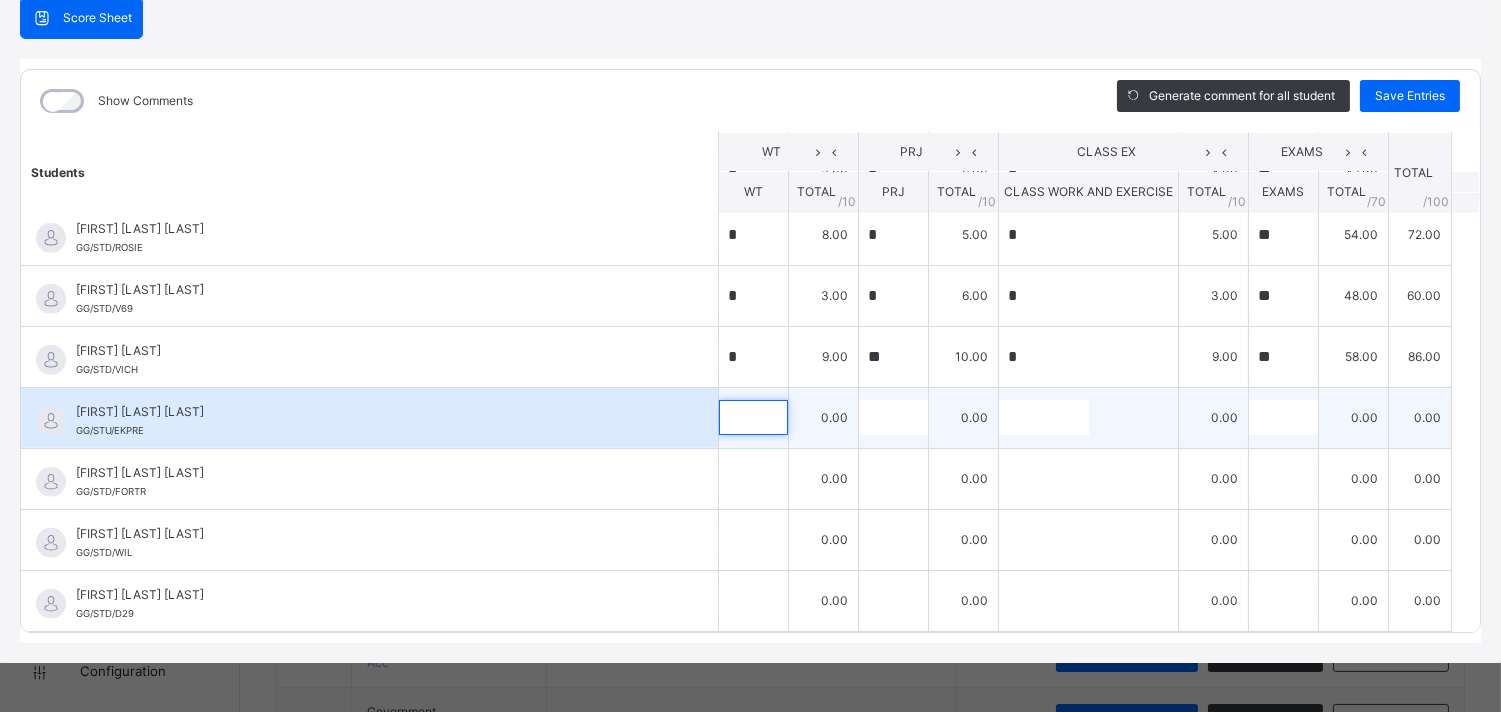 click at bounding box center (753, 417) 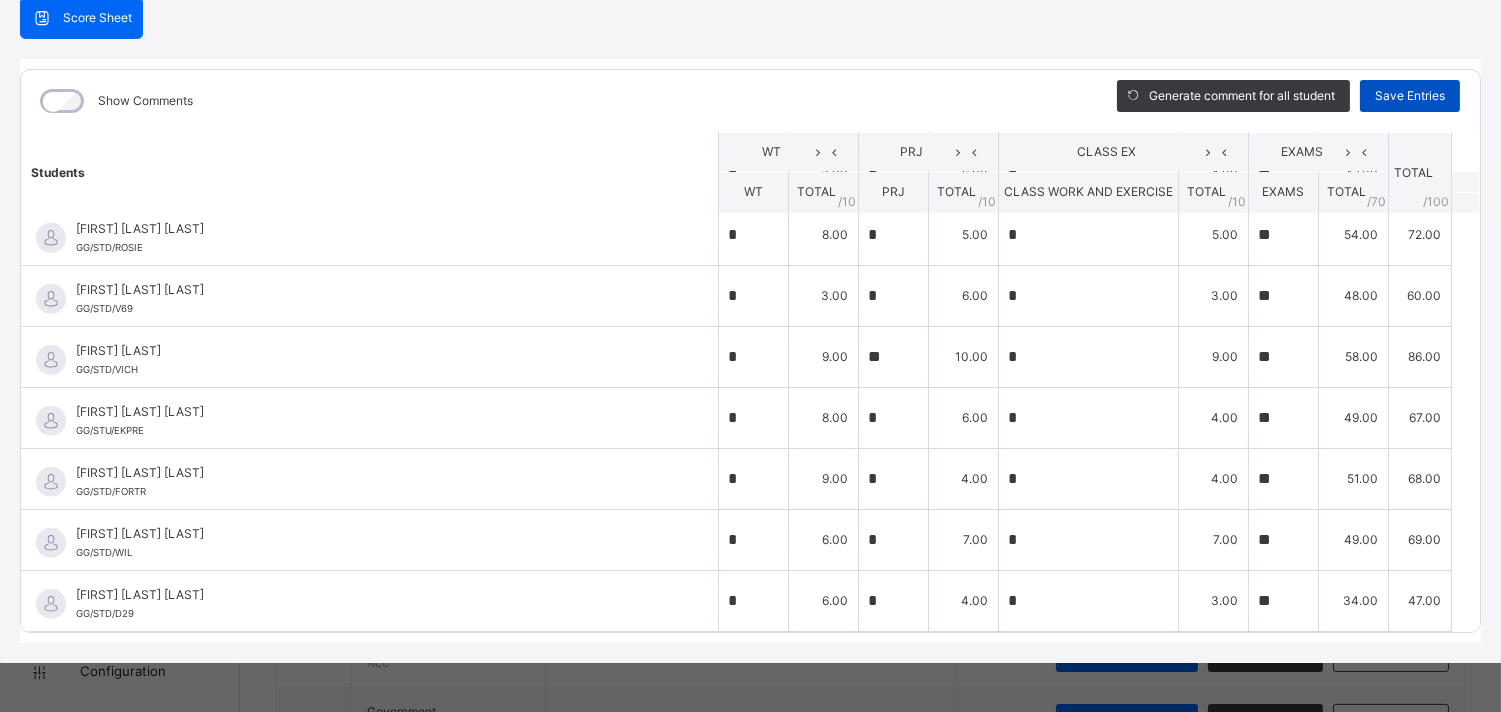click on "Save Entries" at bounding box center (1410, 96) 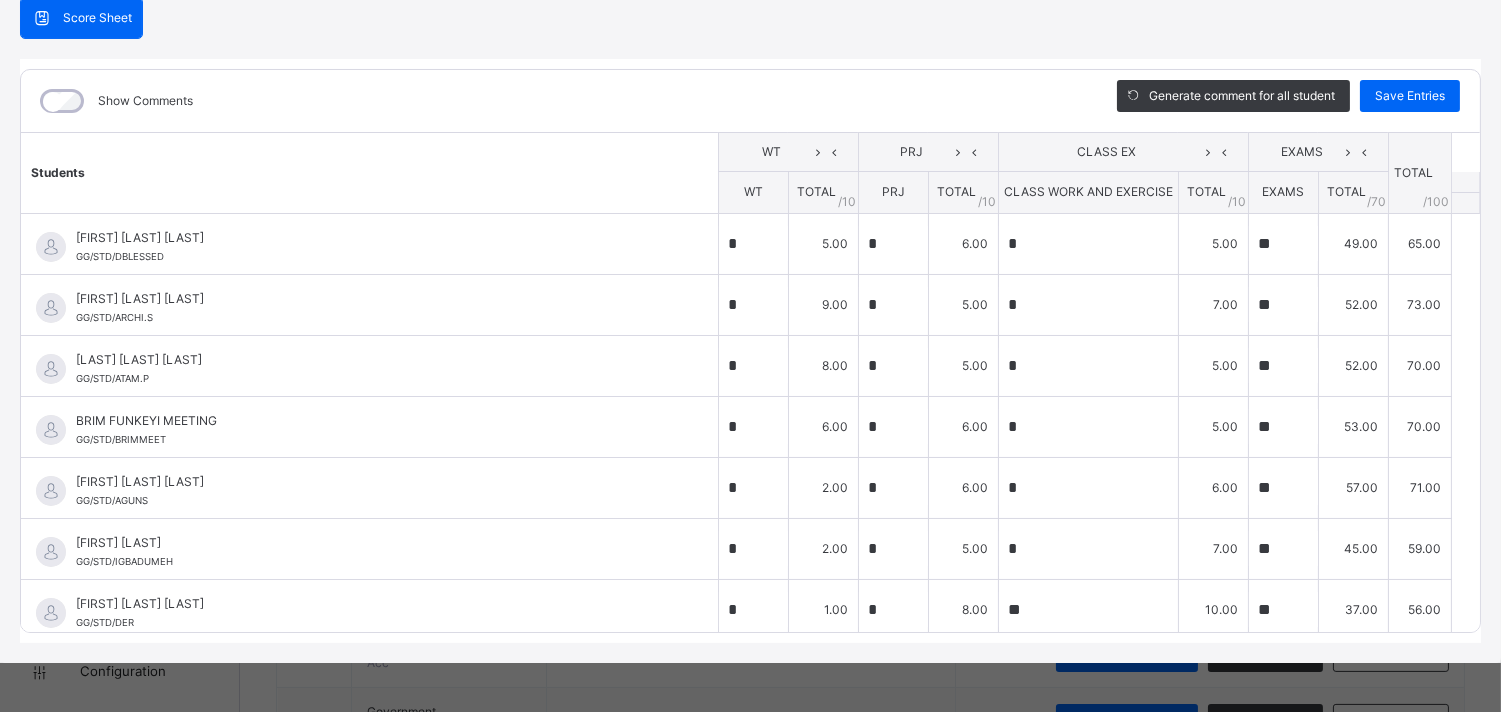 scroll, scrollTop: 0, scrollLeft: 0, axis: both 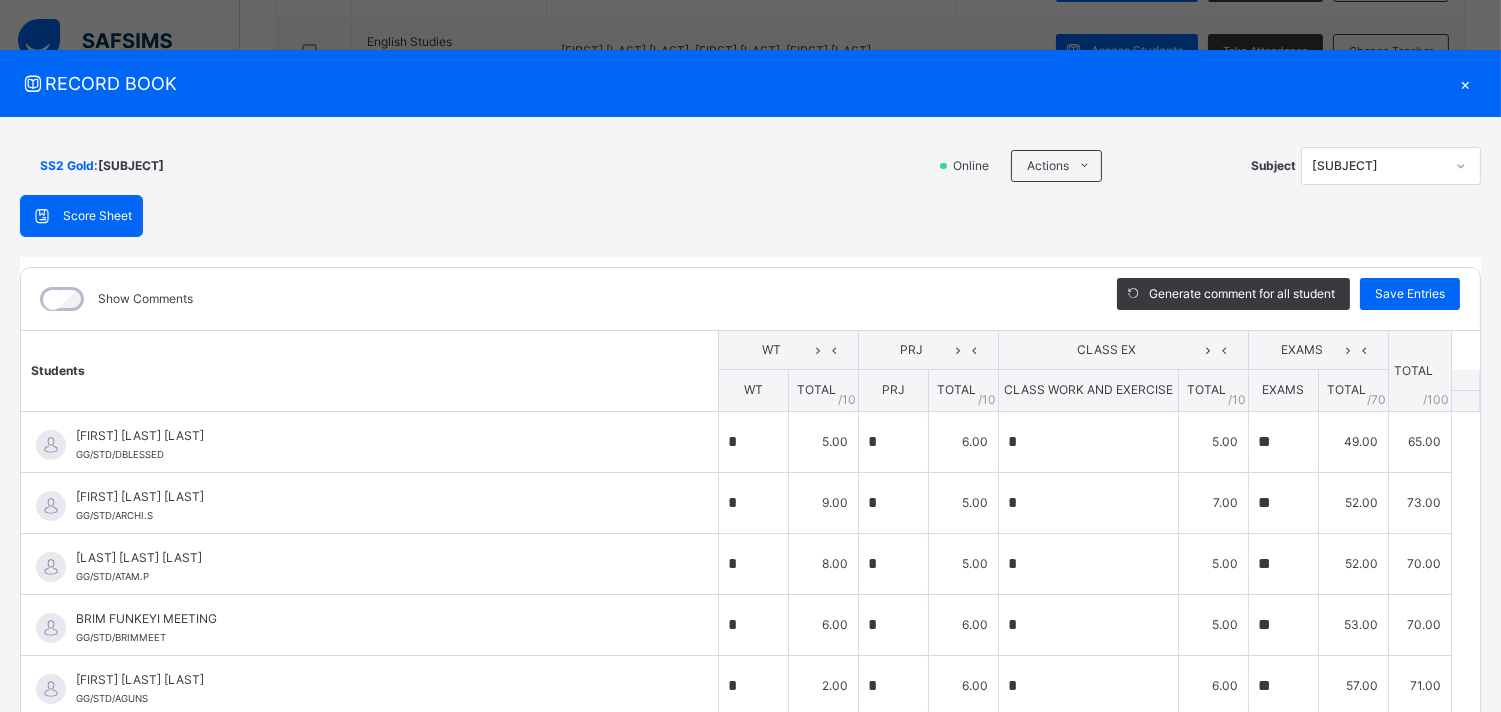 click on "×" at bounding box center (1466, 83) 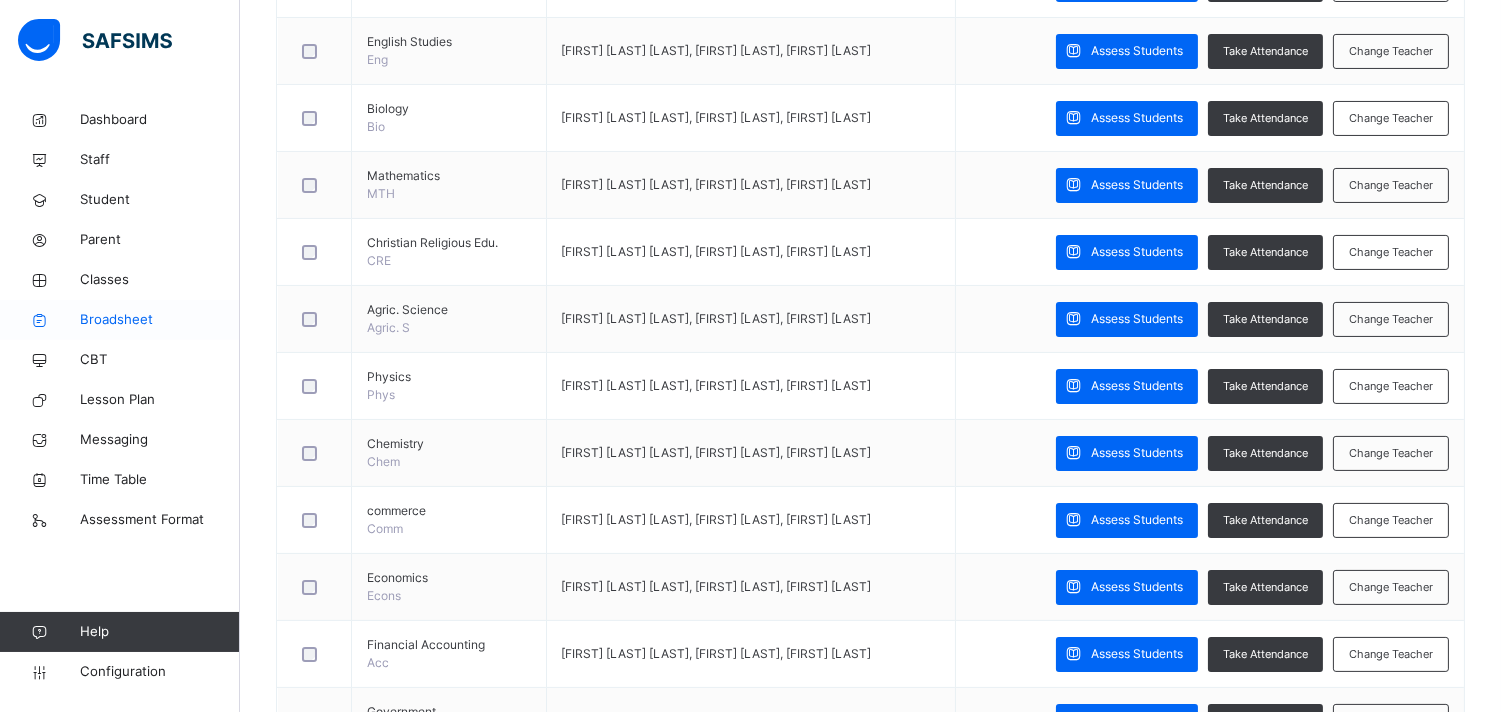 click on "Broadsheet" at bounding box center [160, 320] 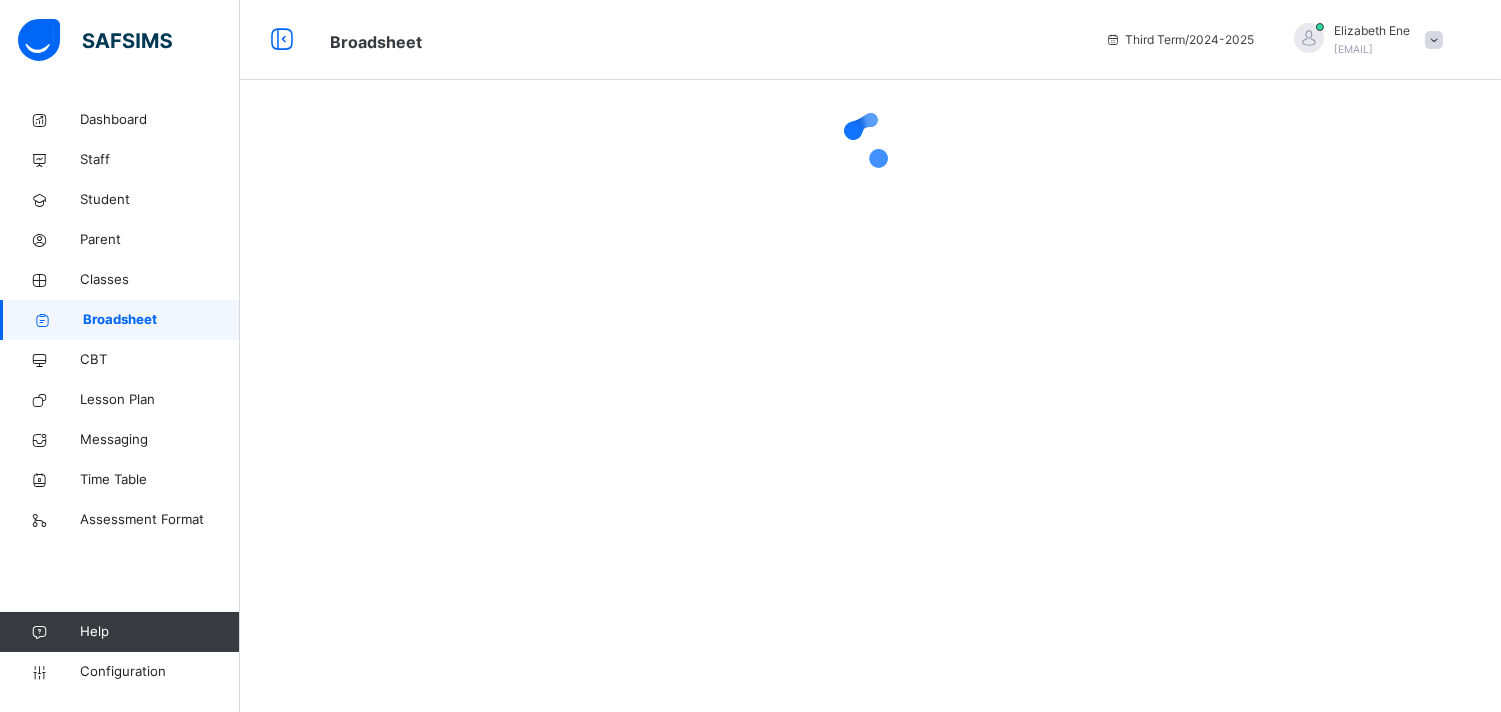 scroll, scrollTop: 0, scrollLeft: 0, axis: both 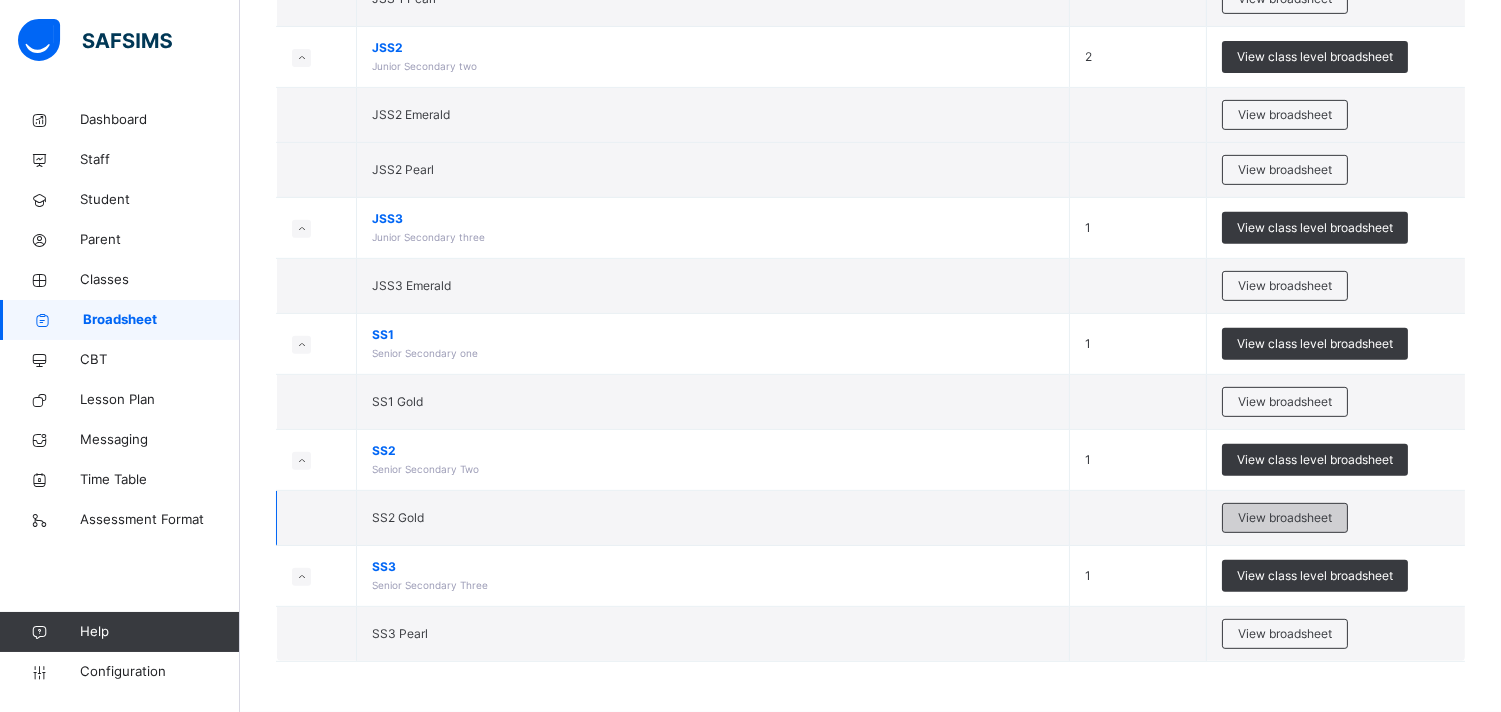 click on "View broadsheet" at bounding box center [1285, 518] 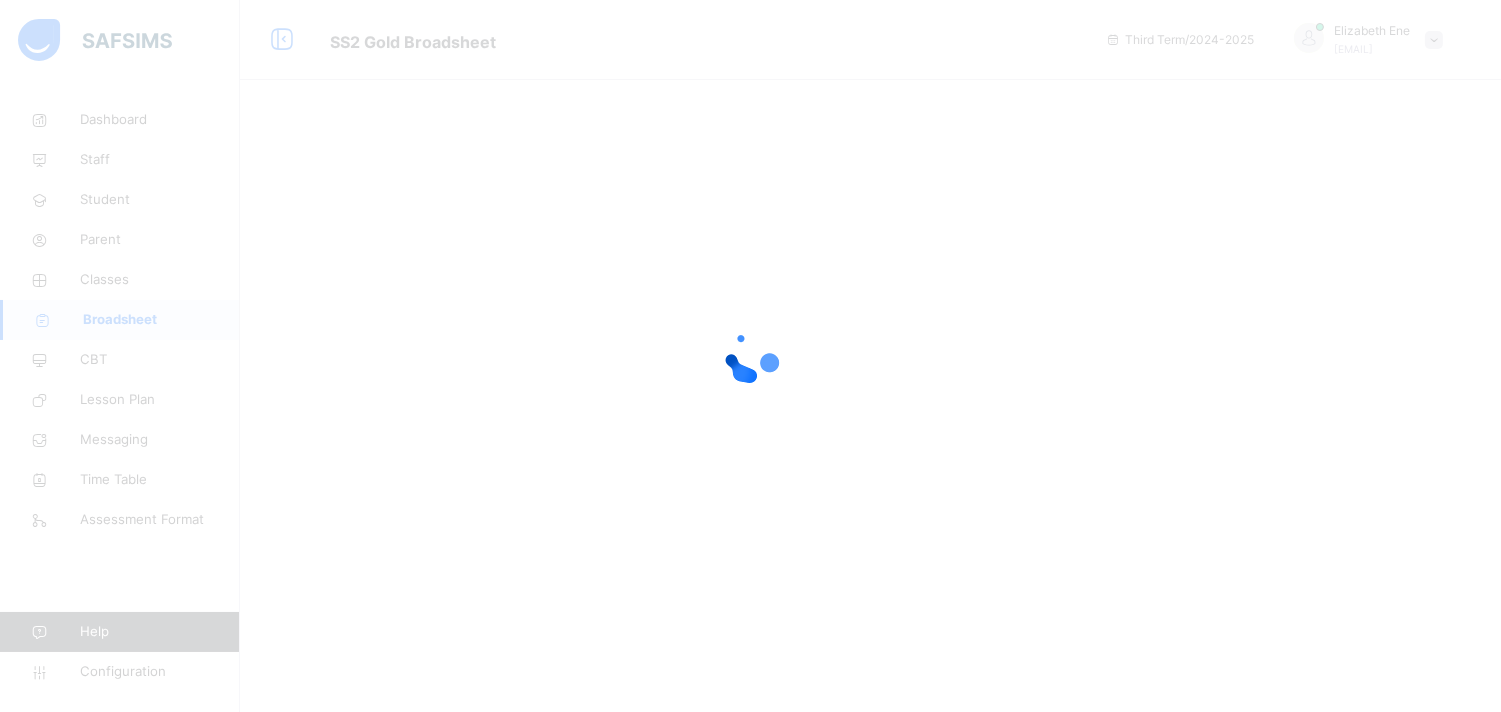 scroll, scrollTop: 0, scrollLeft: 0, axis: both 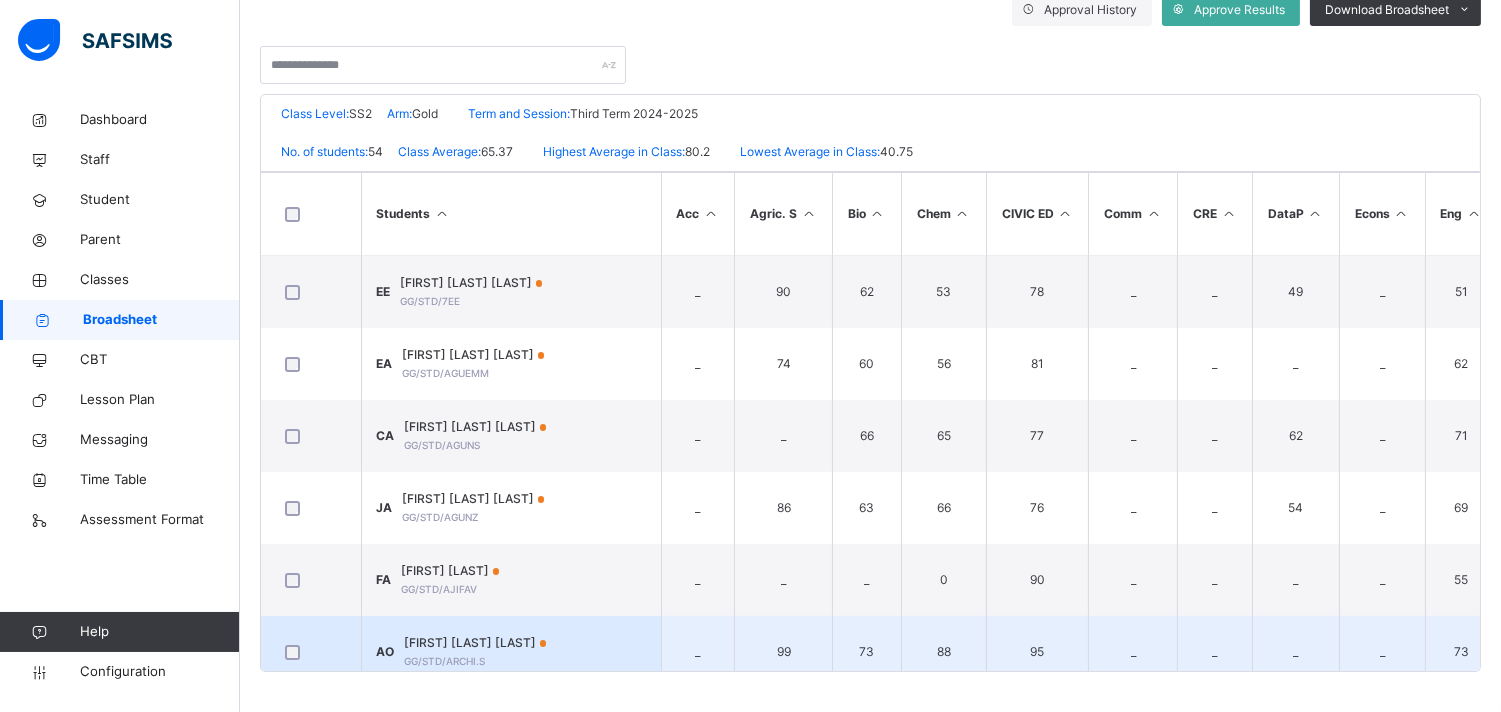 click on "73" at bounding box center (1461, 652) 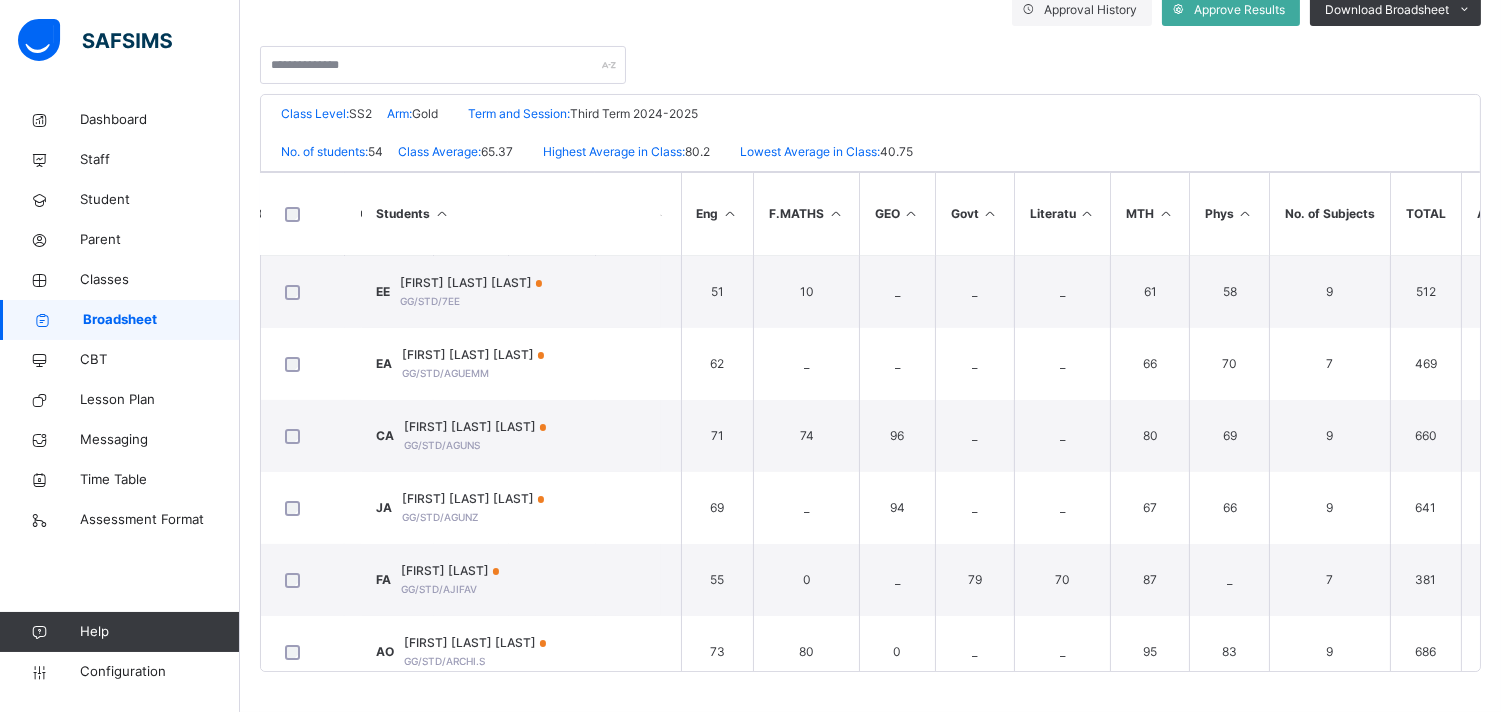 scroll, scrollTop: 0, scrollLeft: 752, axis: horizontal 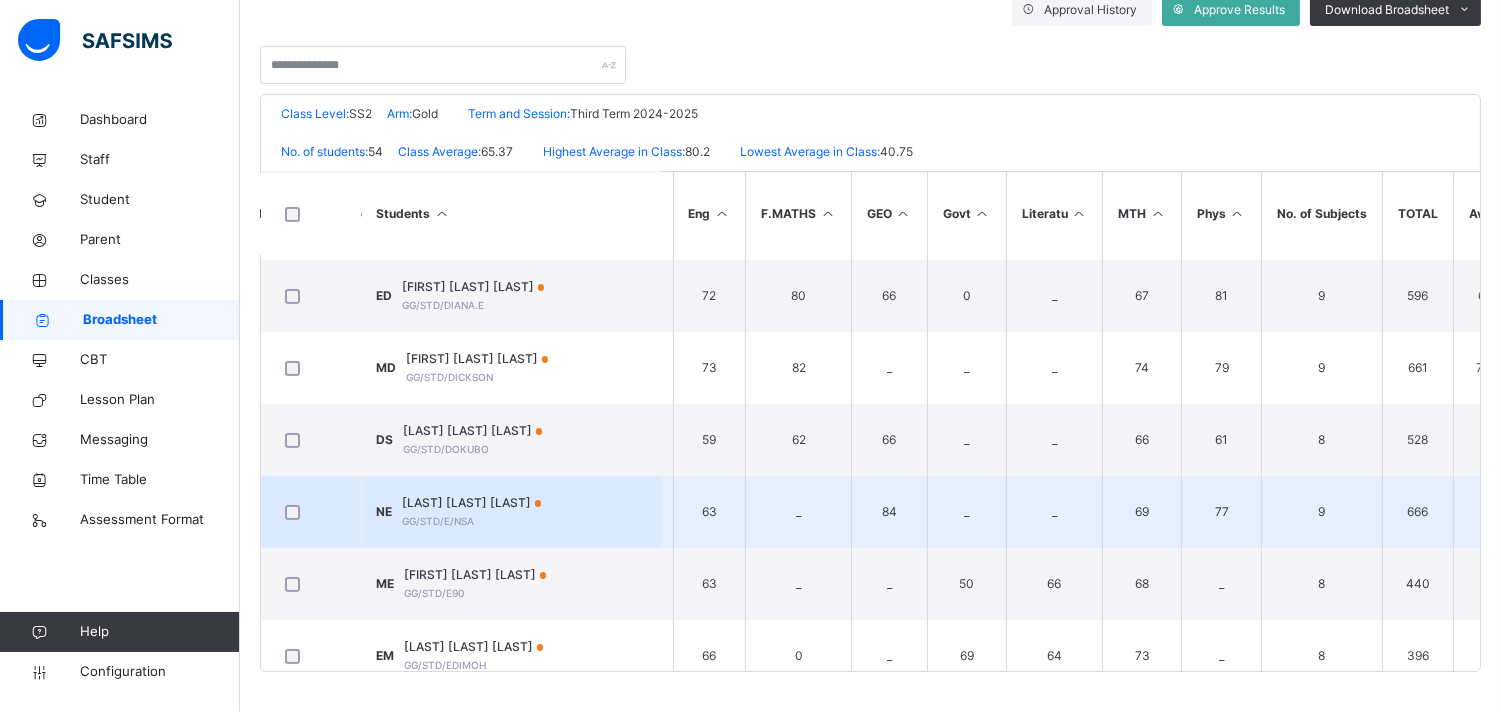 click on "63" at bounding box center (709, 512) 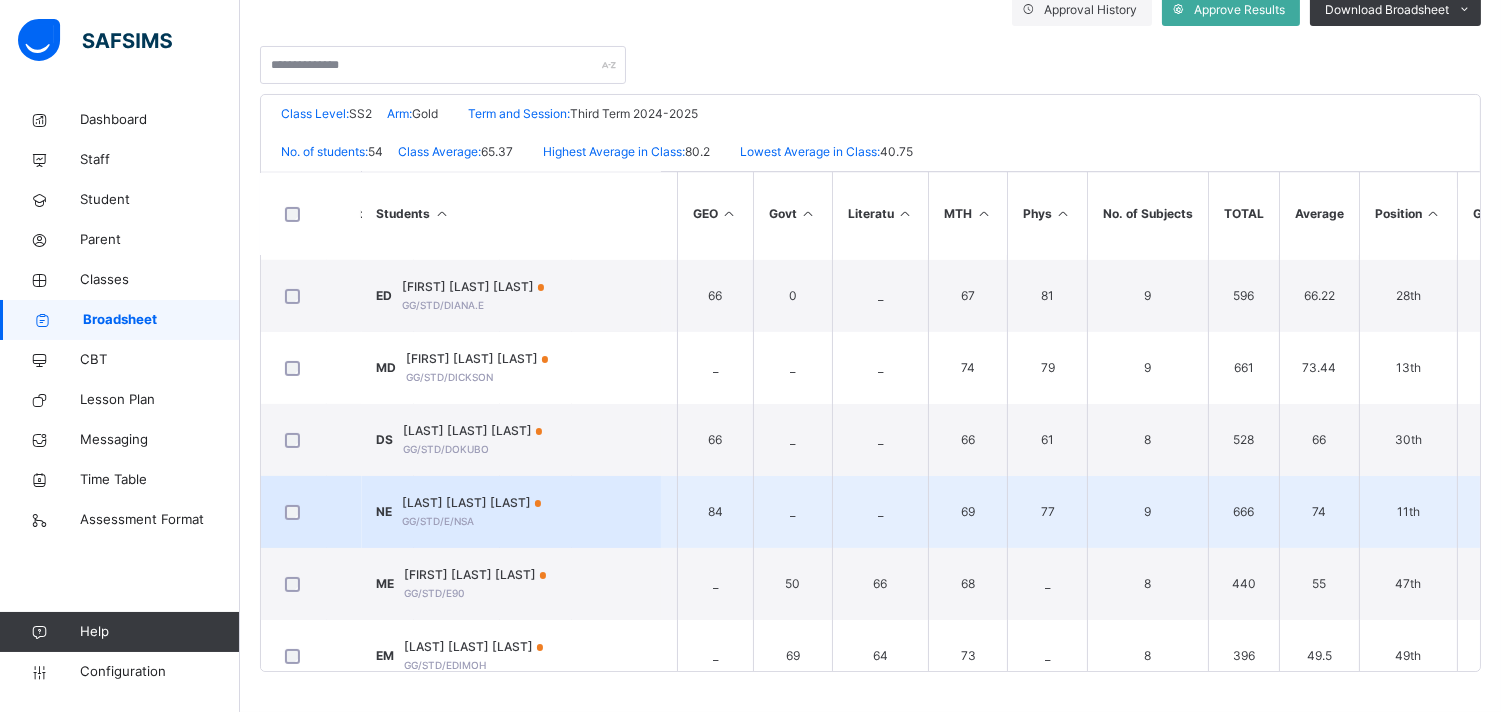 scroll, scrollTop: 860, scrollLeft: 933, axis: both 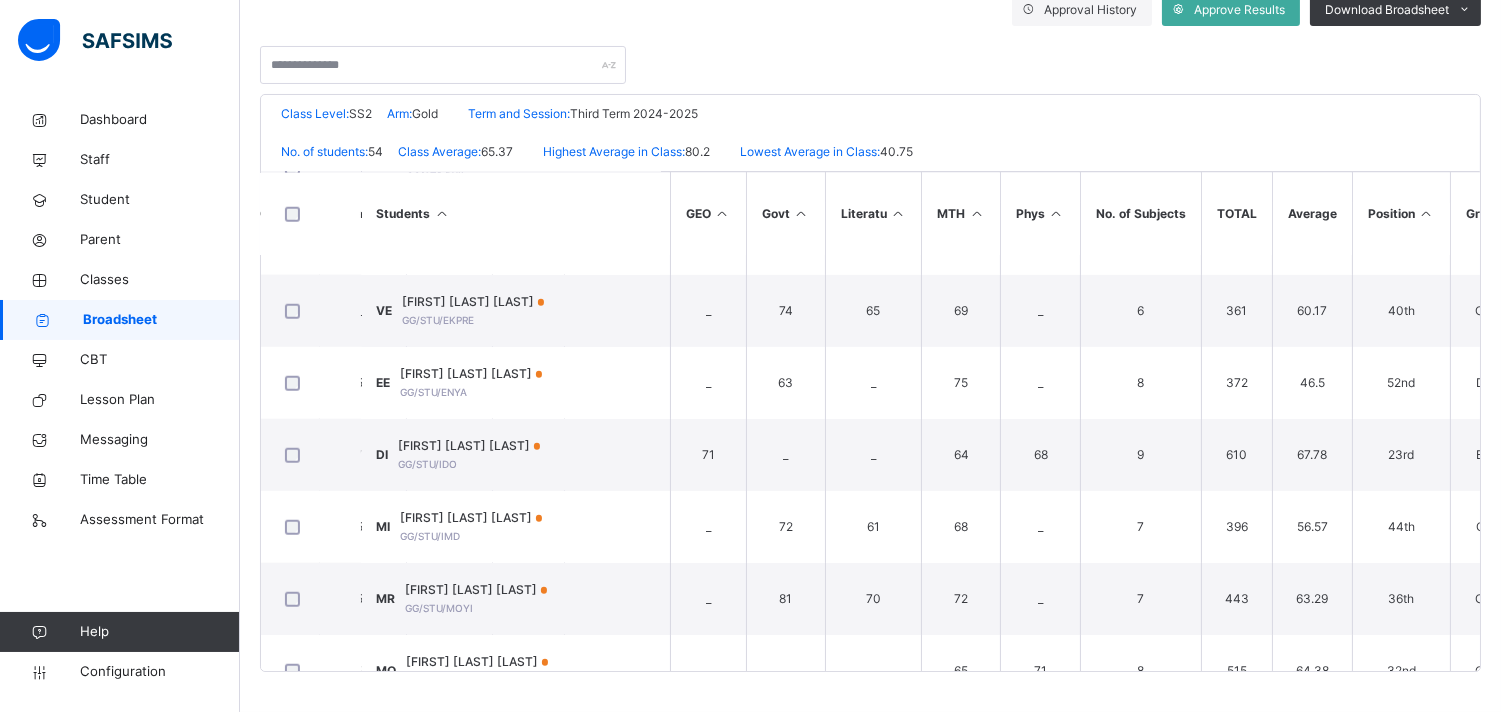 click on "Students   Acc   Agric. S   Bio   Chem   CIVIC ED   Comm   CRE   DataP   Econs   Eng   F.MATHS   GEO   Govt   Literatu   MTH   Phys   No. of Subjects TOTAL Average Position   Grade EE [FIRST] [LAST]   GG/STD/7EE   _   90   62   53   78   _   _   49   _   51   10   _   _   _   61   58   9     512     56.89     43rd     C5   EA [FIRST] [LAST]   GG/STD/AGUEMM   _   74   60   56   81   _   _   _   _   62   _   _   _   _   66   70   7     469     67     25th     B3   CA [FIRST] [LAST]   GG/STD/AGUNS   _   _   66   65   77   _   _   62   _   71   74   96   _   _   80   69   9     660     73.33     14th     B2   JA [FIRST] [LAST]   GG/STD/AGUNZ   _   86   63   66   76   _   _   54   _   69   _   94   _   _   67   66   9     641     71.22     17th     B2   FA [FIRST]  [LAST]   GG/STD/AJIFAV   _   _   _   0   90   _   _   _   _   55   0   _   79   70   87   _   7     381     54.43     48th     C6   AO [FIRST] [LAST]   GG/STD/ARCHI.S   _   99   73   88   95   _   _   _" at bounding box center [870, 421] 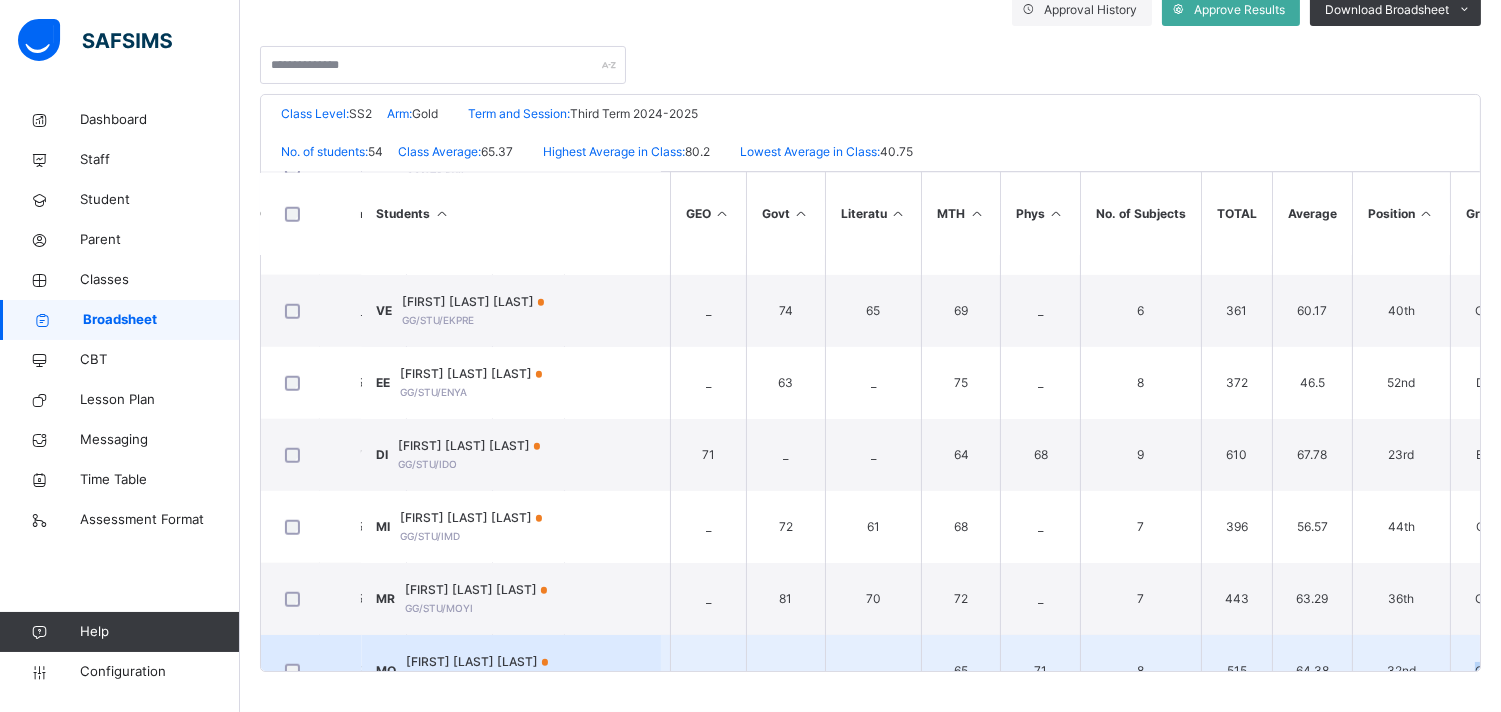 click on "64.38" at bounding box center [1313, 671] 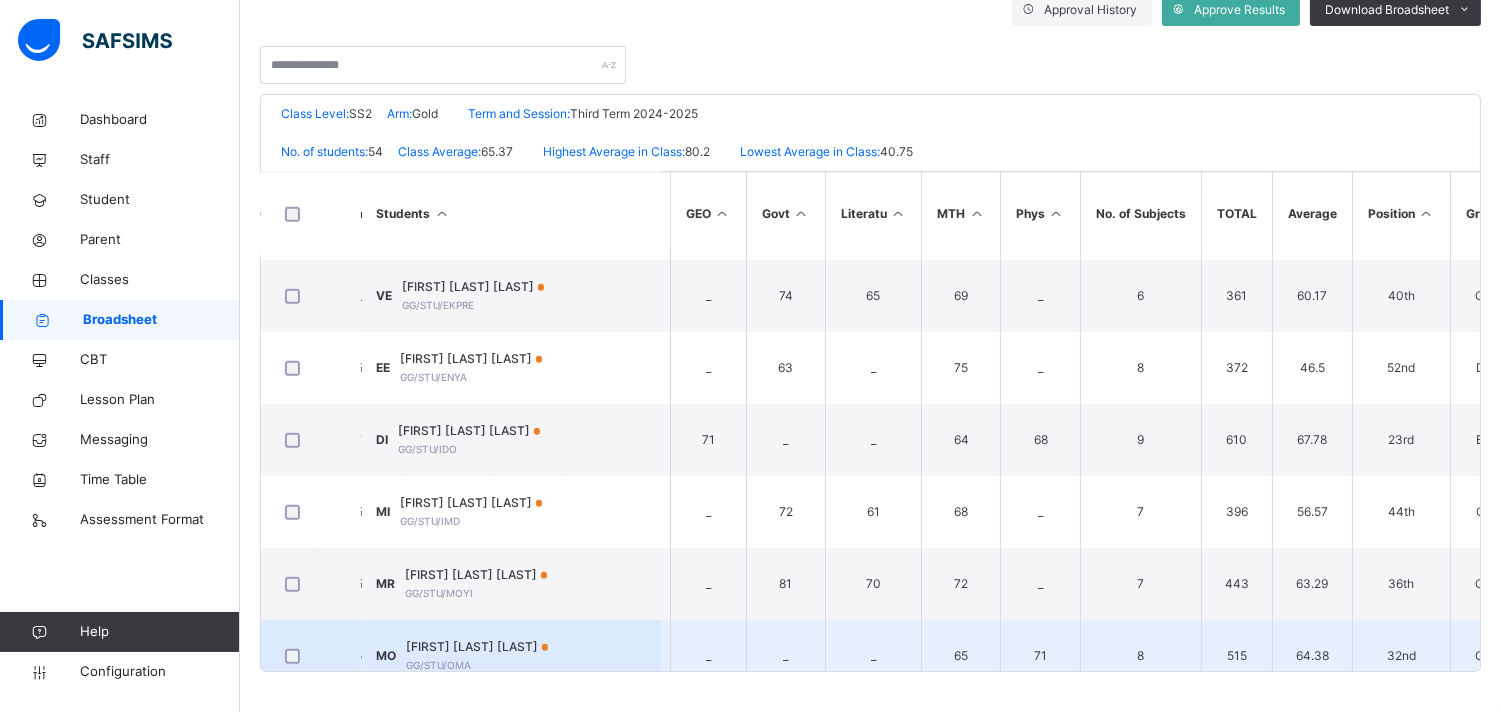 scroll, scrollTop: 3452, scrollLeft: 934, axis: both 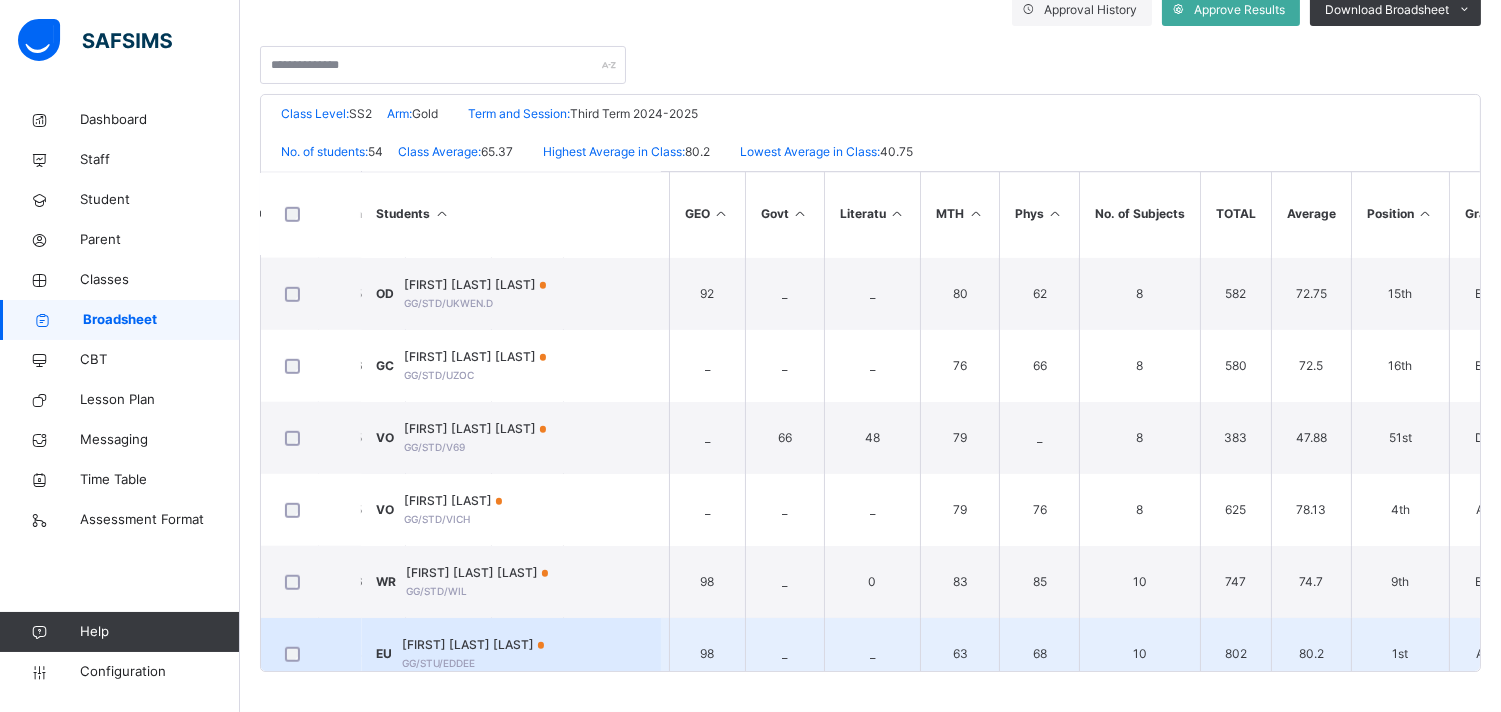 click on "98" at bounding box center [708, 654] 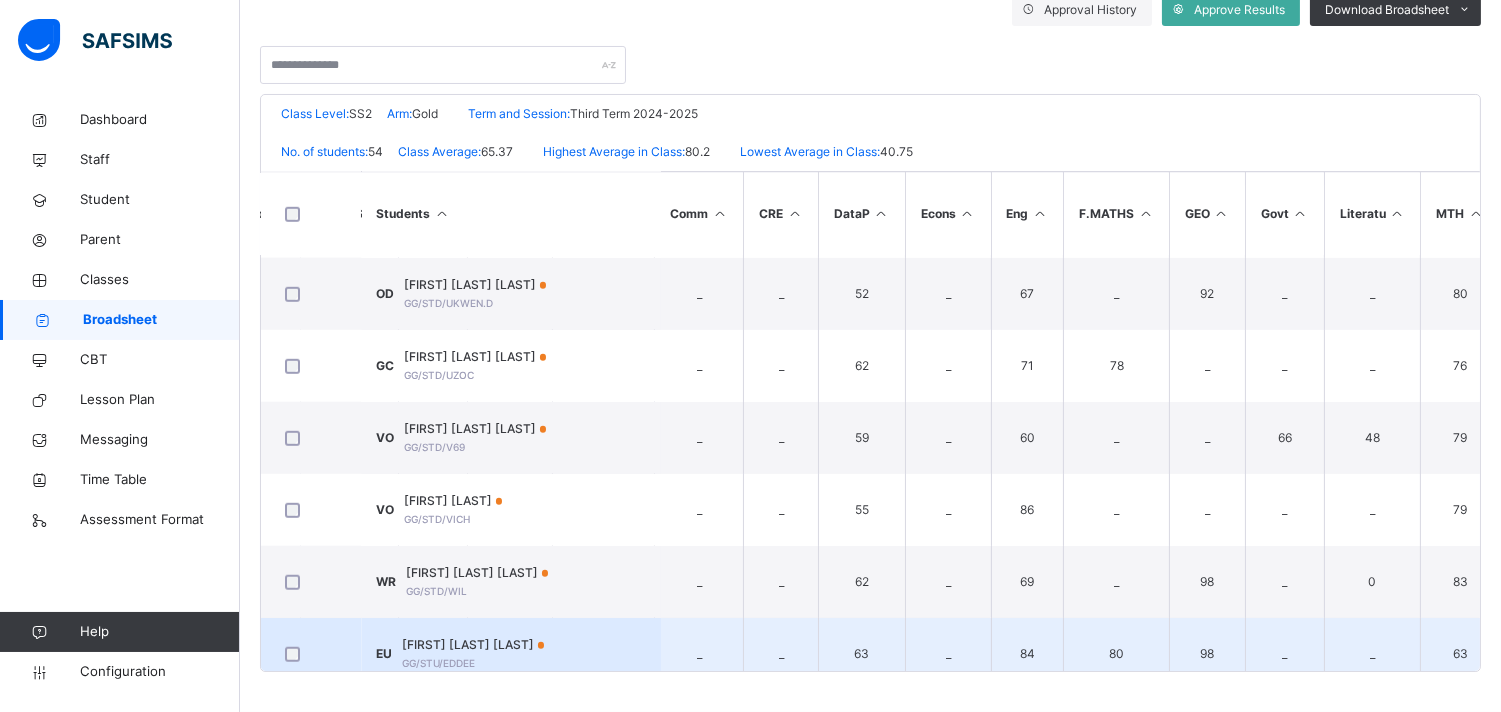 scroll, scrollTop: 3027, scrollLeft: 434, axis: both 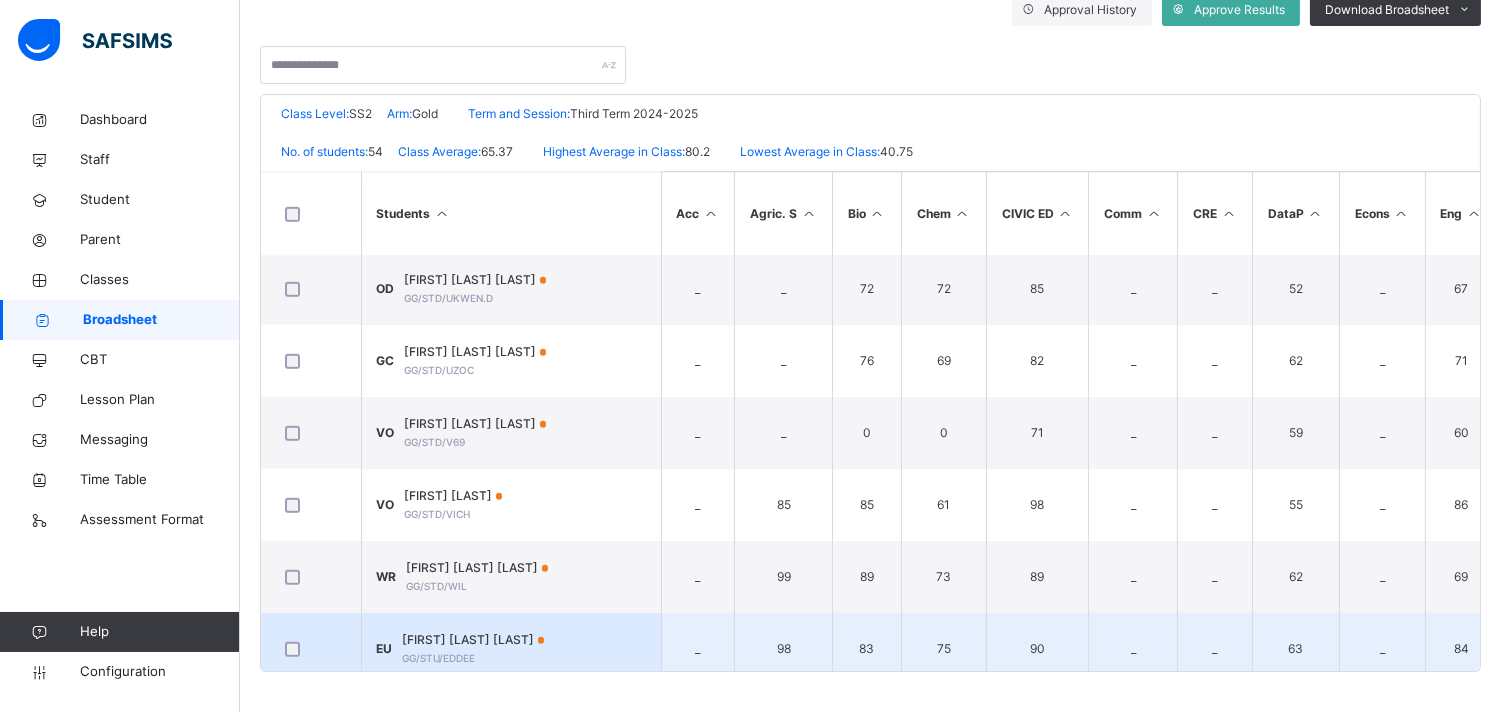 click on "90" at bounding box center (1037, 649) 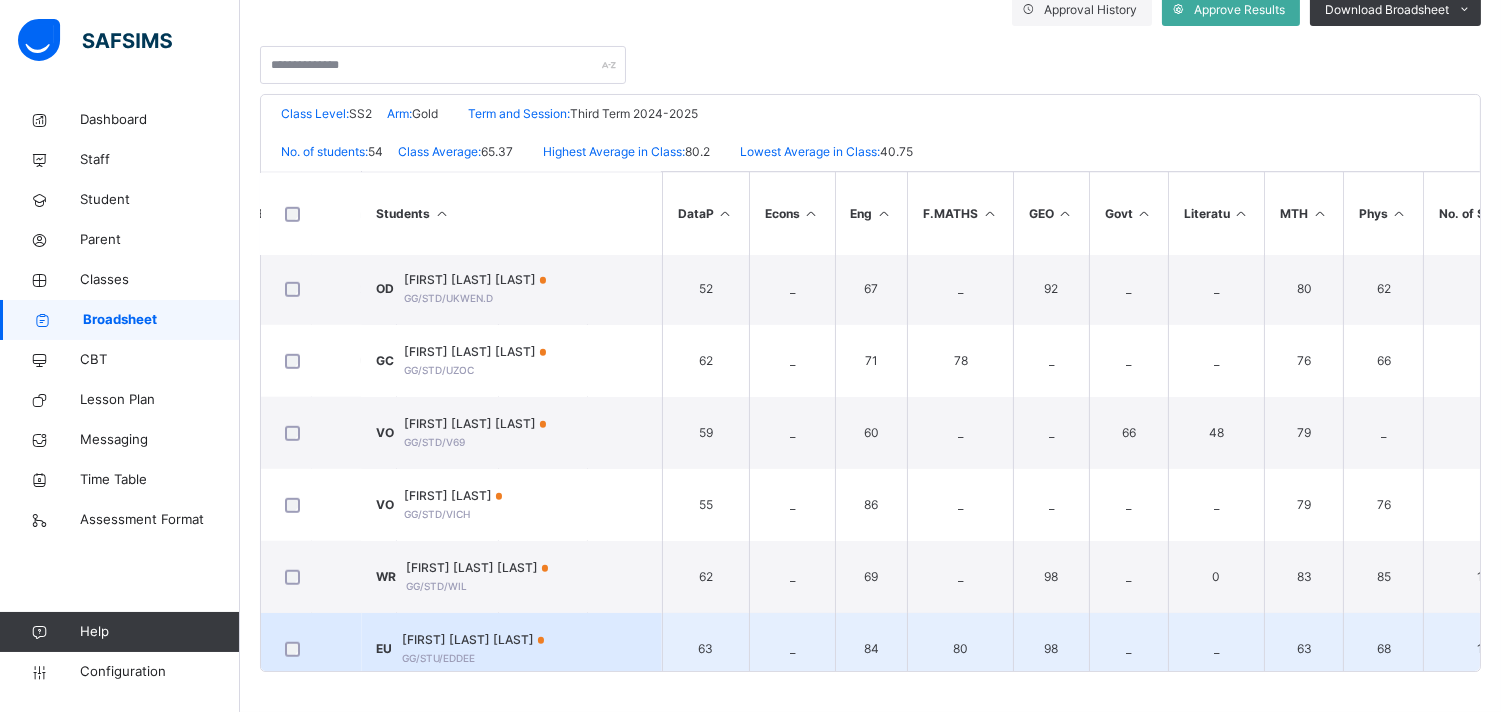 scroll, scrollTop: 3027, scrollLeft: 668, axis: both 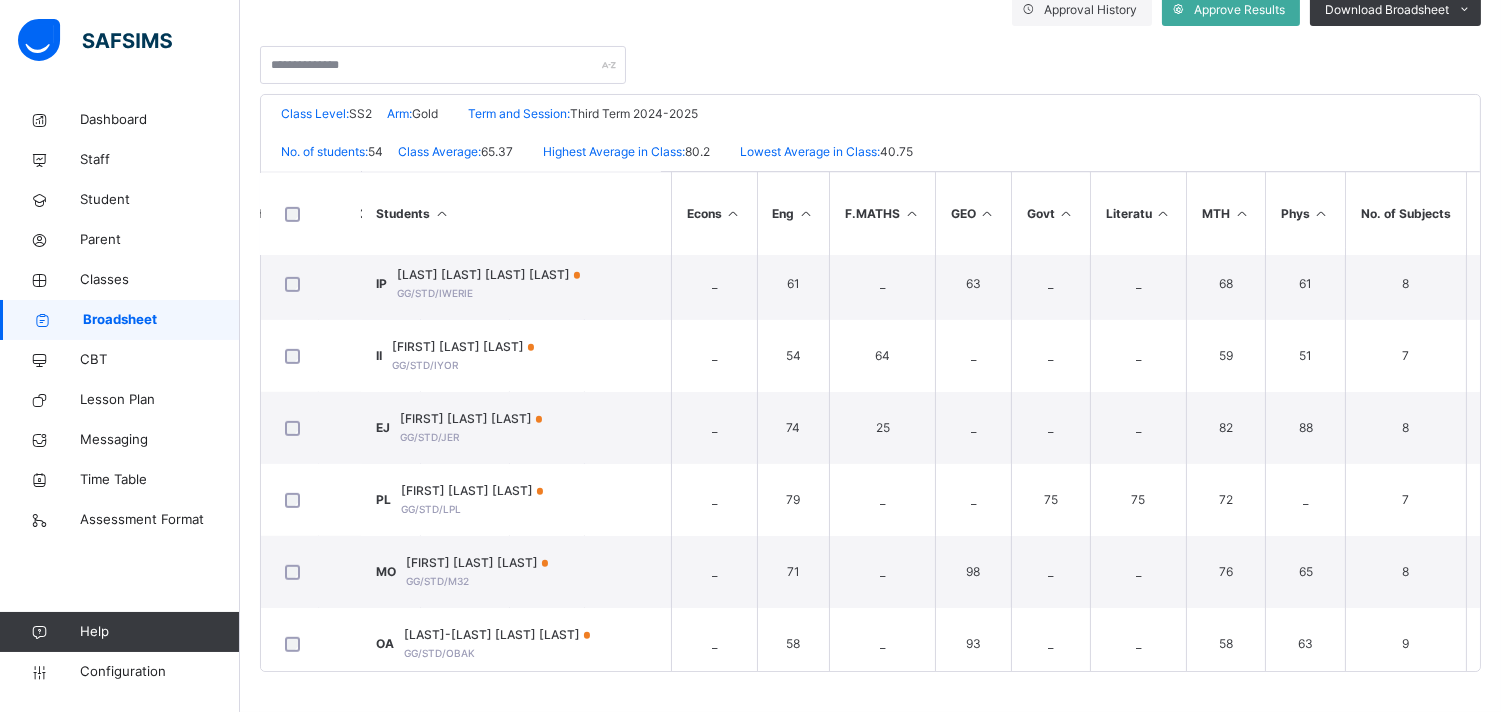 click on "Grace and Gold Schools Date: [DATE], [TIME] Class Level: SS2 Arm: Gold Term and Session: Third Term 2024-2025 No. of students: 54 Class Average: 65.37 Highest Average in Class: 80.2 Lowest Average in Class: 40.75 S/NO Admission No. Full Name Acc Agric. S Bio Chem CIVIC ED Comm CRE DataP Econs Eng F.MATHS GEO Govt Literatu MTH Phys No. of Subjects TOTAL Average Position Grade 1 GG/STD/7EE [FIRST] [LAST] [LAST] _ 90 62 53 78 _ _ 49 _ 51 10 _ _ _ 61 58 9 512 56.89 43rd C5 2 GG/STD/AGUEMM [FIRST] [LAST] [LAST] _ 74 60 56 81 _ _ _ _ 62 _ _ _ _ 66 70 7 469 67 25th B3 3 GG/STD/AGUNECHE [FIRST] [LAST] [LAST] _ _ 66 65 77 _ _ 62 _ 71 74 96 _ _ 80 69 9 660 73.33 14th B2 4 GG/STD/AGUNZ [FIRST] [LAST] [LAST] _ 86 63 66 76 _ _ 54 _ 69 _ 94 _ _ 67 66 9 641 71.22 17th B2 5 GG/STD/AJIFAV [FIRST] [LAST] _ _ _ 0 90 _ _ _ _ 55 0 _ 79 70 87 _" at bounding box center [870, 383] 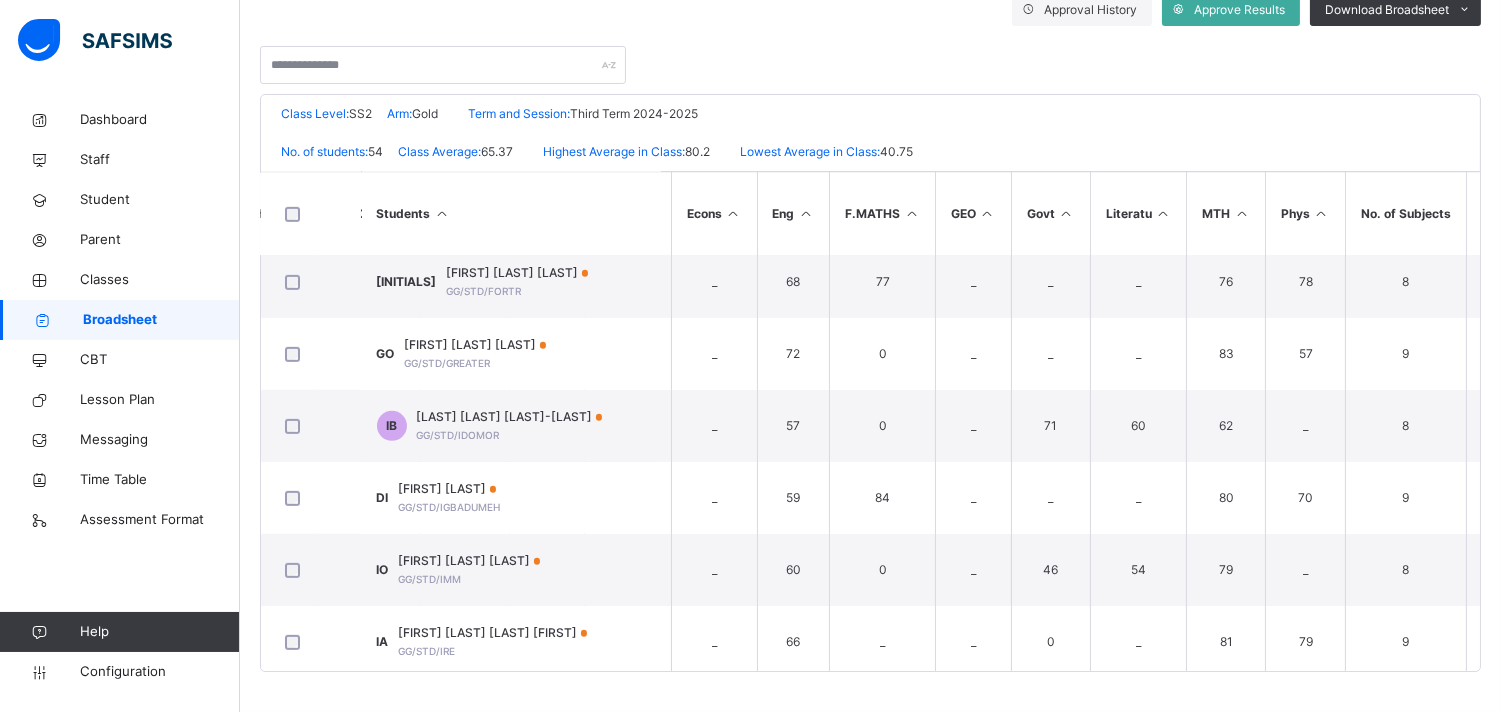 click on "Grace and Gold Schools Date: [DATE], [TIME] Class Level: SS2 Arm: Gold Term and Session: Third Term 2024-2025 No. of students: 54 Class Average: 65.37 Highest Average in Class: 80.2 Lowest Average in Class: 40.75 S/NO Admission No. Full Name Acc Agric. S Bio Chem CIVIC ED Comm CRE DataP Econs Eng F.MATHS GEO Govt Literatu MTH Phys No. of Subjects TOTAL Average Position Grade 1 GG/STD/7EE [FIRST] [LAST] [LAST] _ 90 62 53 78 _ _ 49 _ 51 10 _ _ _ 61 58 9 512 56.89 43rd C5 2 GG/STD/AGUEMM [FIRST] [LAST] [LAST] _ 74 60 56 81 _ _ _ _ 62 _ _ _ _ 66 70 7 469 67 25th B3 3 GG/STD/AGUNECHE [FIRST] [LAST] [LAST] _ _ 66 65 77 _ _ 62 _ 71 74 96 _ _ 80 69 9 660 73.33 14th B2 4 GG/STD/AGUNZ [FIRST] [LAST] [LAST] _ 86 63 66 76 _ _ 54 _ 69 _ 94 _ _ 67 66 9 641 71.22 17th B2 5 GG/STD/AJIFAV [FIRST] [LAST] _ _ _ 0 90 _ _ _ _ 55 0 _ 79 70 87 _" at bounding box center [870, 383] 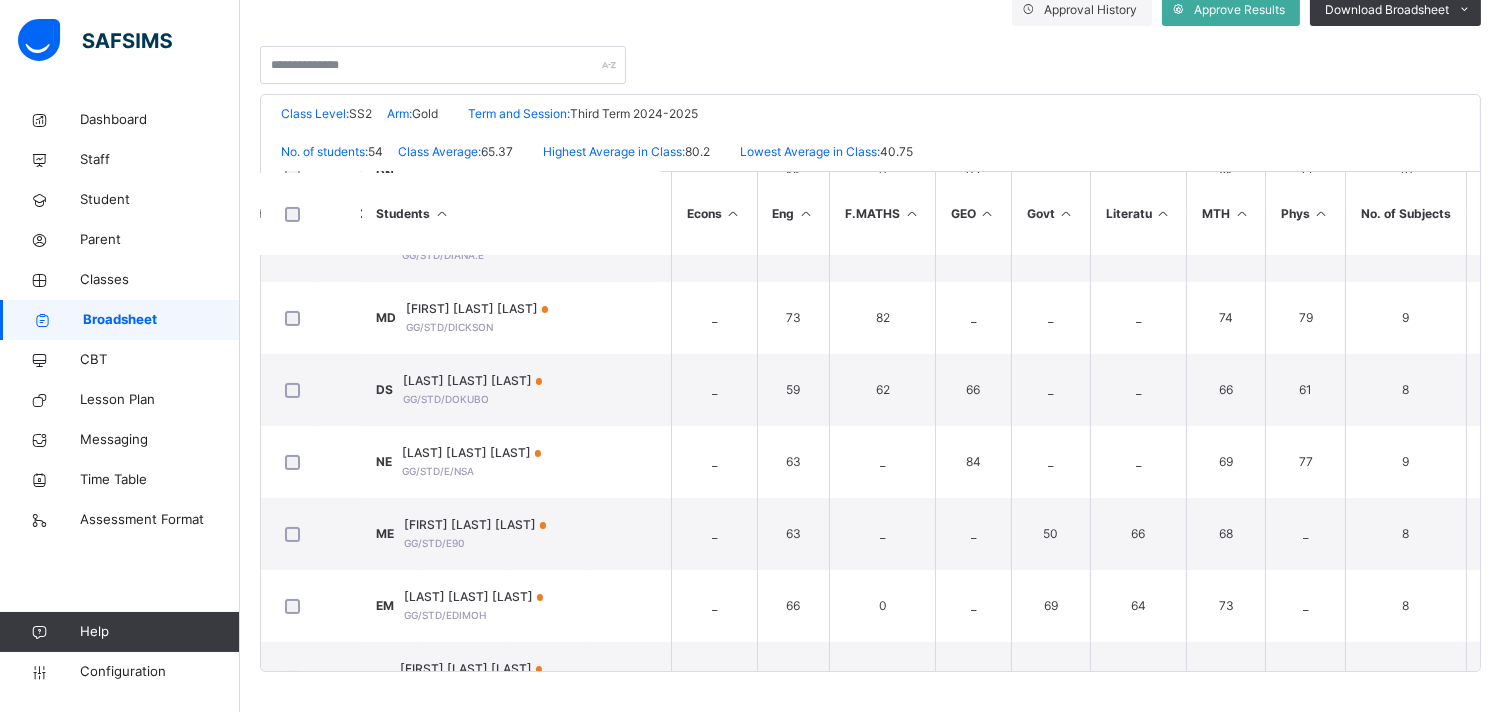 scroll, scrollTop: 880, scrollLeft: 668, axis: both 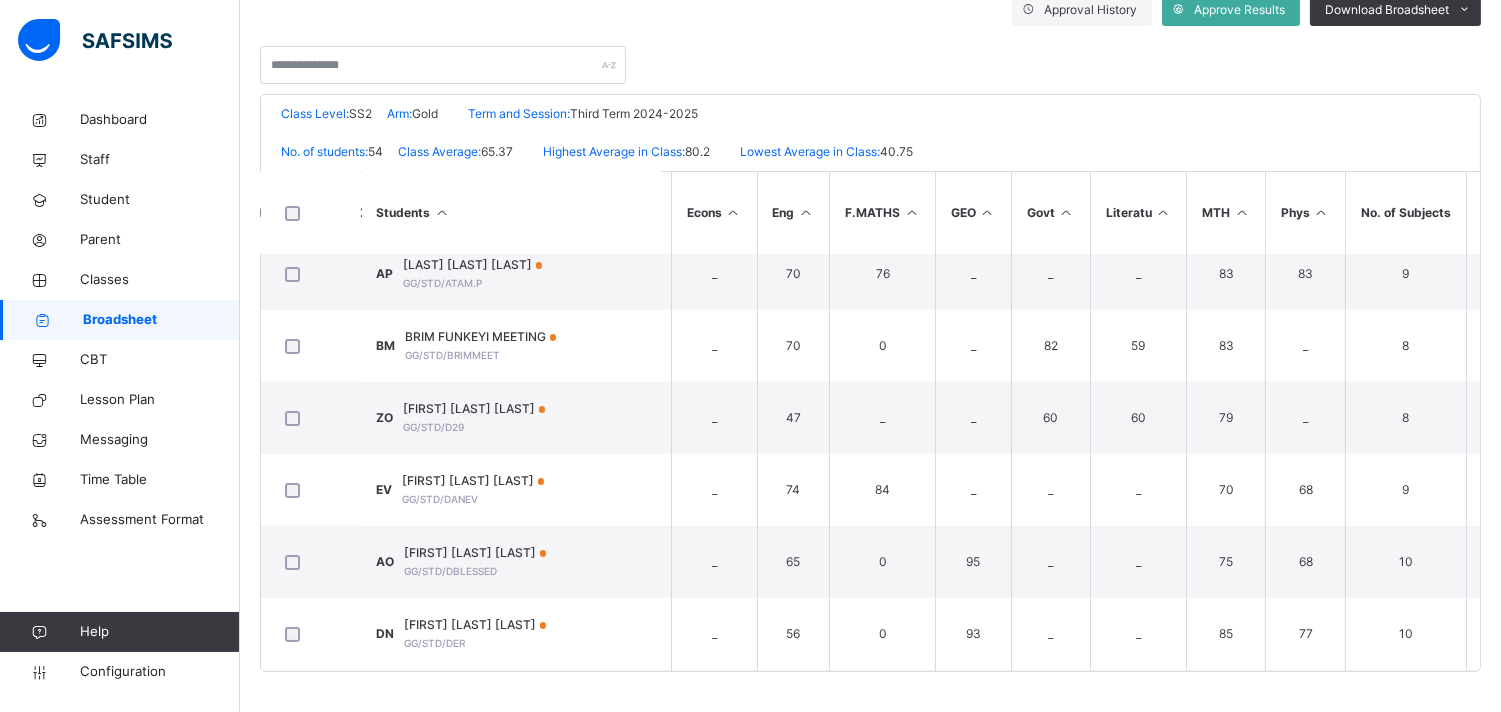 click on "Grace and Gold Schools Date: [DATE], [TIME] Class Level: SS2 Arm: Gold Term and Session: Third Term 2024-2025 No. of students: 54 Class Average: 65.37 Highest Average in Class: 80.2 Lowest Average in Class: 40.75 S/NO Admission No. Full Name Acc Agric. S Bio Chem CIVIC ED Comm CRE DataP Econs Eng F.MATHS GEO Govt Literatu MTH Phys No. of Subjects TOTAL Average Position Grade 1 GG/STD/7EE [FIRST] [LAST] [LAST] _ 90 62 53 78 _ _ 49 _ 51 10 _ _ _ 61 58 9 512 56.89 43rd C5 2 GG/STD/AGUEMM [FIRST] [LAST] [LAST] _ 74 60 56 81 _ _ _ _ 62 _ _ _ _ 66 70 7 469 67 25th B3 3 GG/STD/AGUNECHE [FIRST] [LAST] [LAST] _ _ 66 65 77 _ _ 62 _ 71 74 96 _ _ 80 69 9 660 73.33 14th B2 4 GG/STD/AGUNZ [FIRST] [LAST] [LAST] _ 86 63 66 76 _ _ 54 _ 69 _ 94 _ _ 67 66 9 641 71.22 17th B2 5 GG/STD/AJIFAV [FIRST] [LAST] _ _ _ 0 90 _ _ _ _ 55 0 _ 79 70 87 _" at bounding box center [870, 383] 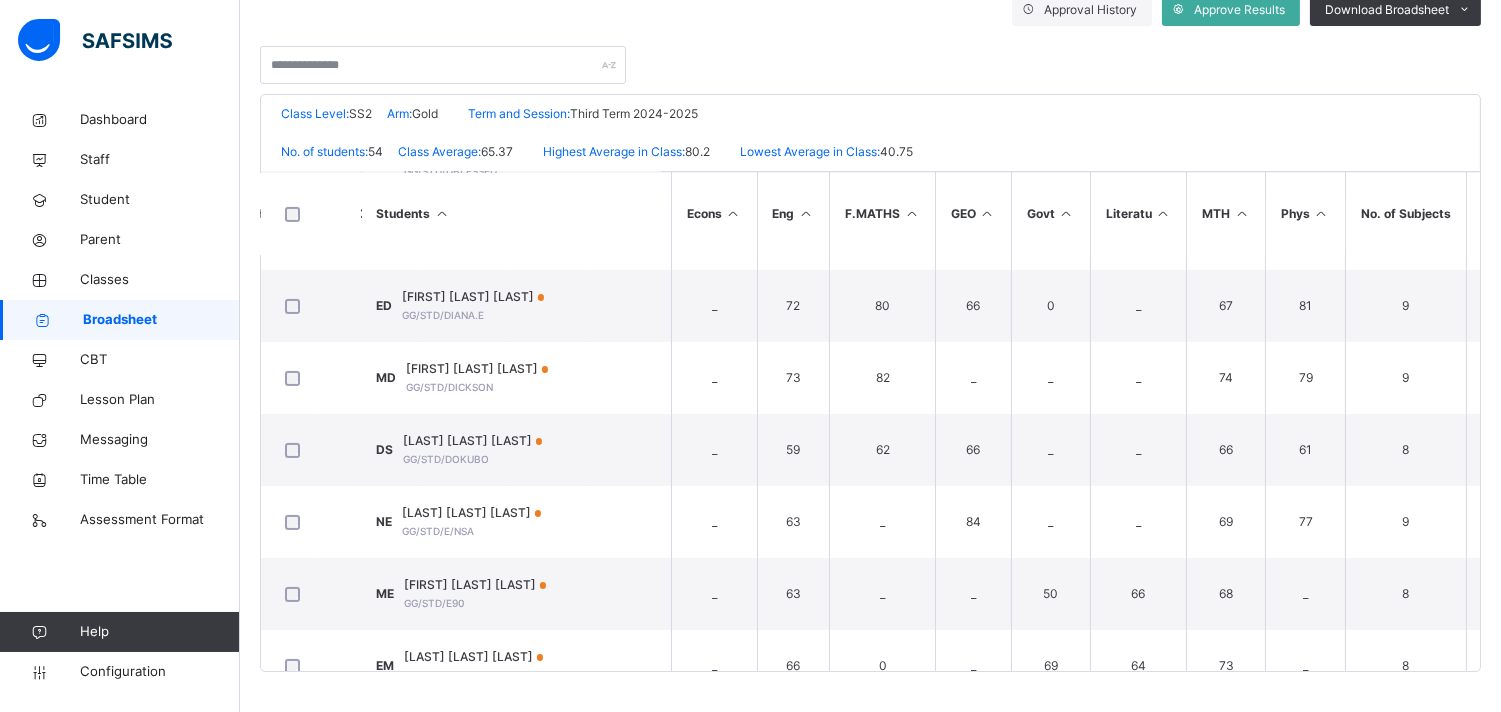 scroll, scrollTop: 880, scrollLeft: 668, axis: both 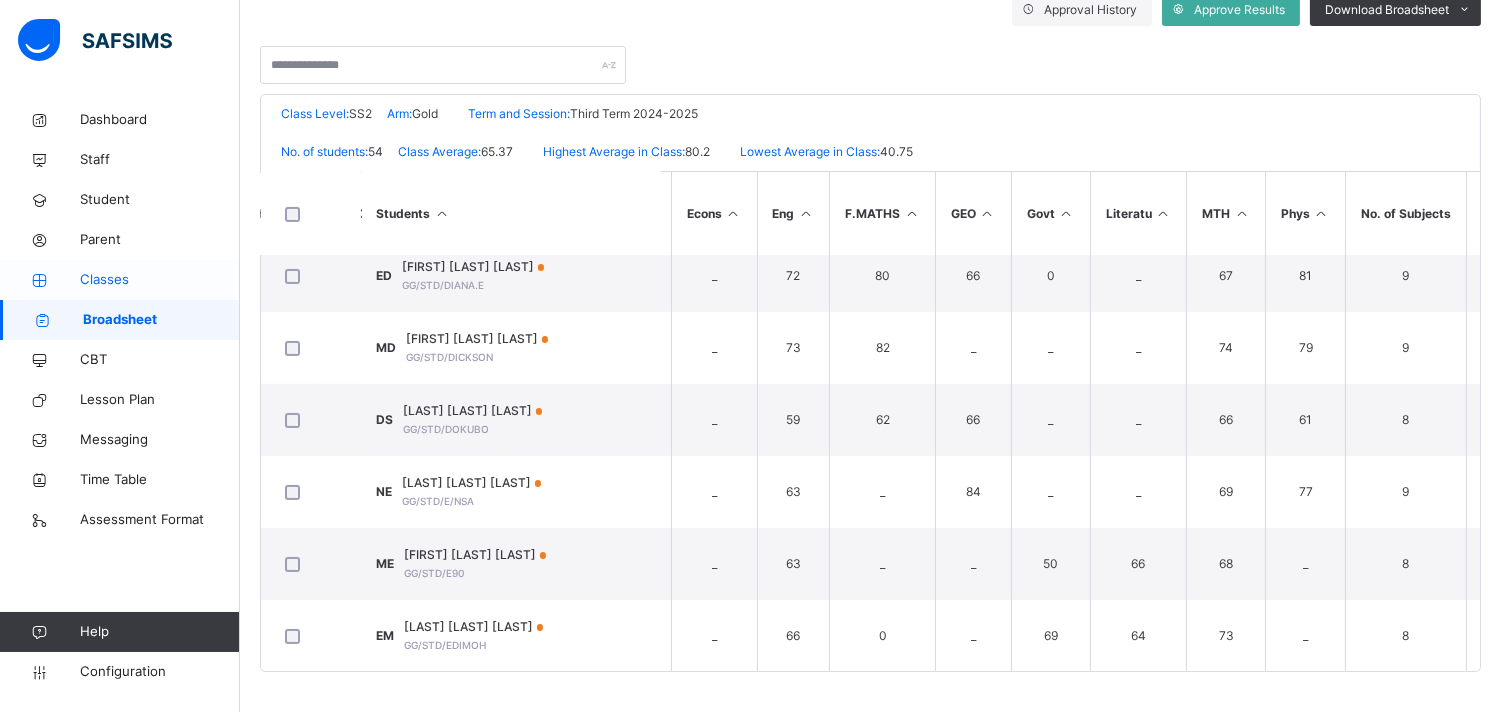 click on "Classes" at bounding box center [160, 280] 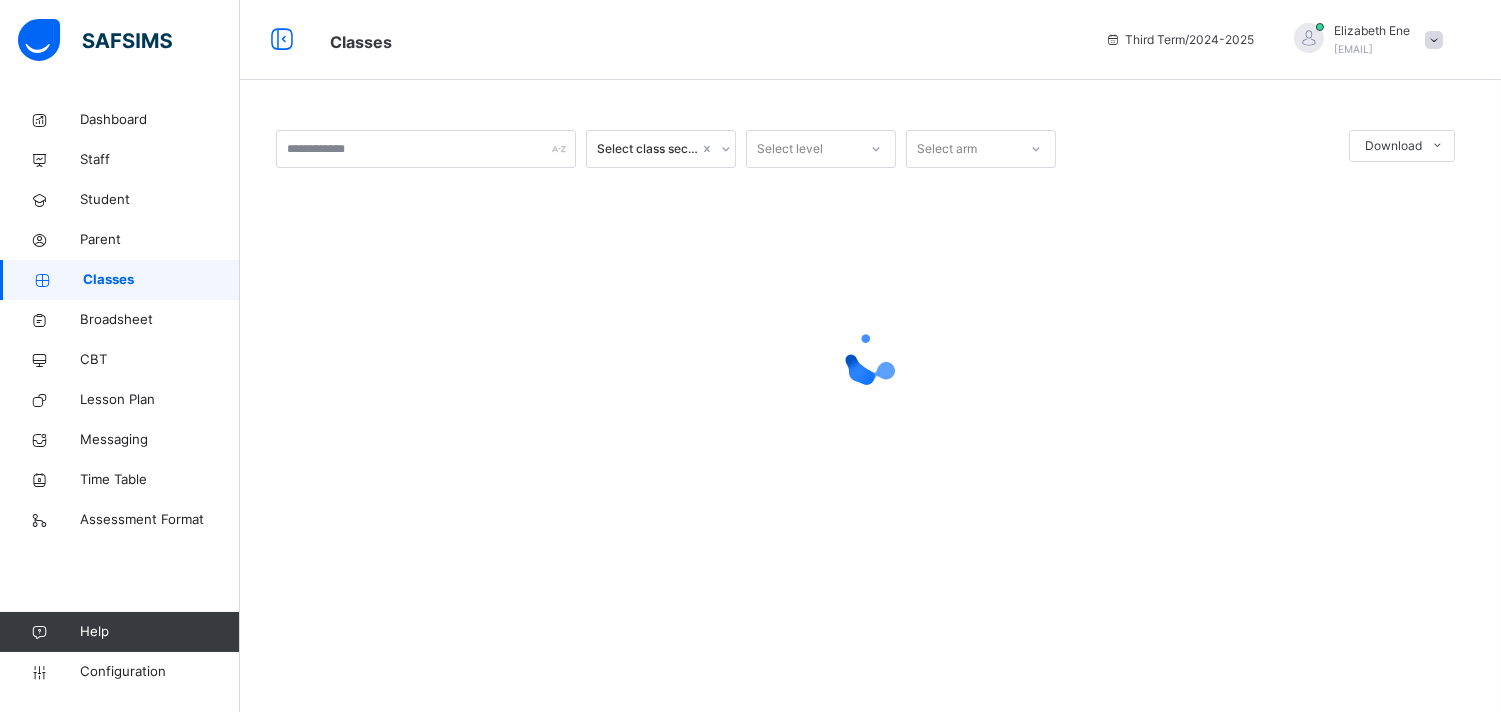 scroll, scrollTop: 0, scrollLeft: 0, axis: both 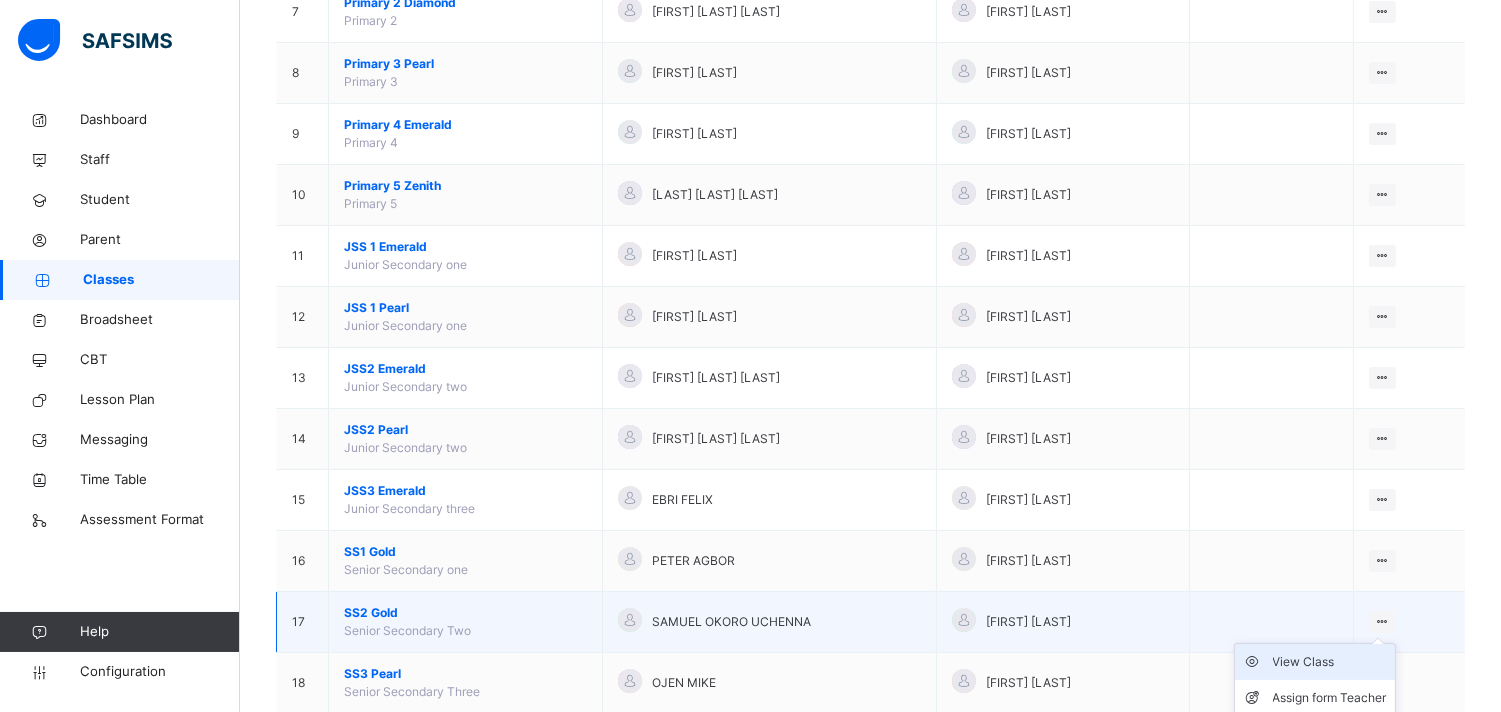 click on "View Class" at bounding box center (1330, 662) 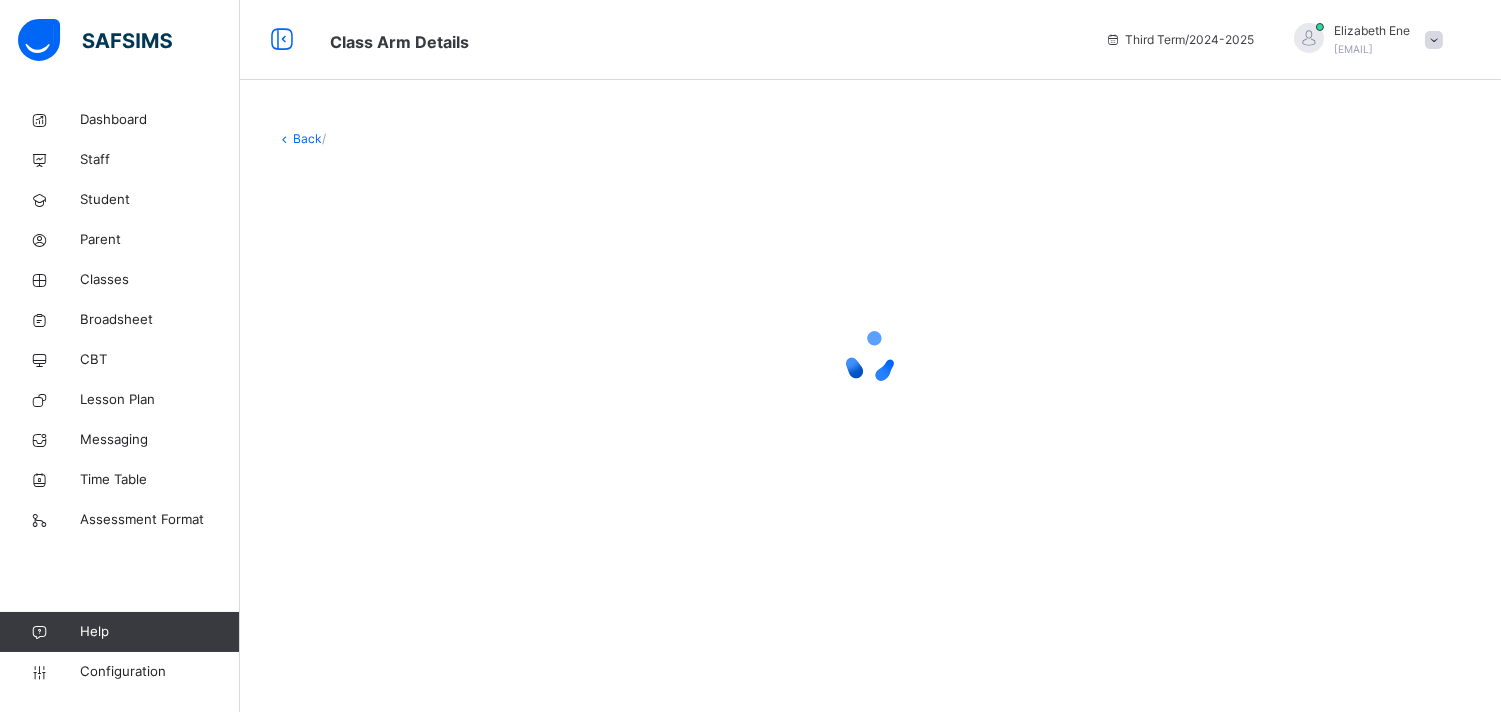scroll, scrollTop: 0, scrollLeft: 0, axis: both 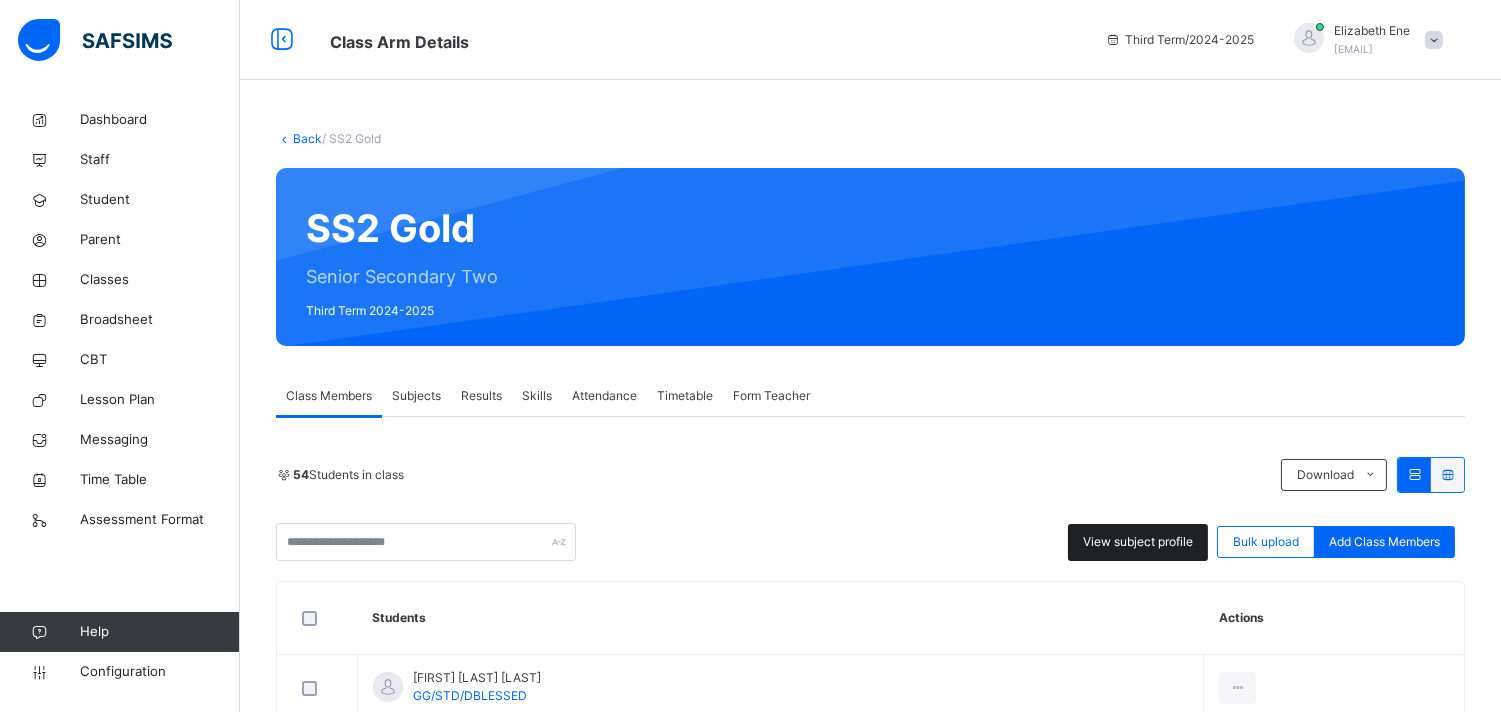click on "View subject profile" at bounding box center [1138, 542] 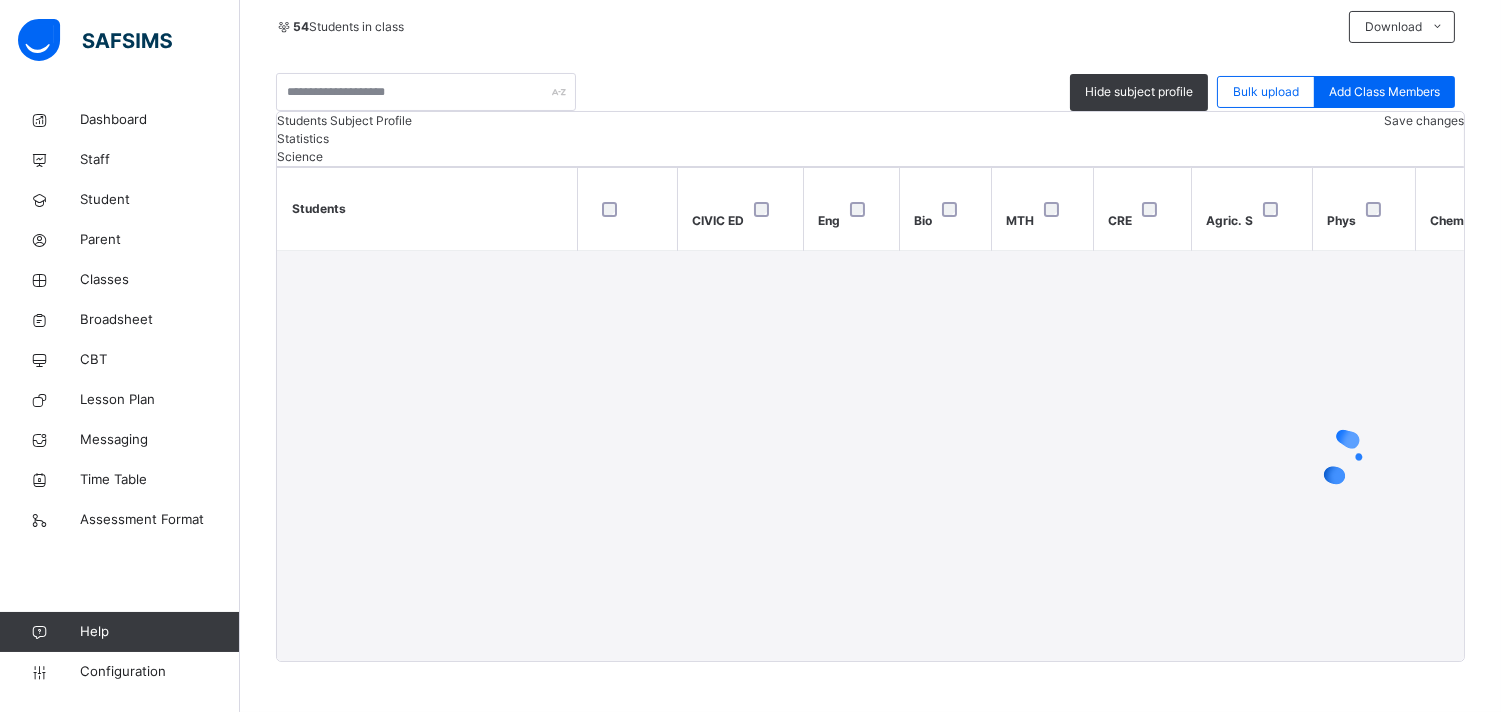 scroll, scrollTop: 571, scrollLeft: 0, axis: vertical 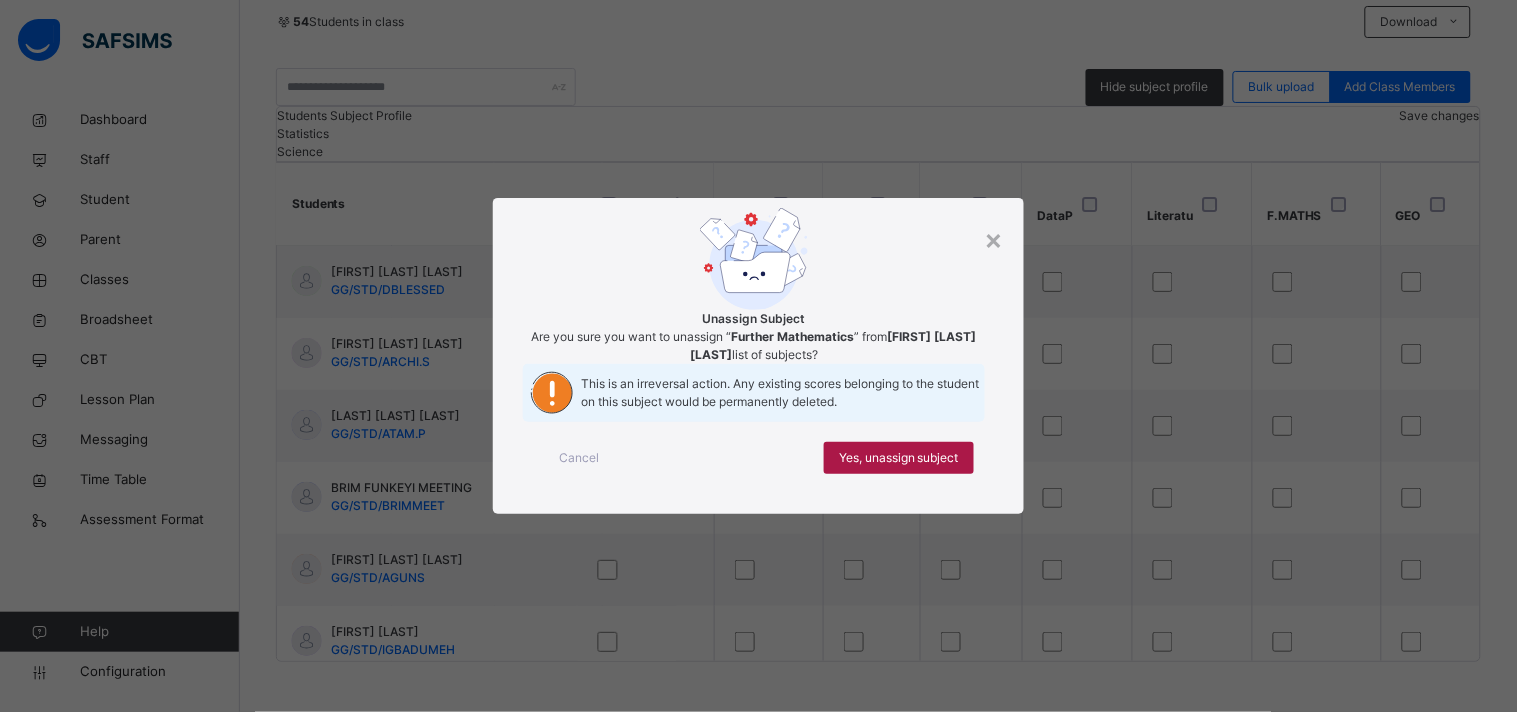 click on "Yes, unassign subject" at bounding box center (899, 458) 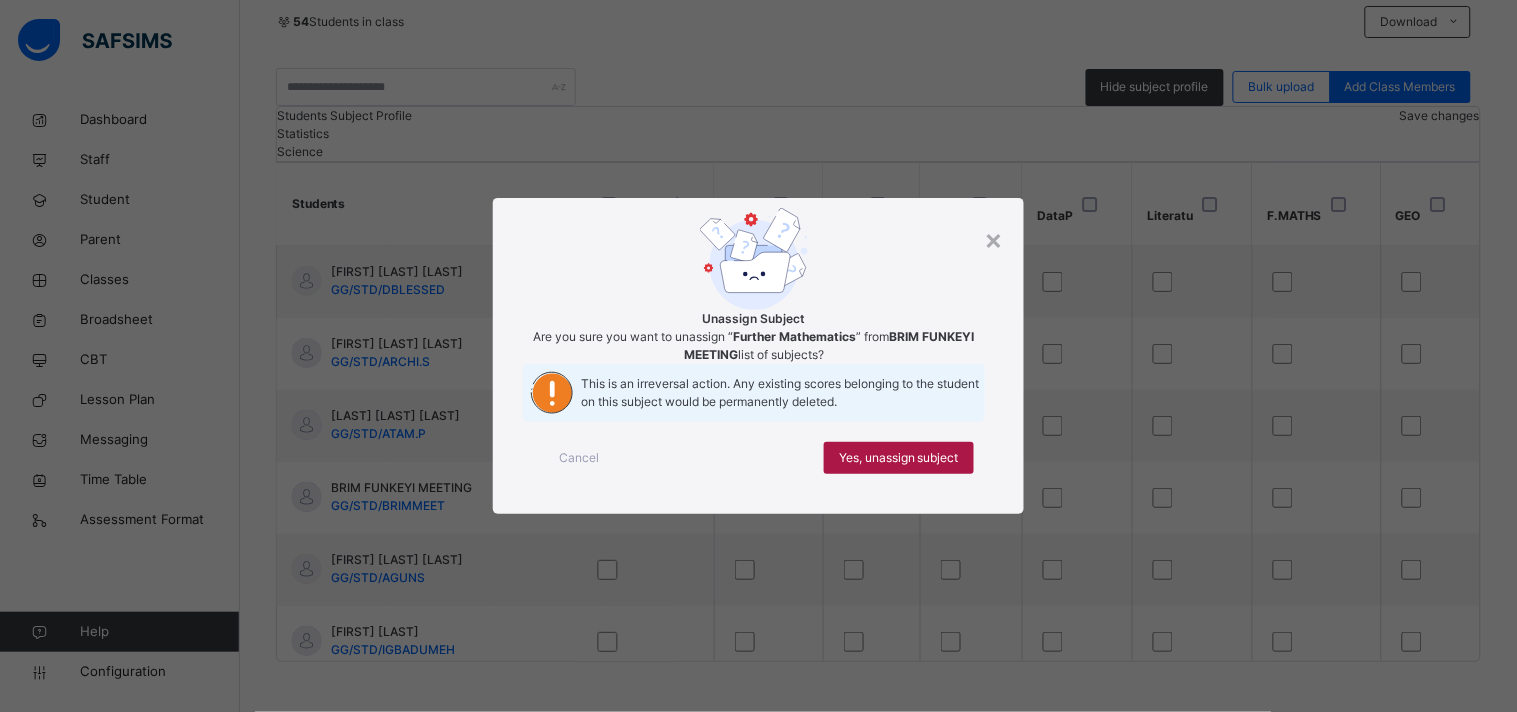 click on "Yes, unassign subject" at bounding box center [899, 458] 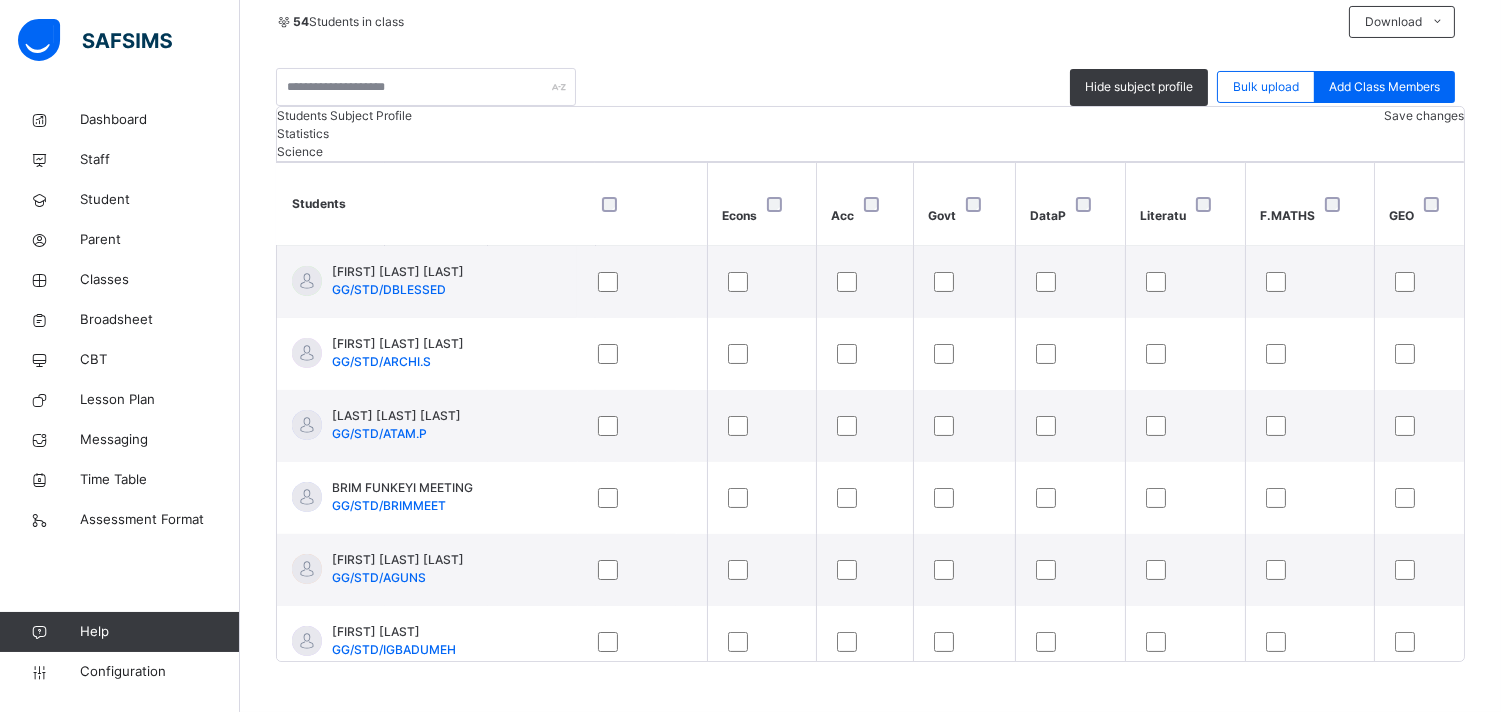 click on "Students Subject Profile Save changes Statistics Science Students CIVIC ED Eng Bio MTH CRE Agric. S Phys Chem Comm Econs Acc Govt DataP Literatu F.MATHS GEO AMBLESSED OKPOK OBI GG/STD/DBLESSED ARCHIBONG SOLOMON OMNI-FAVOUR GG/STD/ARCHI.S ATAM AKONG PAULA GG/STD/ATAM.P BRIM FUNKEYI MEETING GG/STD/BRIMMEET CHRISTIAN UMENNA AGUNECHE GG/STD/AGUNS DANIEL IGBADUMEH GG/STD/IGBADUMEH DEREK EDWIN NTIERO GG/STD/DER DIVINE OTU ITA GG/STU/IDO DOKUBO DANIEL SUCCESS GG/STD/DOKUBO DONALD BOB FRANK GG/STD/FB3 EDIMOH UWEM MFONISO GG/STD/EDIMOH EDIOMO SAMPSON DIANA-ABASI GG/STD/DIANA.E EDMOND ASUQUO UKPANYANG GG/STU/EDDEE ELENA EME OBO-OKON GG/STD/ELEN EMMANUEL BASSEY EFFIOM GG/STD/7EE EMMANUEL CHINONSO AGUGUAH GG/STD/AGUEMM EMMANUEL GODSCHOSEN PHIBE GG/STD/EMMA EMMANUEL STEPHEN ENYA GG/STU/ENYA EPHRAIM EFFANGHA ADAM GG/STD/EPHR ESUA SOLOMON HEPHZIBAH GG/STD/ESUA ETIM DANIEL VICTOR GG/STD/DANEV" at bounding box center (870, 384) 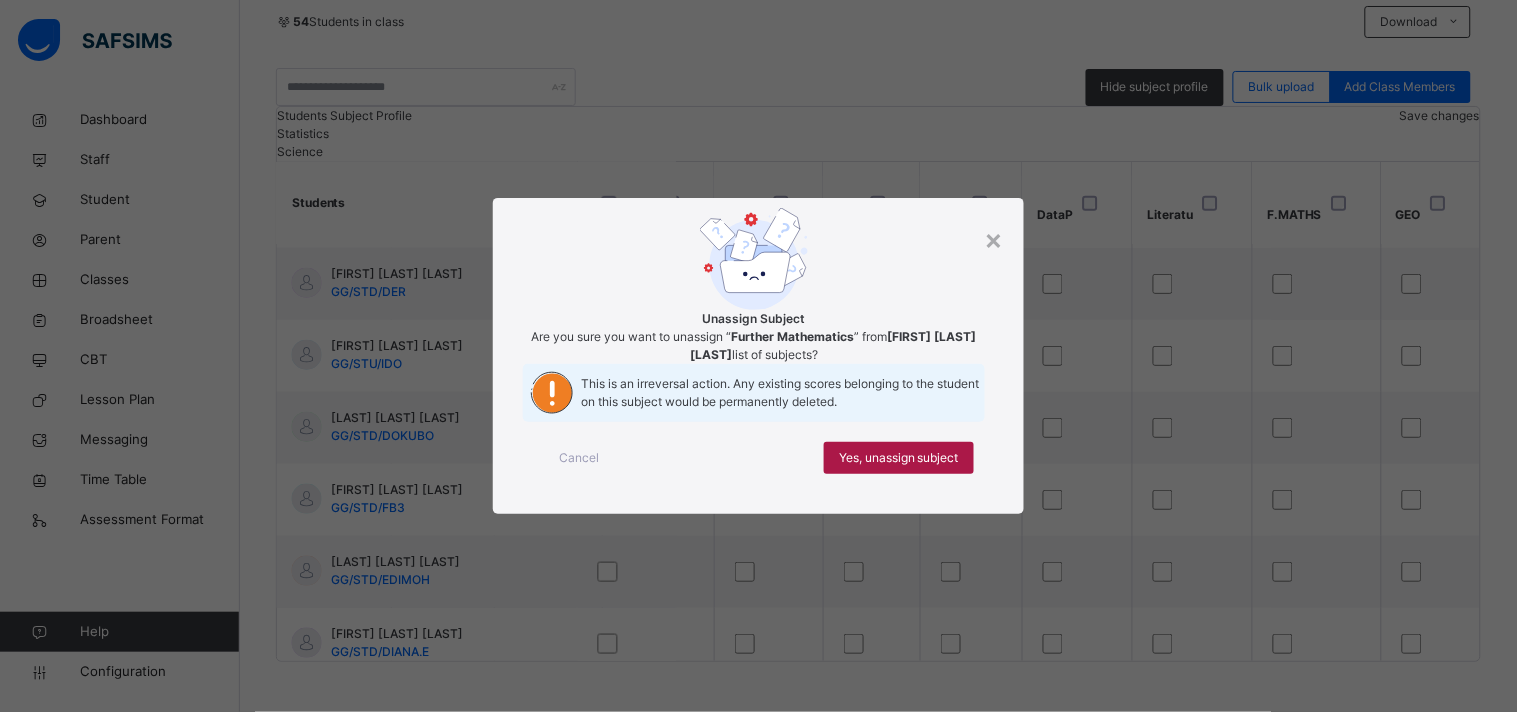 click on "Yes, unassign subject" at bounding box center (899, 458) 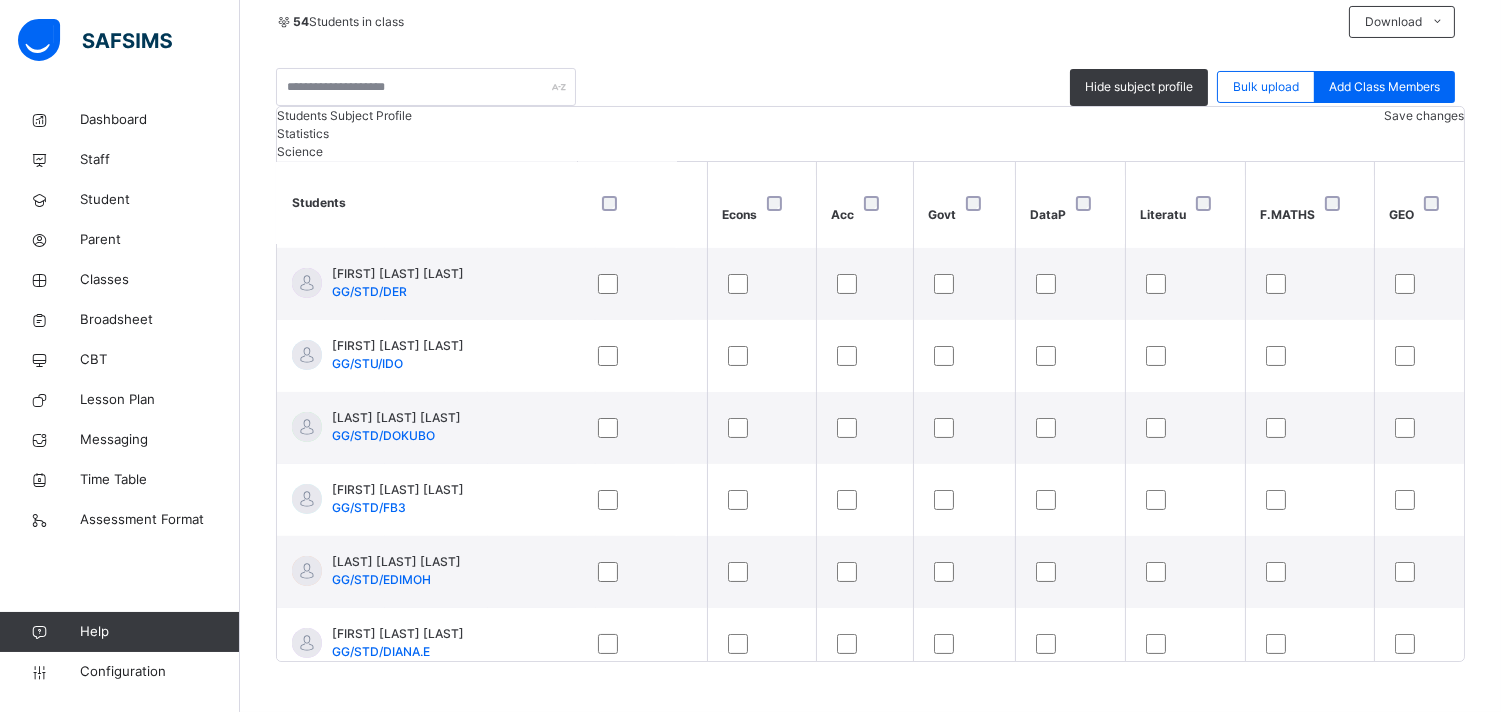 scroll, scrollTop: 430, scrollLeft: 928, axis: both 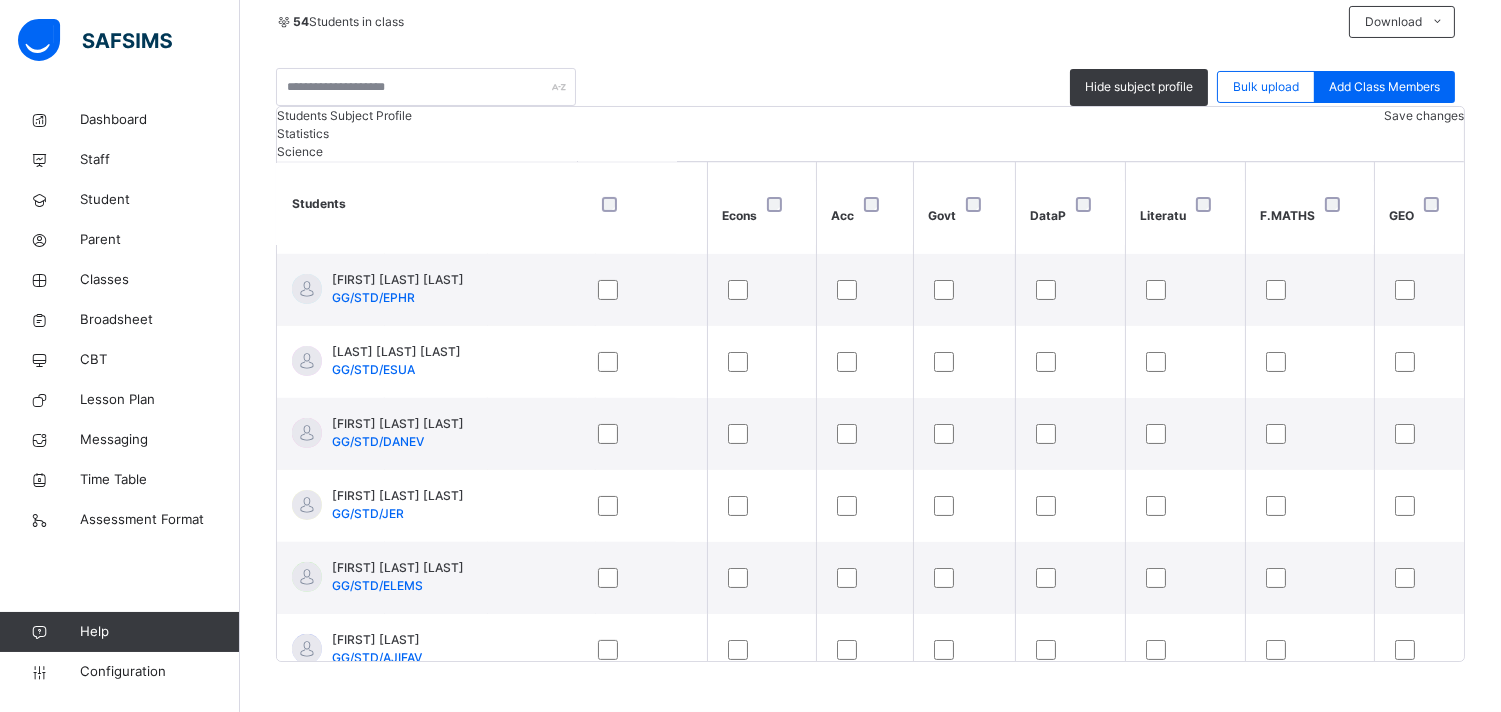 click on "Students Subject Profile Save changes Statistics Science Students CIVIC ED Eng Bio MTH CRE Agric. S Phys Chem Comm Econs Acc Govt DataP Literatu F.MATHS GEO AMBLESSED OKPOK OBI GG/STD/DBLESSED ARCHIBONG SOLOMON OMNI-FAVOUR GG/STD/ARCHI.S ATAM AKONG PAULA GG/STD/ATAM.P BRIM FUNKEYI MEETING GG/STD/BRIMMEET CHRISTIAN UMENNA AGUNECHE GG/STD/AGUNS DANIEL IGBADUMEH GG/STD/IGBADUMEH DEREK EDWIN NTIERO GG/STD/DER DIVINE OTU ITA GG/STU/IDO DOKUBO DANIEL SUCCESS GG/STD/DOKUBO DONALD BOB FRANK GG/STD/FB3 EDIMOH UWEM MFONISO GG/STD/EDIMOH EDIOMO SAMPSON DIANA-ABASI GG/STD/DIANA.E EDMOND ASUQUO UKPANYANG GG/STU/EDDEE ELENA EME OBO-OKON GG/STD/ELEN EMMANUEL BASSEY EFFIOM GG/STD/7EE EMMANUEL CHINONSO AGUGUAH GG/STD/AGUEMM EMMANUEL GODSCHOSEN PHIBE GG/STD/EMMA EMMANUEL STEPHEN ENYA GG/STU/ENYA EPHRAIM EFFANGHA ADAM GG/STD/EPHR ESUA SOLOMON HEPHZIBAH GG/STD/ESUA ETIM DANIEL VICTOR GG/STD/DANEV" at bounding box center (870, 384) 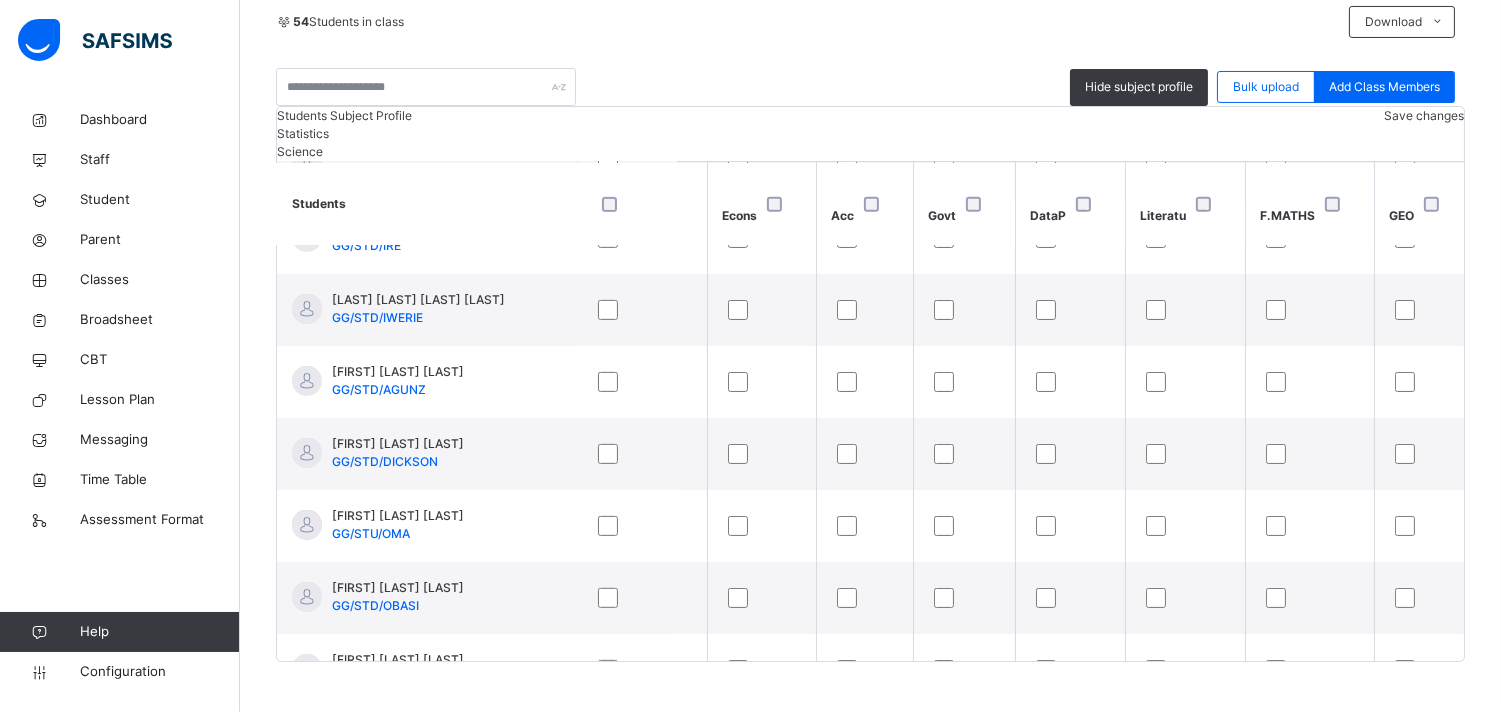 scroll, scrollTop: 2148, scrollLeft: 928, axis: both 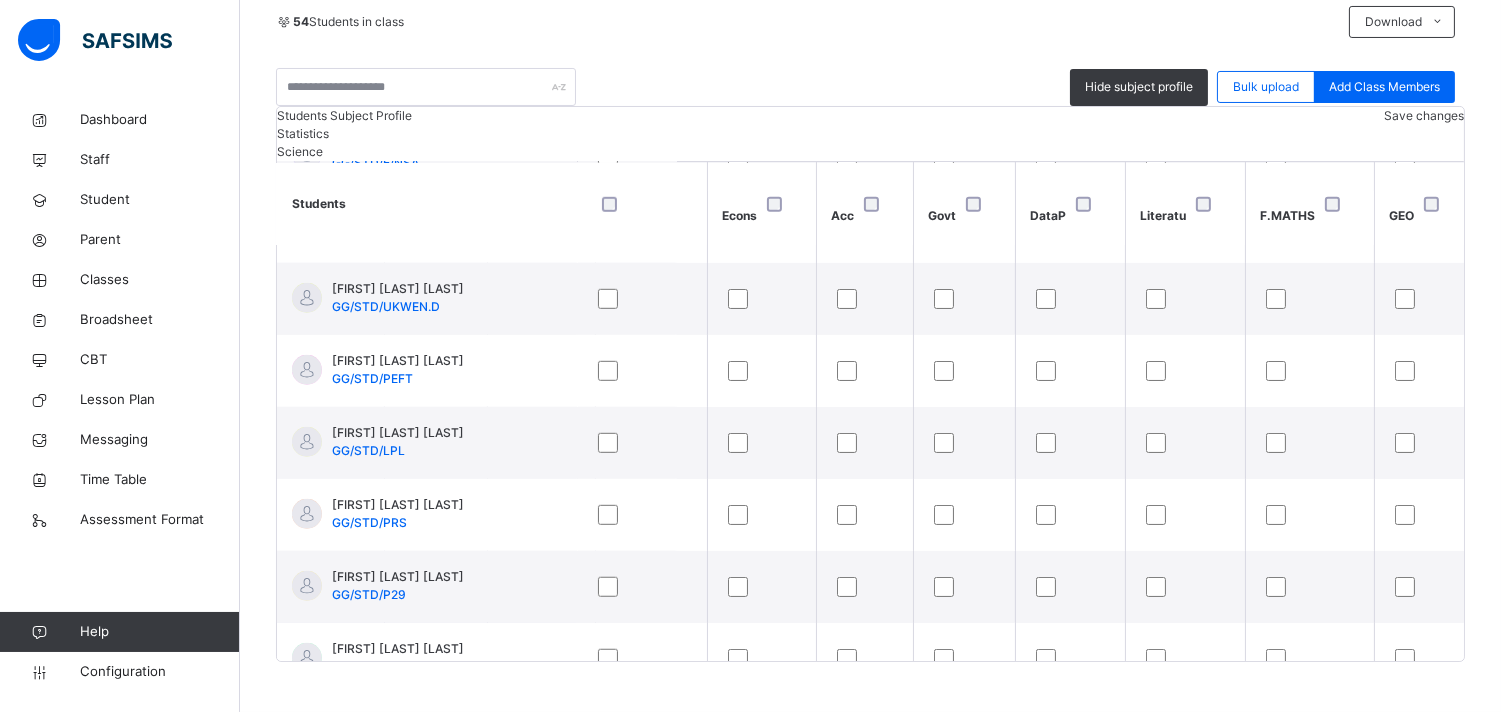 click on "Grace and Gold Schools Date: [DATE], [TIME] Class Members Class: SS2 Gold Total no. of Students: 54 Term: Third Term Session: 2024-2025 S/NO Admission No. Last Name First Name Other Name 1 GG/STD/DBLESSED [LAST] [FIRST] [LAST] 2 GG/STD/ARCHI.S [LAST] [FIRST] [LAST] 3 GG/STD/ATAM.P [LAST] [FIRST] [LAST] 4 GG/STD/BRIMMEET [LAST] [FIRST] [LAST] 5 GG/STD/AGUNS [LAST] [FIRST] [LAST] 6 GG/STD/IGBADUMEH [LAST] [FIRST] [LAST] 7 GG/STD/DER [LAST] [FIRST] [LAST] 8 GG/STU/IDO [FIRST] [LAST] [LAST] 9 GG/STD/DOKUBO [LAST] [LAST] [LAST] 10 GG/STD/FB3 [FIRST] [LAST] [LAST] 11 GG/STD/EDIMOH [LAST] [FIRST] [LAST] 12 GG/STD/DIANA.E [LAST]-[LAST] [LAST] [LAST] 13 GG/STU/EDDEE [LAST] [FIRST] [LAST] 14 GG/STD/ELEN [LAST]-[LAST] [FIRST] [LAST] 15 GG/STD/7EE [FIRST] [LAST] [LAST]" at bounding box center [870, 180] 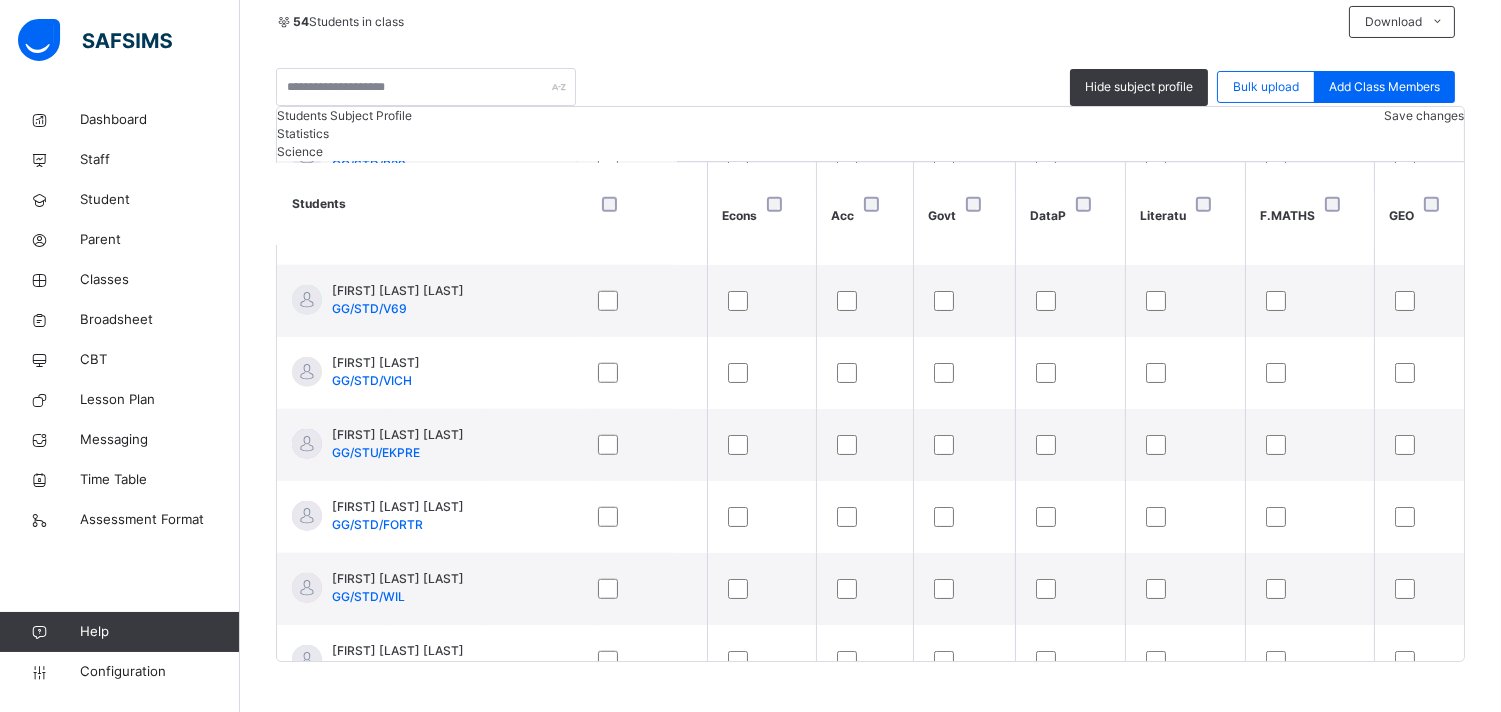 click on "Students Subject Profile Save changes Statistics Science Students CIVIC ED Eng Bio MTH CRE Agric. S Phys Chem Comm Econs Acc Govt DataP Literatu F.MATHS GEO AMBLESSED OKPOK OBI GG/STD/DBLESSED ARCHIBONG SOLOMON OMNI-FAVOUR GG/STD/ARCHI.S ATAM AKONG PAULA GG/STD/ATAM.P BRIM FUNKEYI MEETING GG/STD/BRIMMEET CHRISTIAN UMENNA AGUNECHE GG/STD/AGUNS DANIEL IGBADUMEH GG/STD/IGBADUMEH DEREK EDWIN NTIERO GG/STD/DER DIVINE OTU ITA GG/STU/IDO DOKUBO DANIEL SUCCESS GG/STD/DOKUBO DONALD BOB FRANK GG/STD/FB3 EDIMOH UWEM MFONISO GG/STD/EDIMOH EDIOMO SAMPSON DIANA-ABASI GG/STD/DIANA.E EDMOND ASUQUO UKPANYANG GG/STU/EDDEE ELENA EME OBO-OKON GG/STD/ELEN EMMANUEL BASSEY EFFIOM GG/STD/7EE EMMANUEL CHINONSO AGUGUAH GG/STD/AGUEMM EMMANUEL GODSCHOSEN PHIBE GG/STD/EMMA EMMANUEL STEPHEN ENYA GG/STU/ENYA EPHRAIM EFFANGHA ADAM GG/STD/EPHR ESUA SOLOMON HEPHZIBAH GG/STD/ESUA ETIM DANIEL VICTOR GG/STD/DANEV" at bounding box center (870, 384) 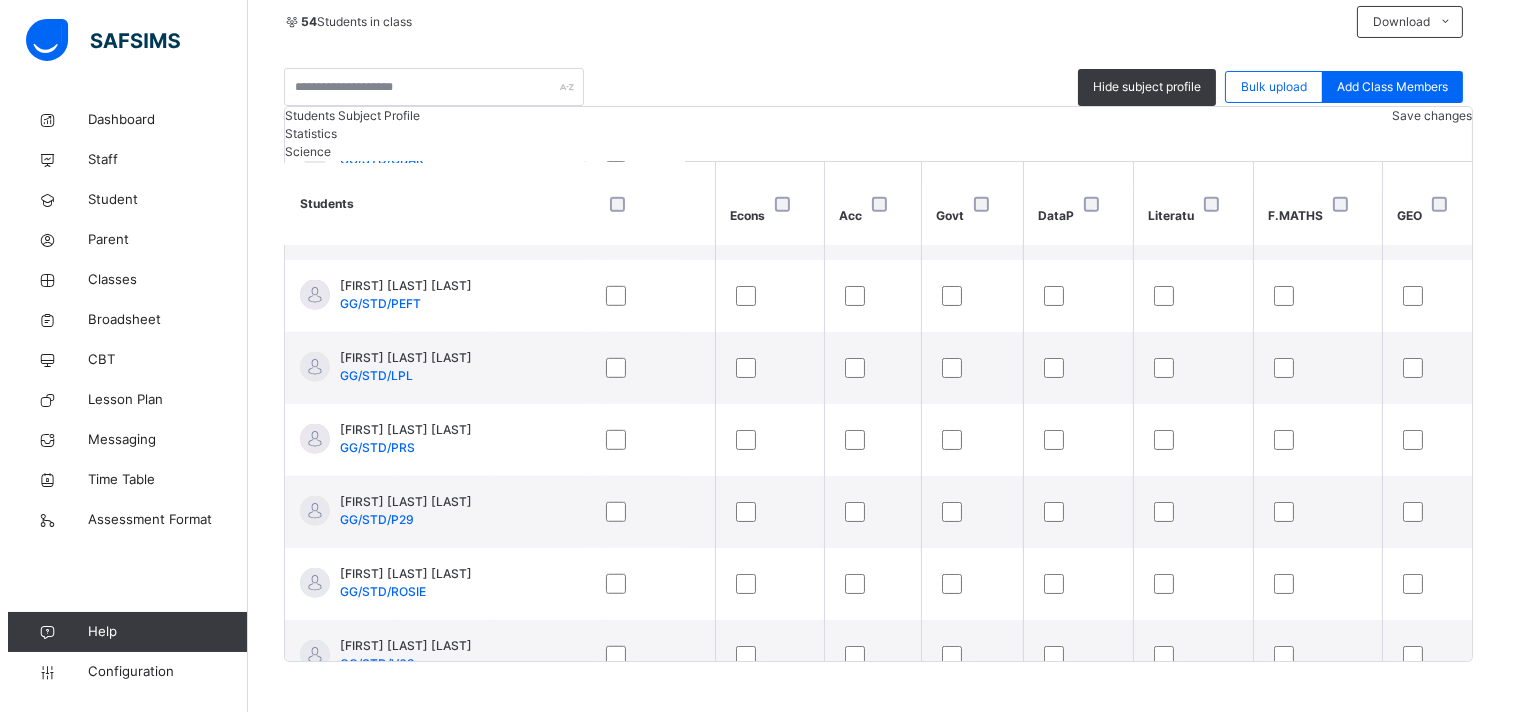 scroll, scrollTop: 3007, scrollLeft: 928, axis: both 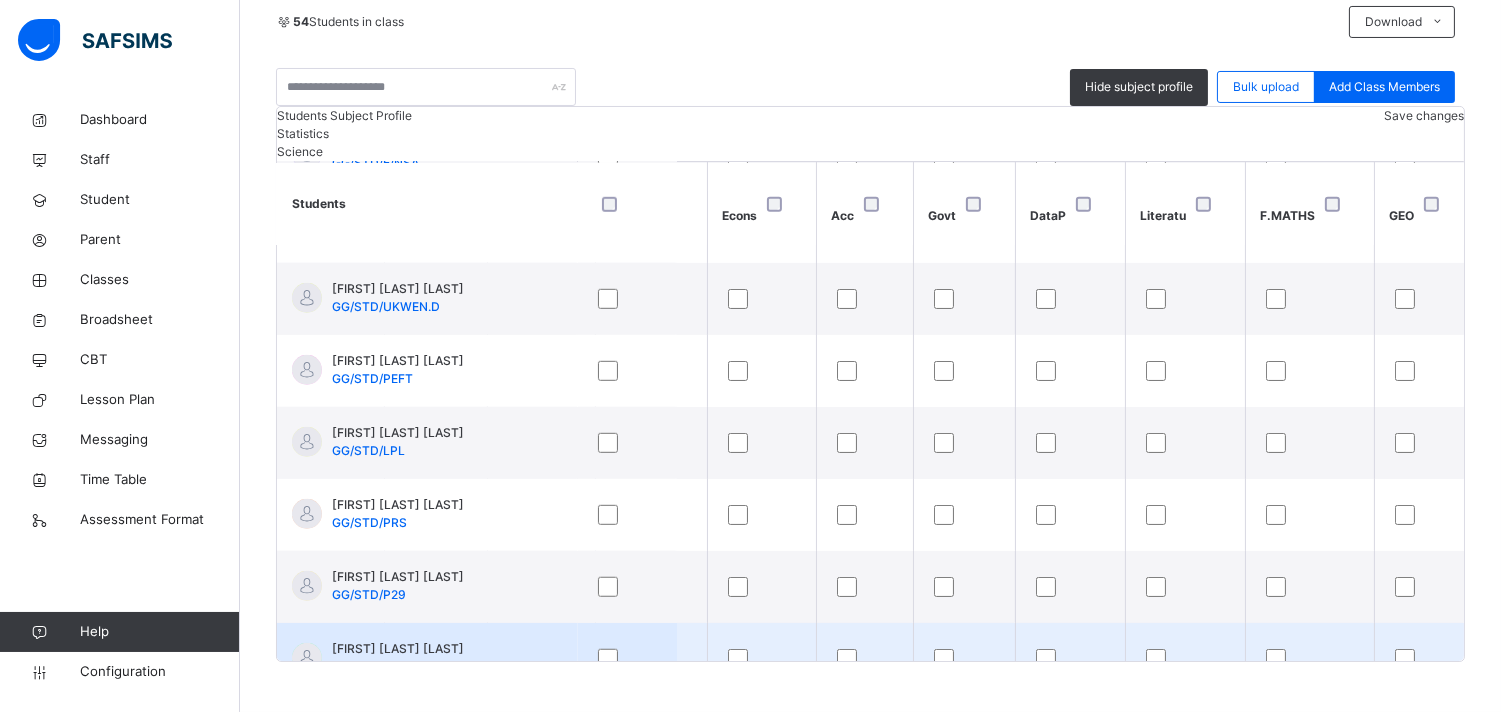 click at bounding box center [1185, 659] 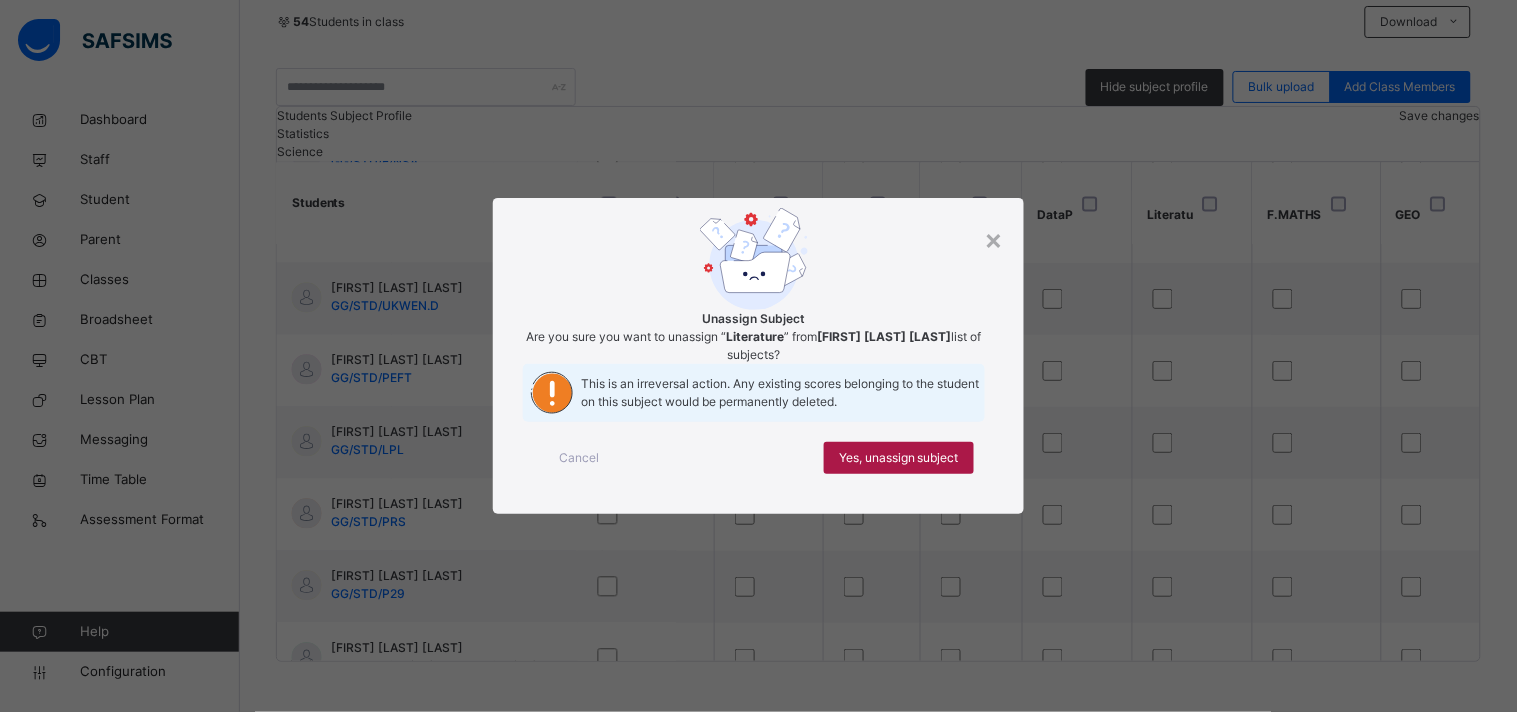 click on "Yes, unassign subject" at bounding box center [899, 458] 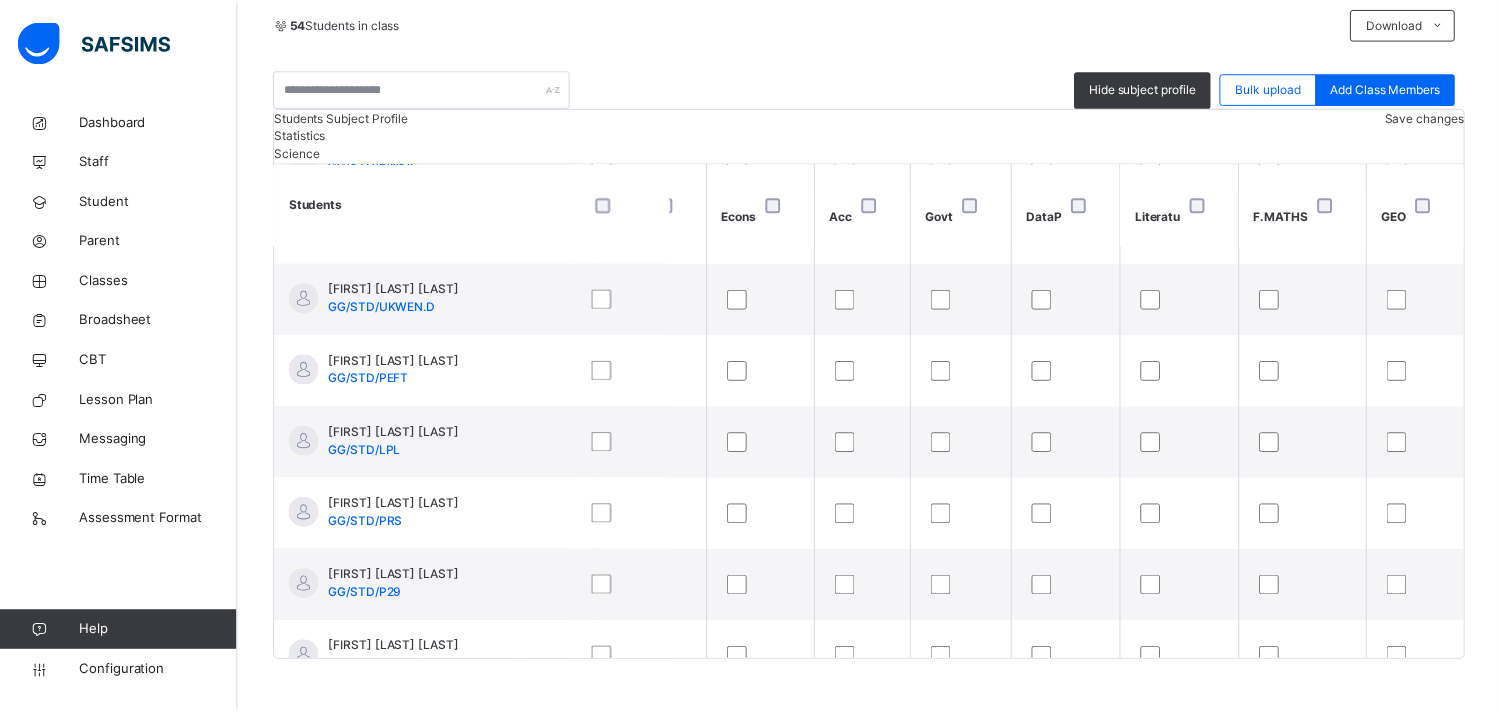 scroll, scrollTop: 3007, scrollLeft: 928, axis: both 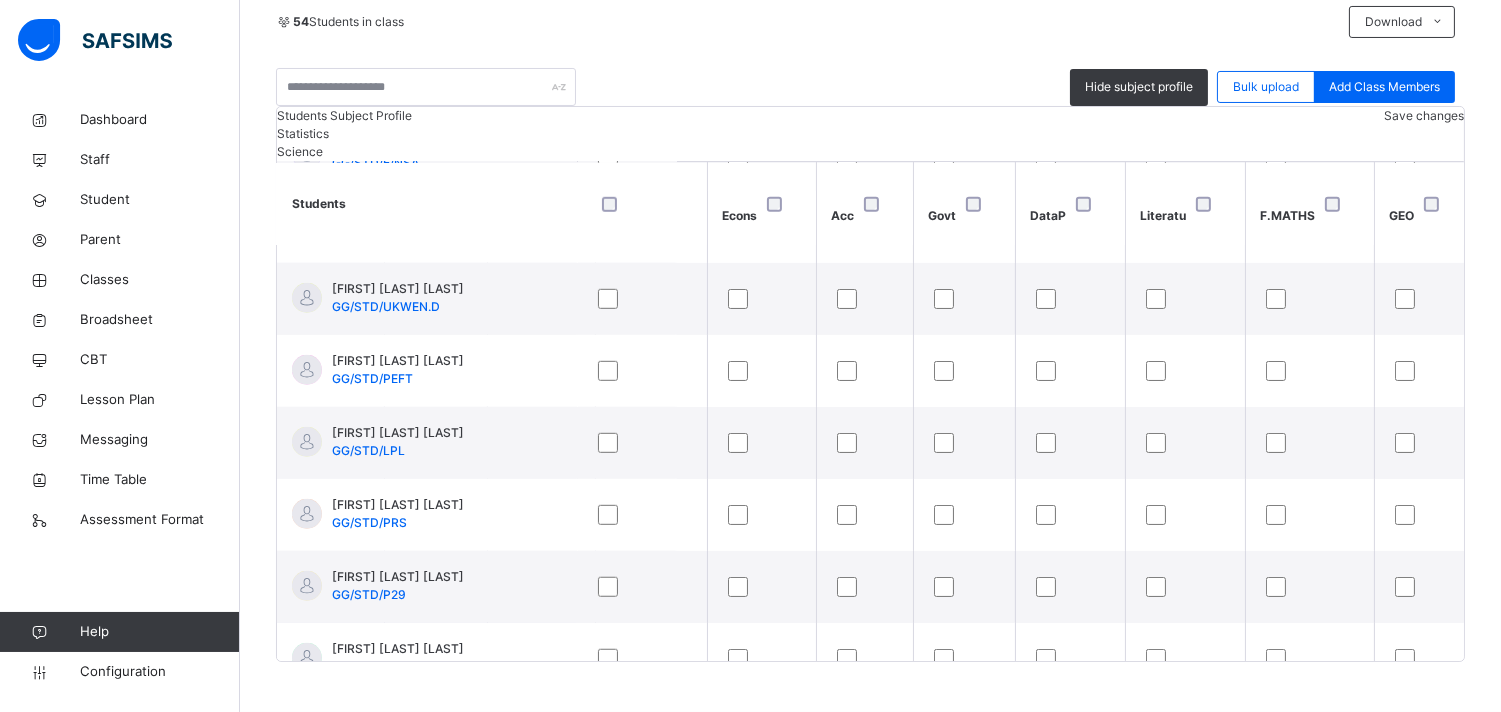 click on "Save changes" at bounding box center (1424, 116) 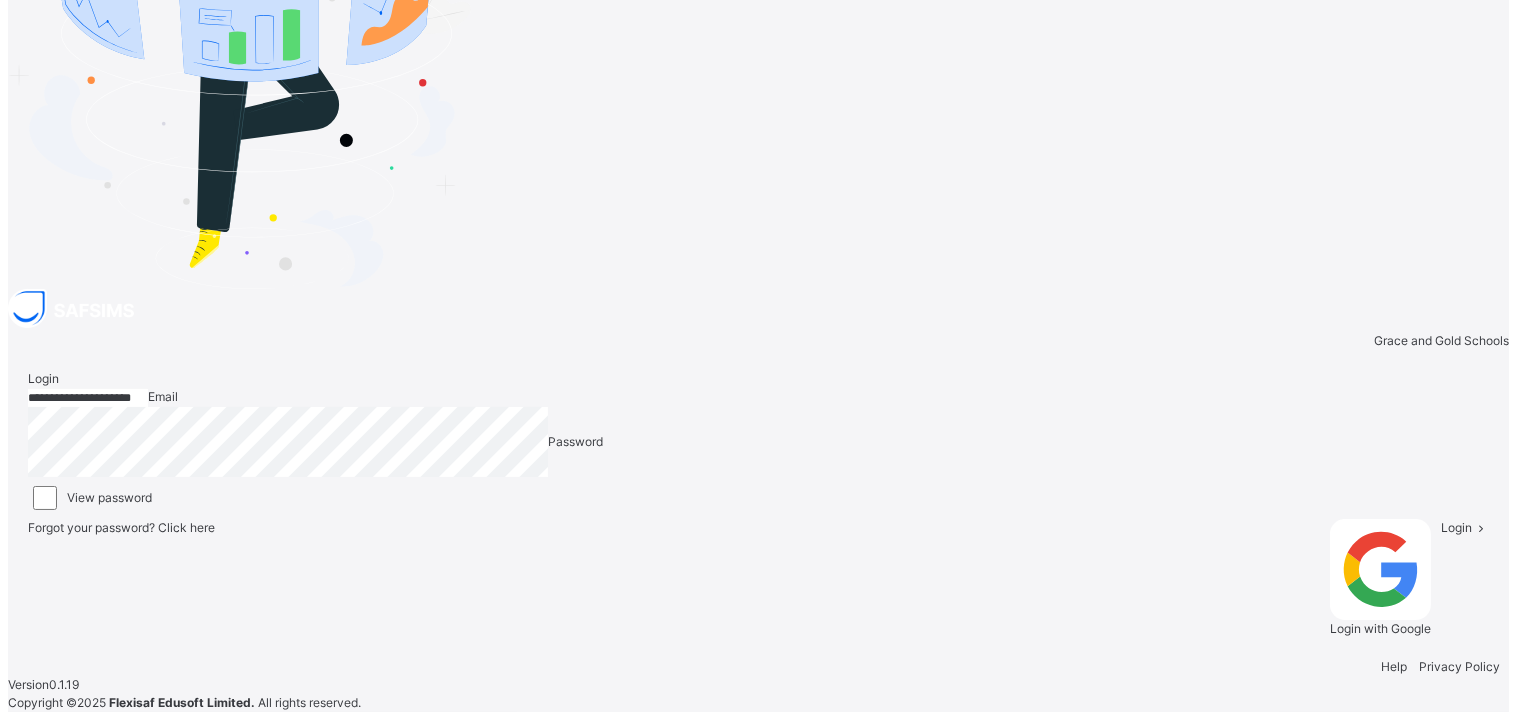 scroll, scrollTop: 0, scrollLeft: 0, axis: both 